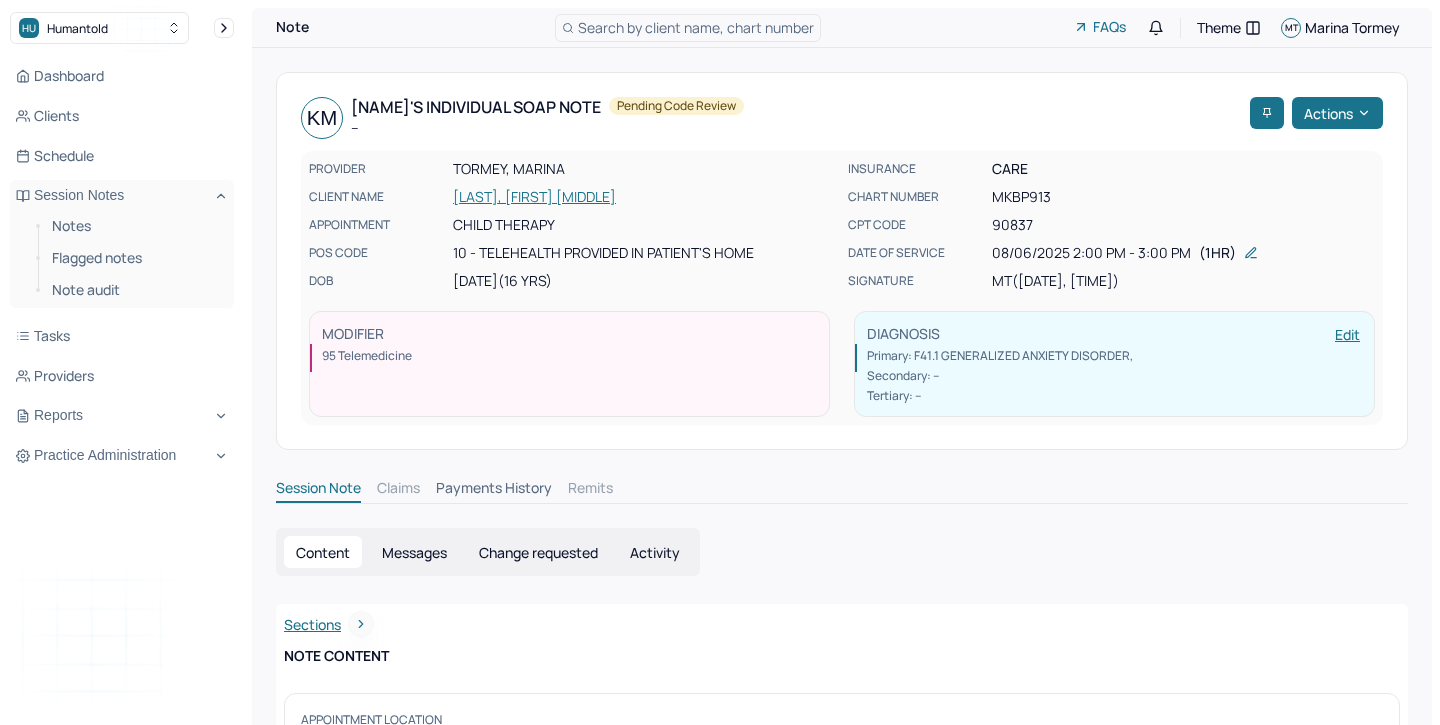 scroll, scrollTop: 0, scrollLeft: 0, axis: both 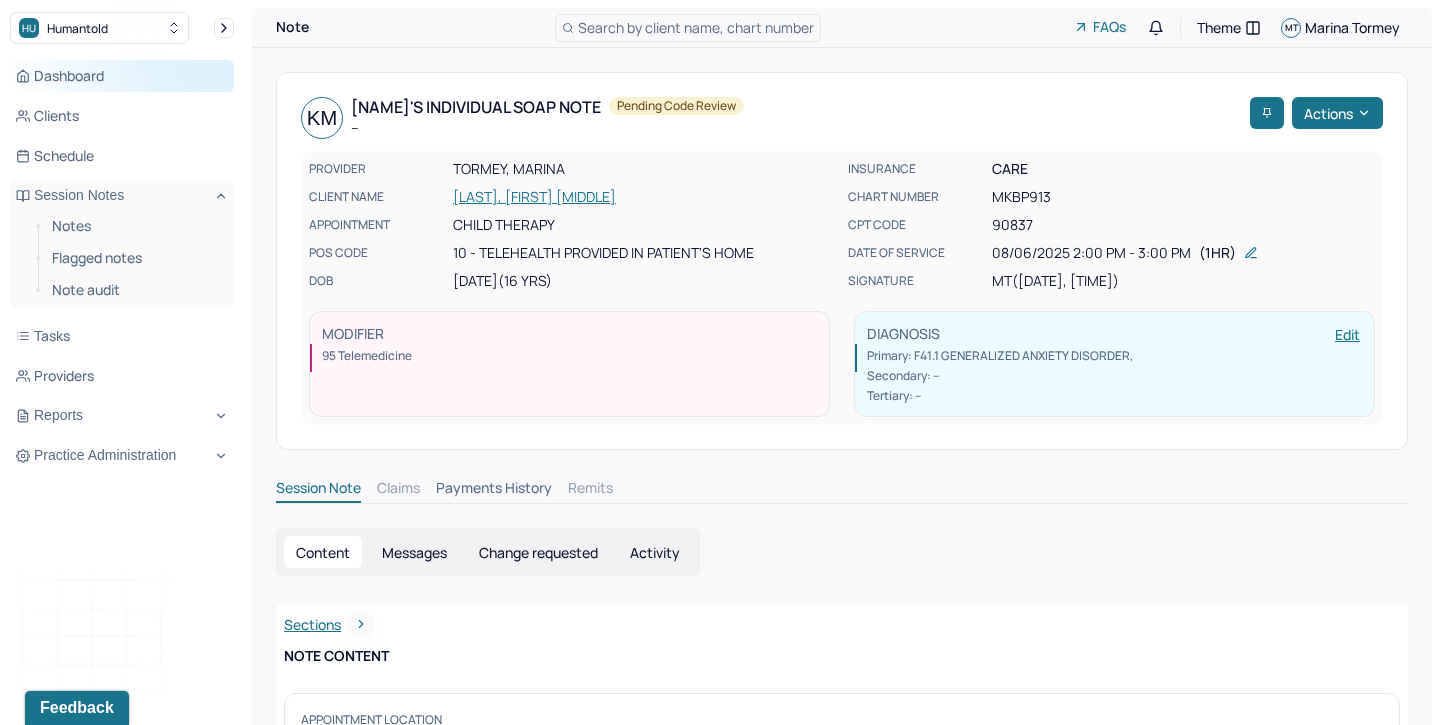click on "Dashboard" at bounding box center (122, 76) 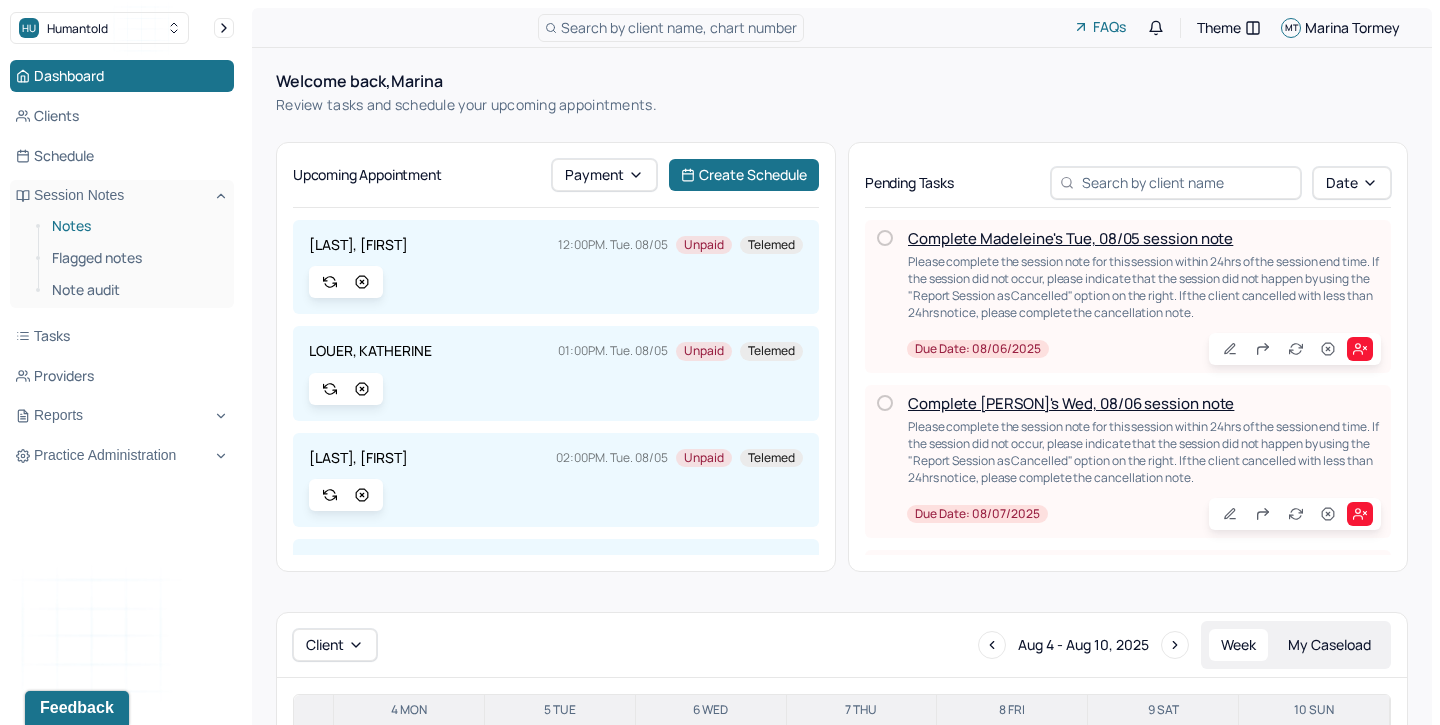 click on "Notes" at bounding box center (135, 226) 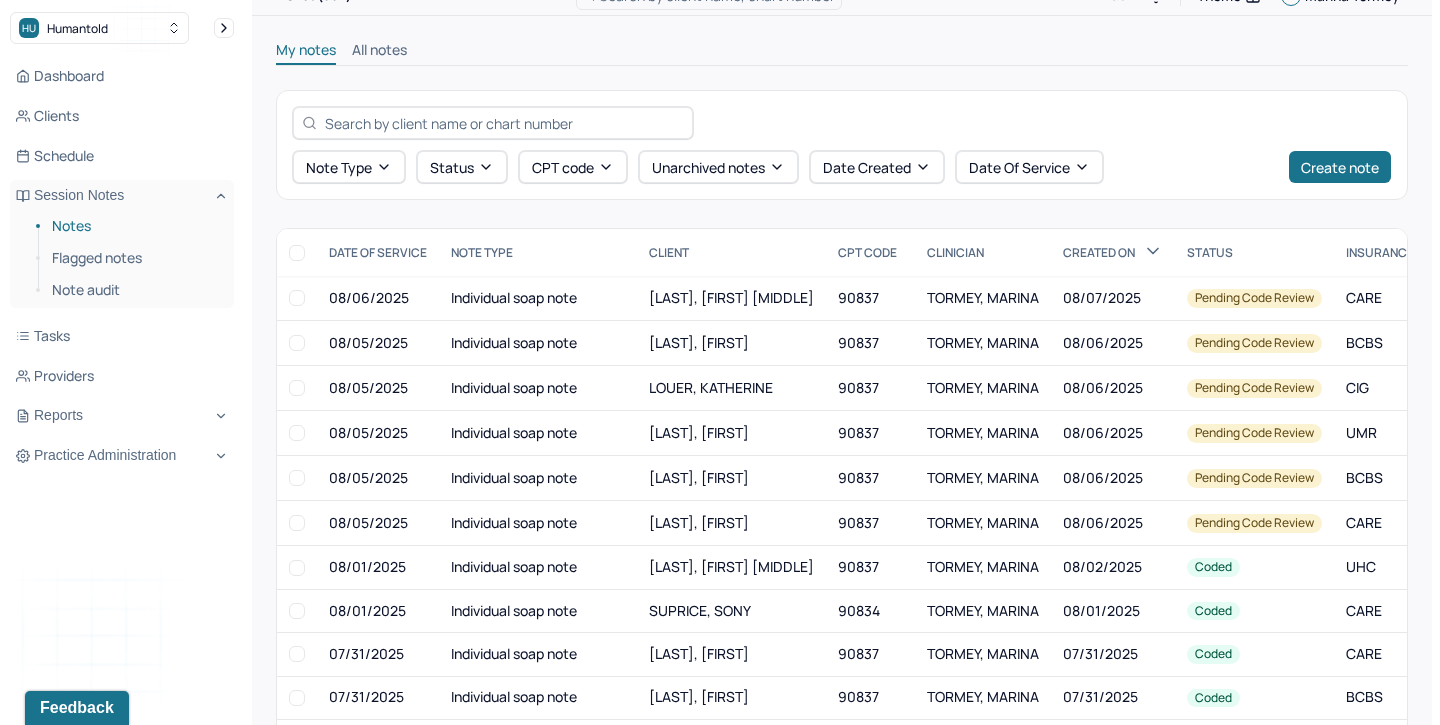 scroll, scrollTop: 36, scrollLeft: 0, axis: vertical 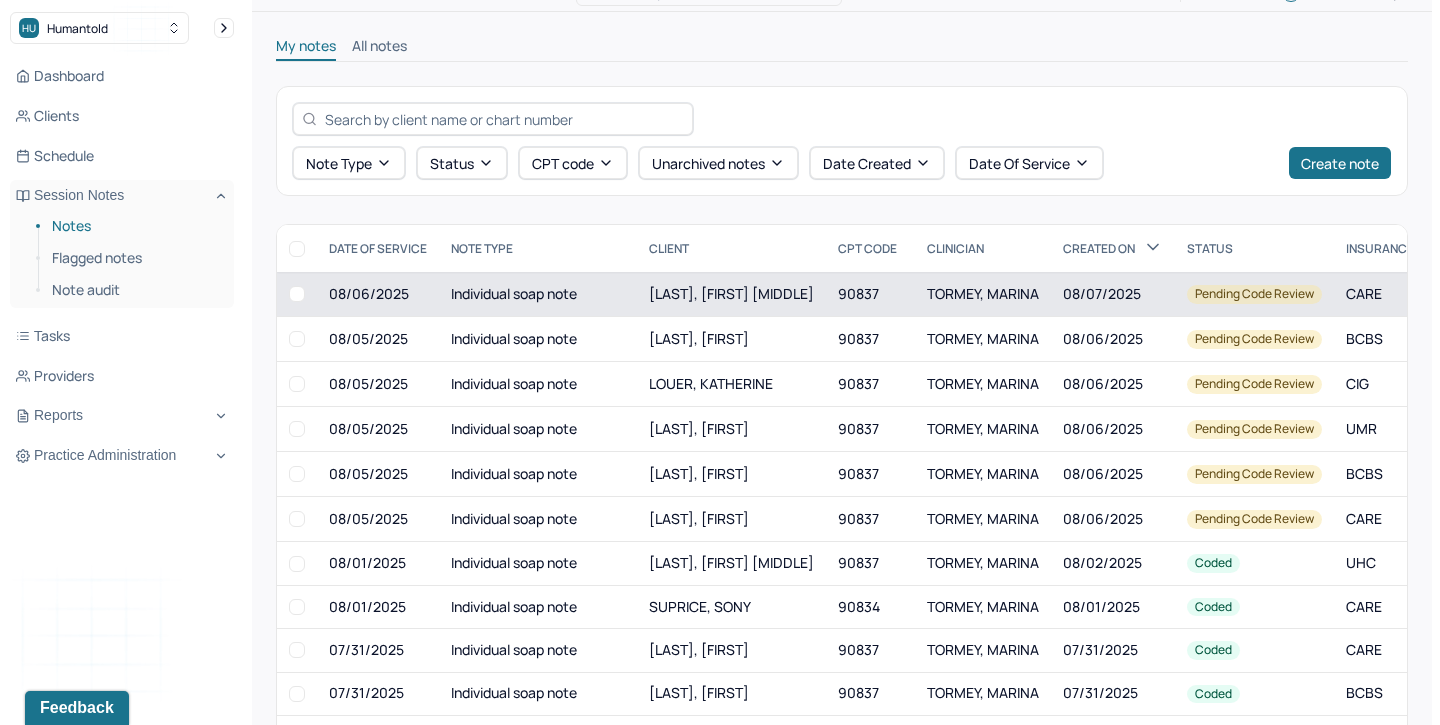 click on "Individual soap note" at bounding box center (538, 294) 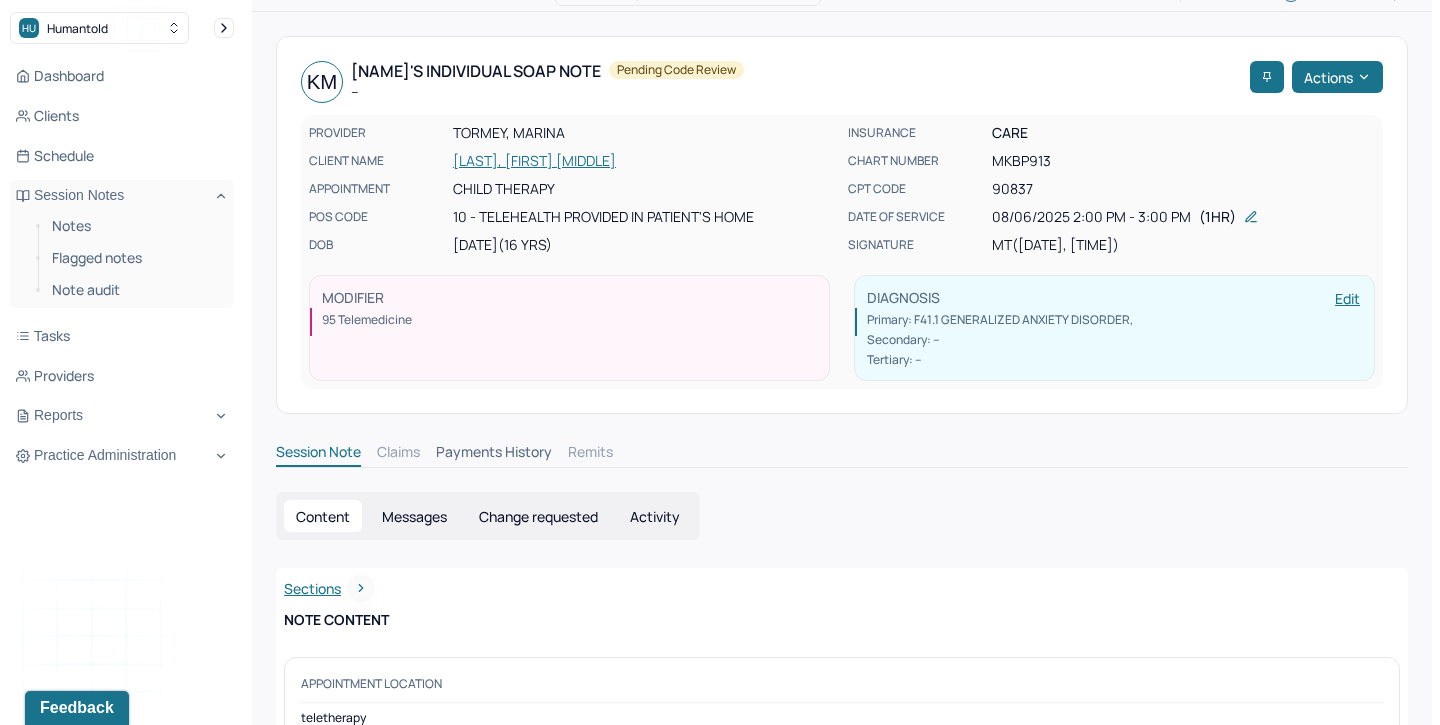 click on "Activity" at bounding box center [655, 516] 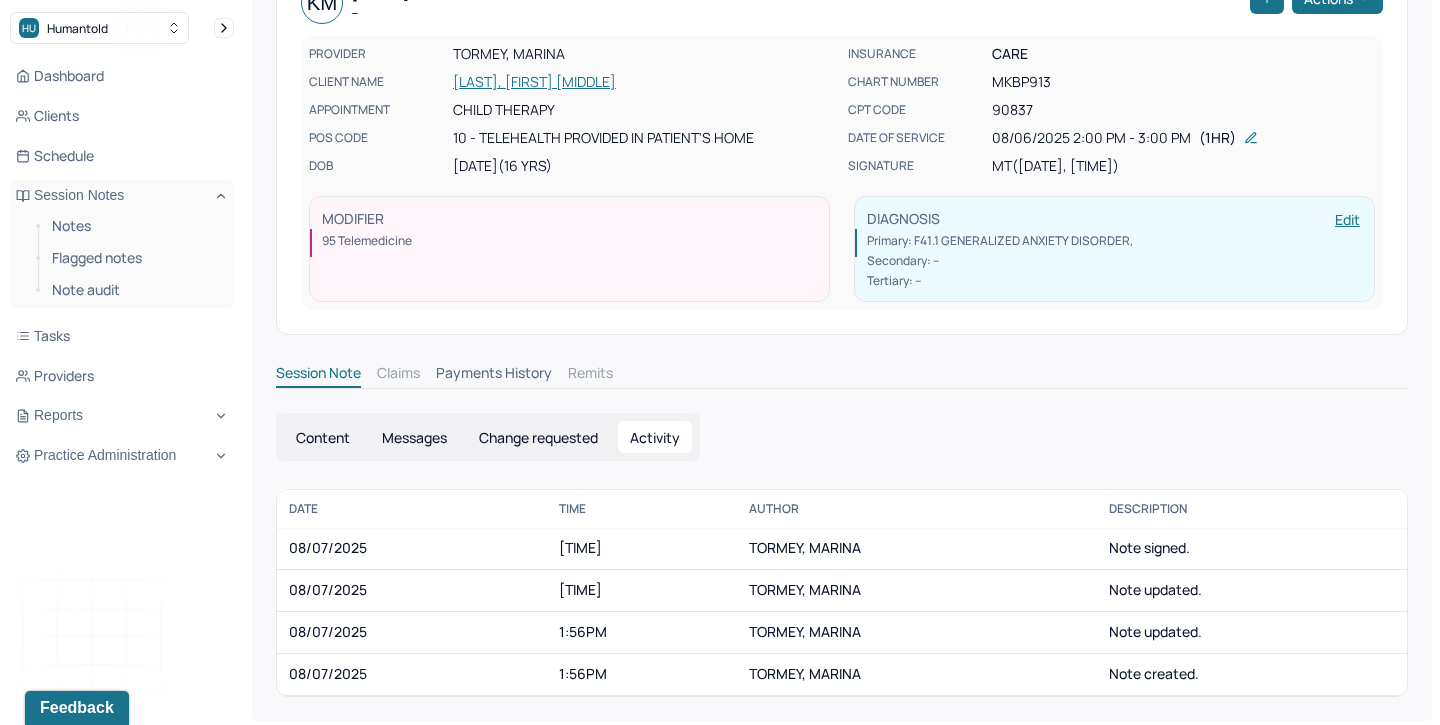 scroll, scrollTop: 0, scrollLeft: 0, axis: both 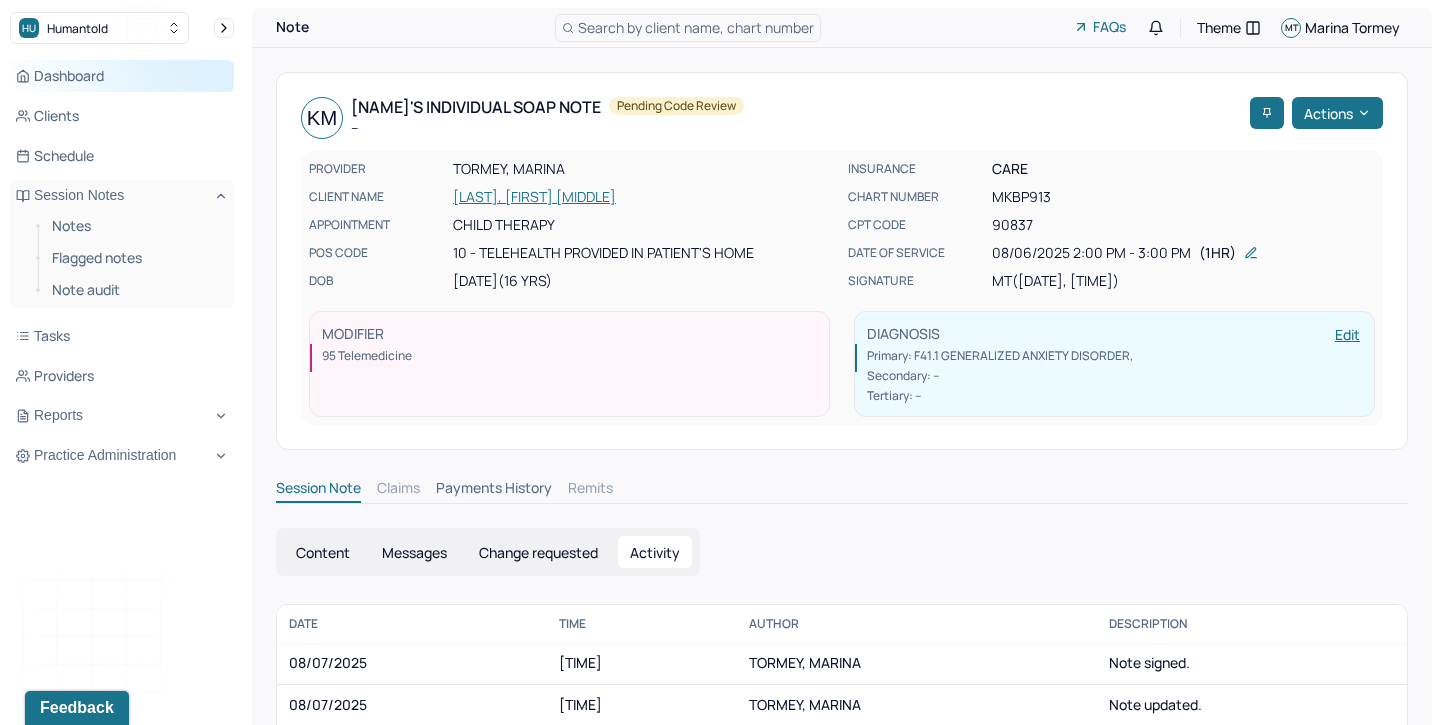 click on "Dashboard" at bounding box center (122, 76) 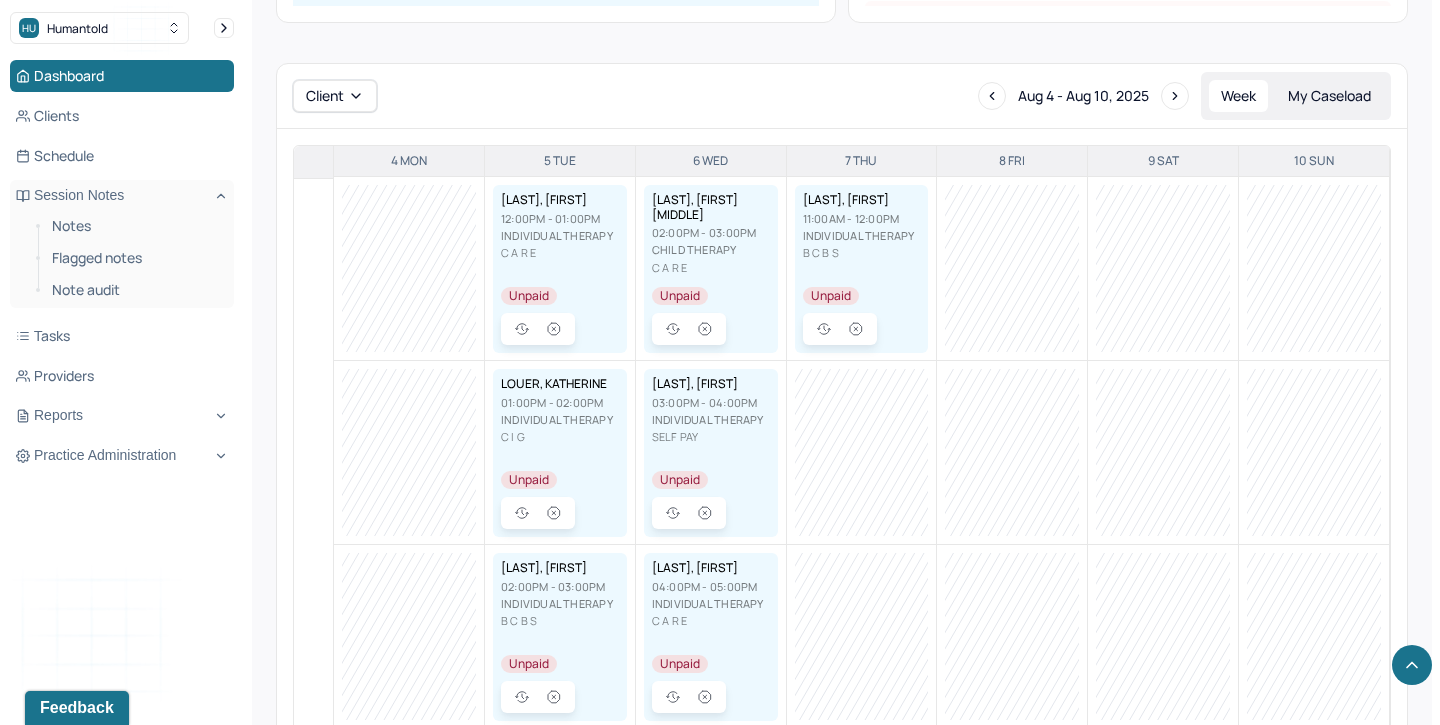 scroll, scrollTop: 0, scrollLeft: 0, axis: both 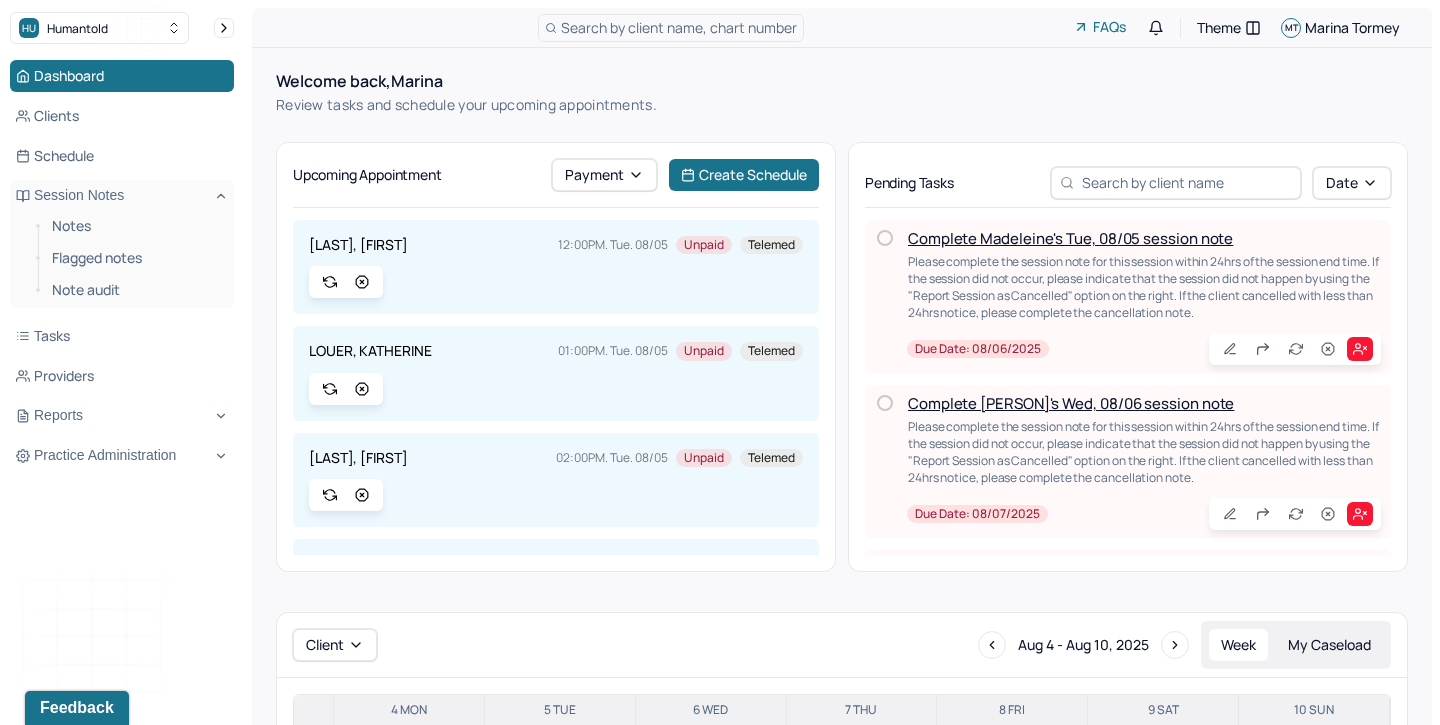 click on "Complete Madeleine's Tue, 08/05 session note" at bounding box center (1070, 238) 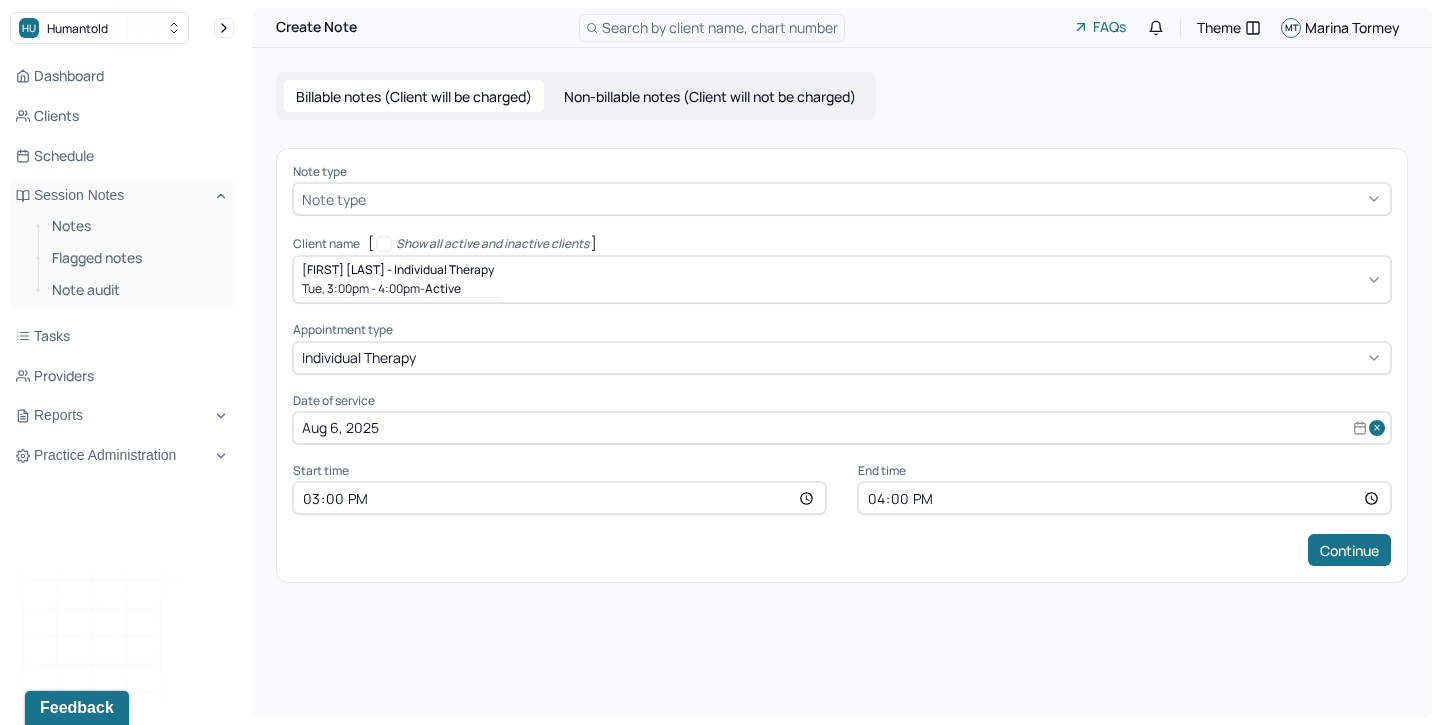 click at bounding box center (876, 199) 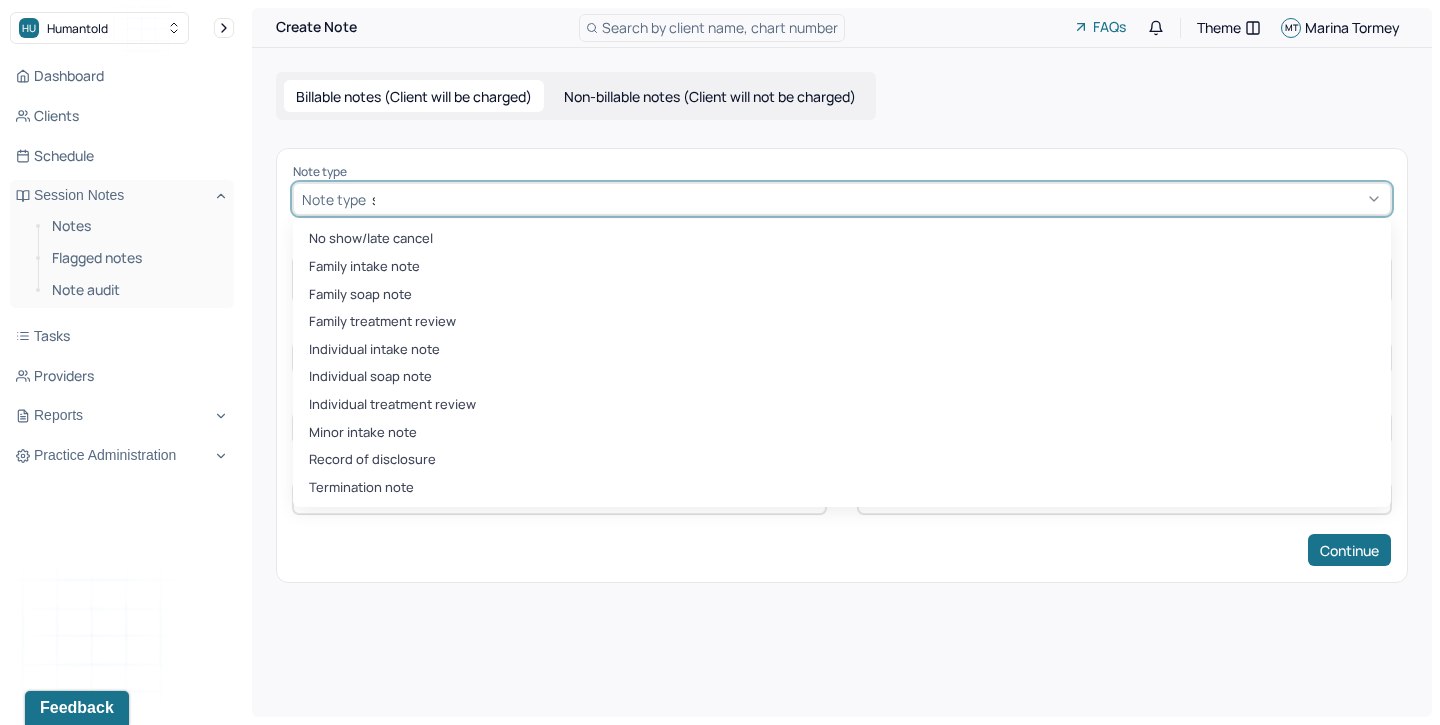 type on "soa" 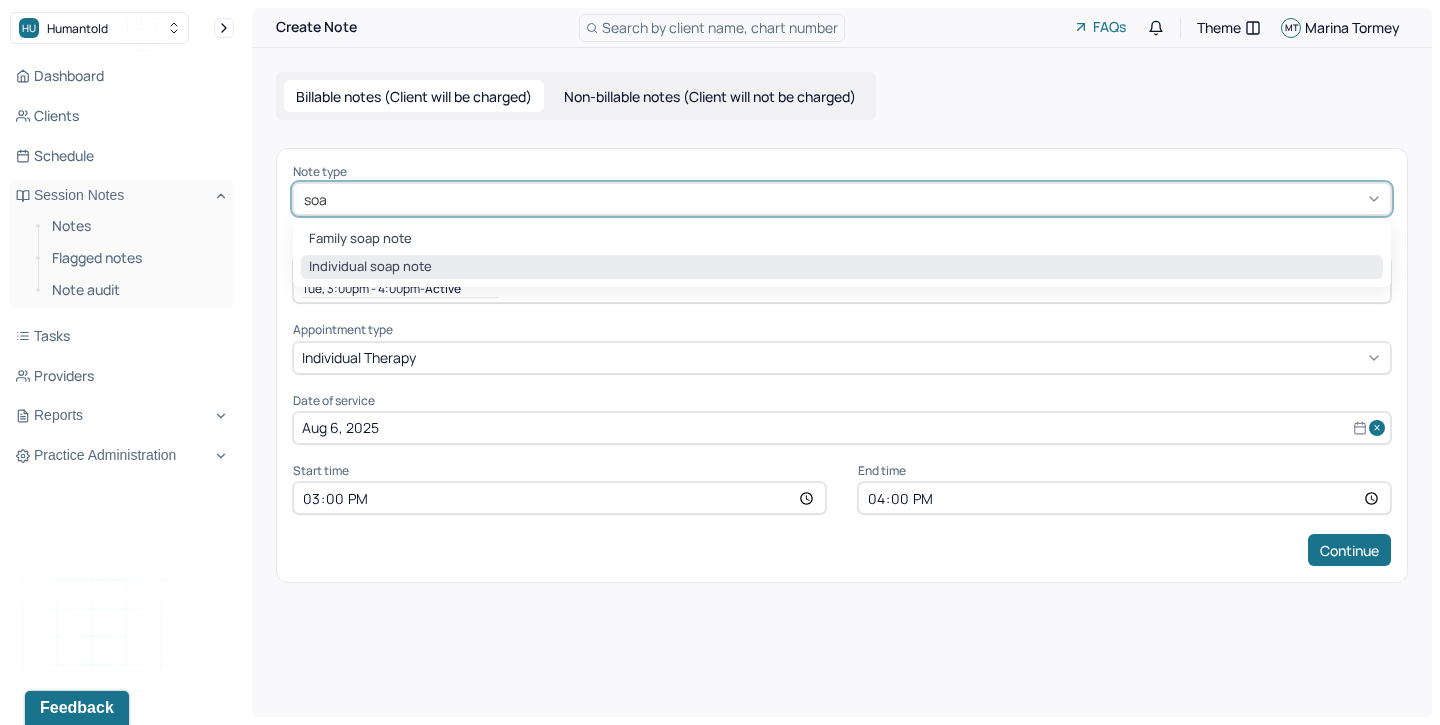 click on "Individual soap note" at bounding box center [842, 267] 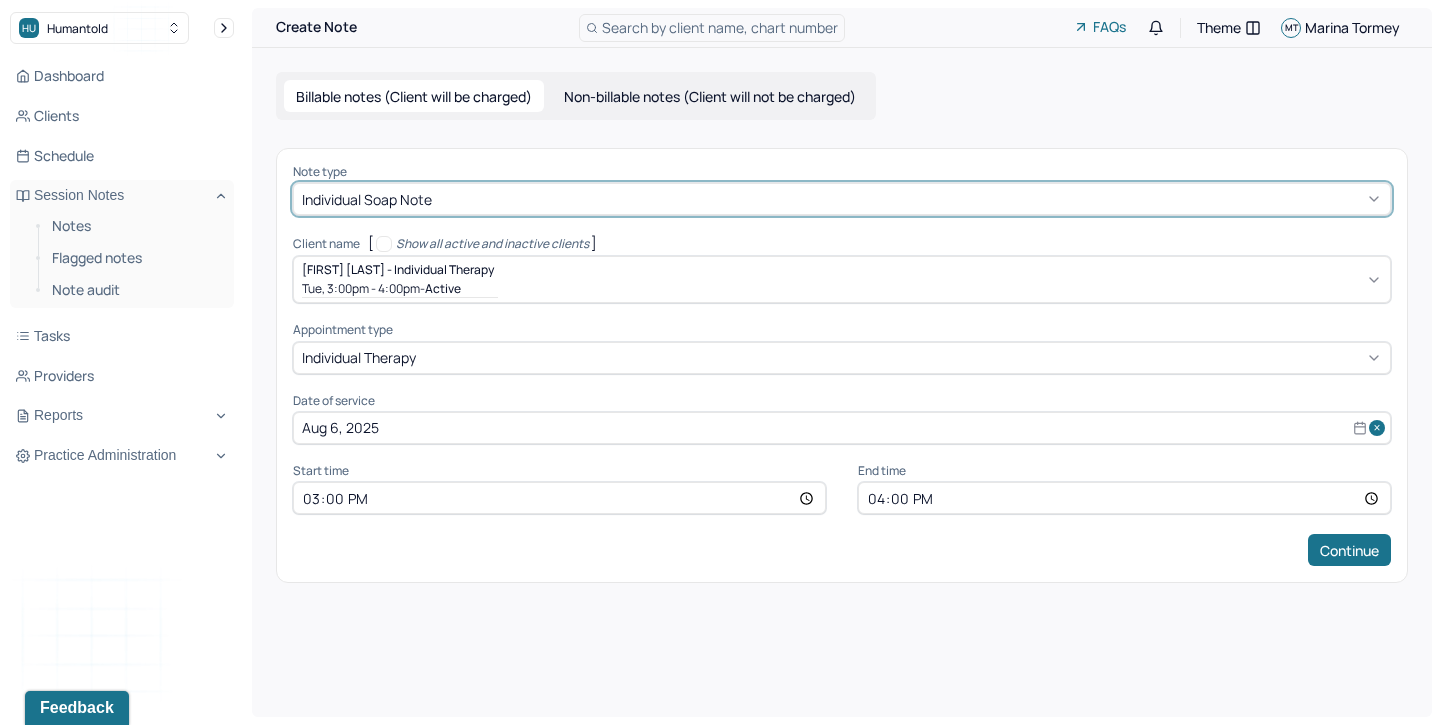 type 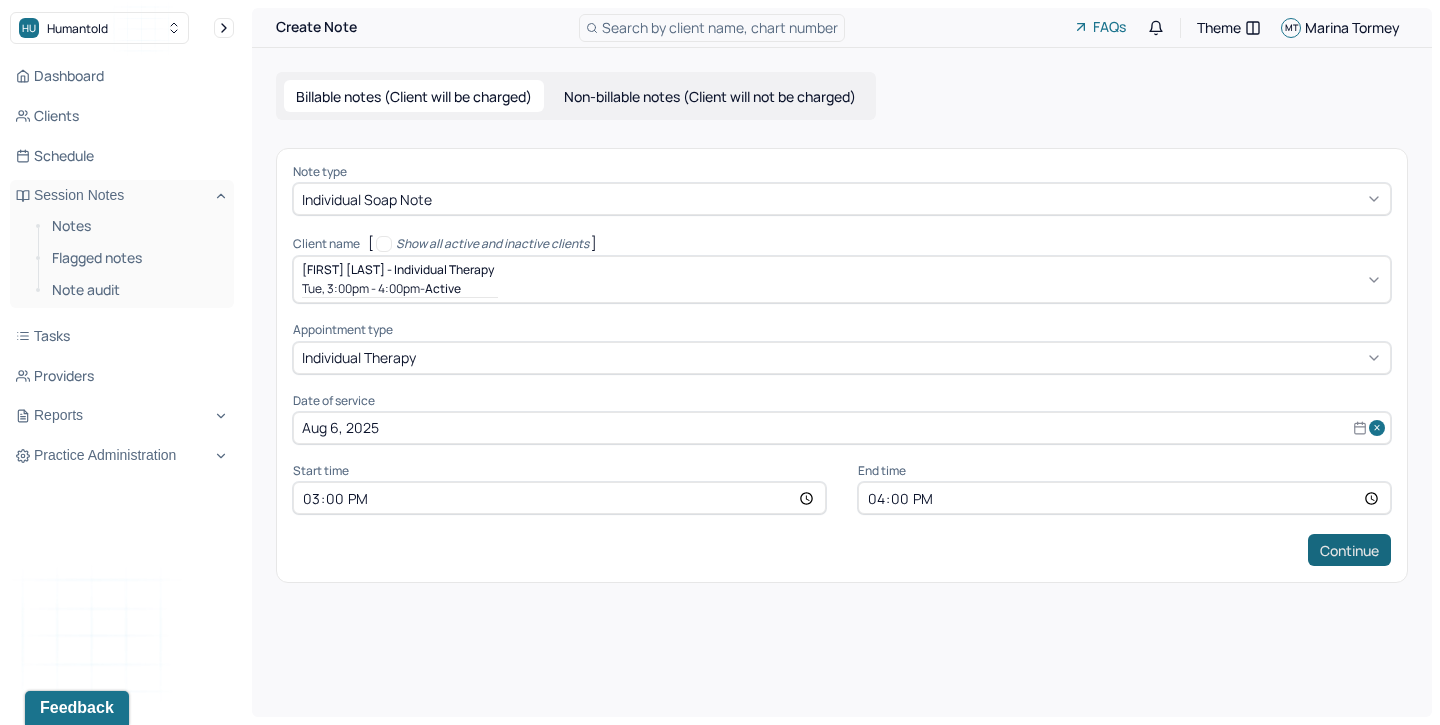 click on "Continue" at bounding box center (1349, 550) 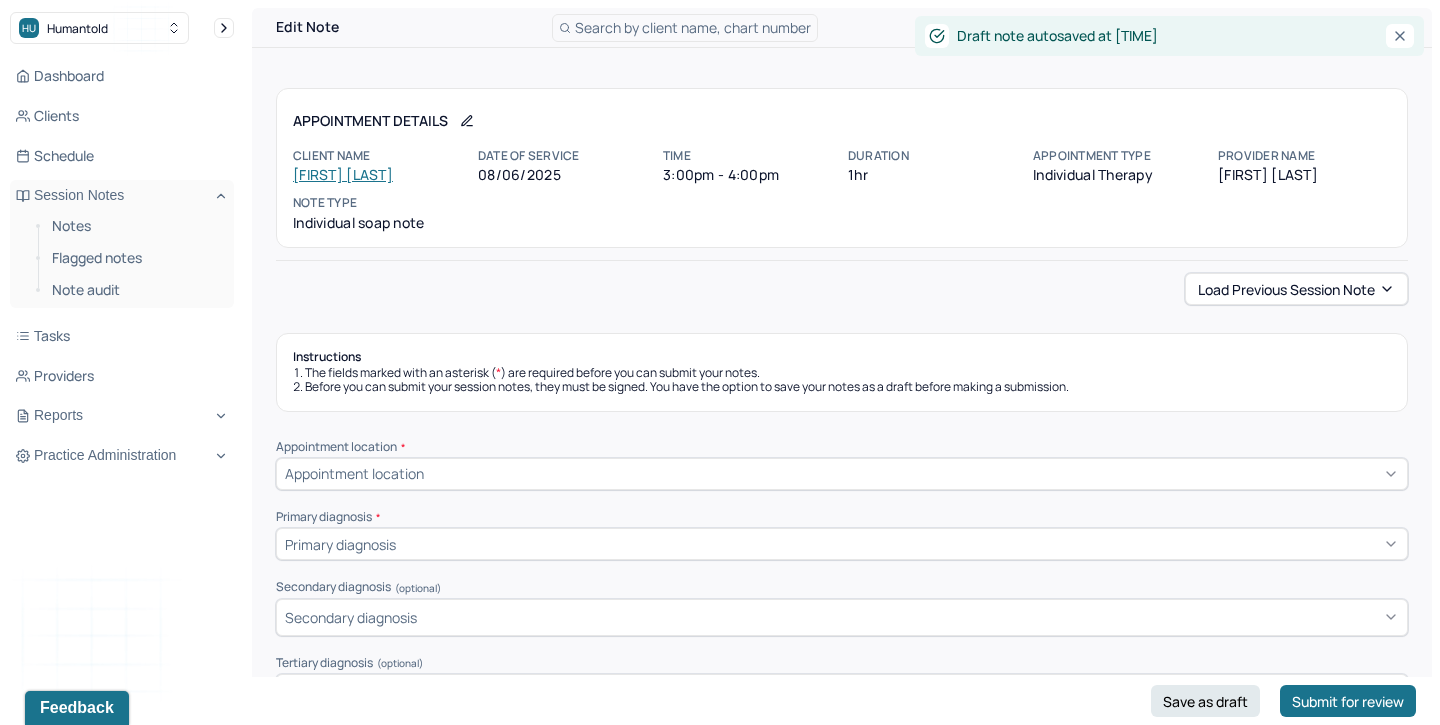 click on "Load previous session note" at bounding box center [1296, 289] 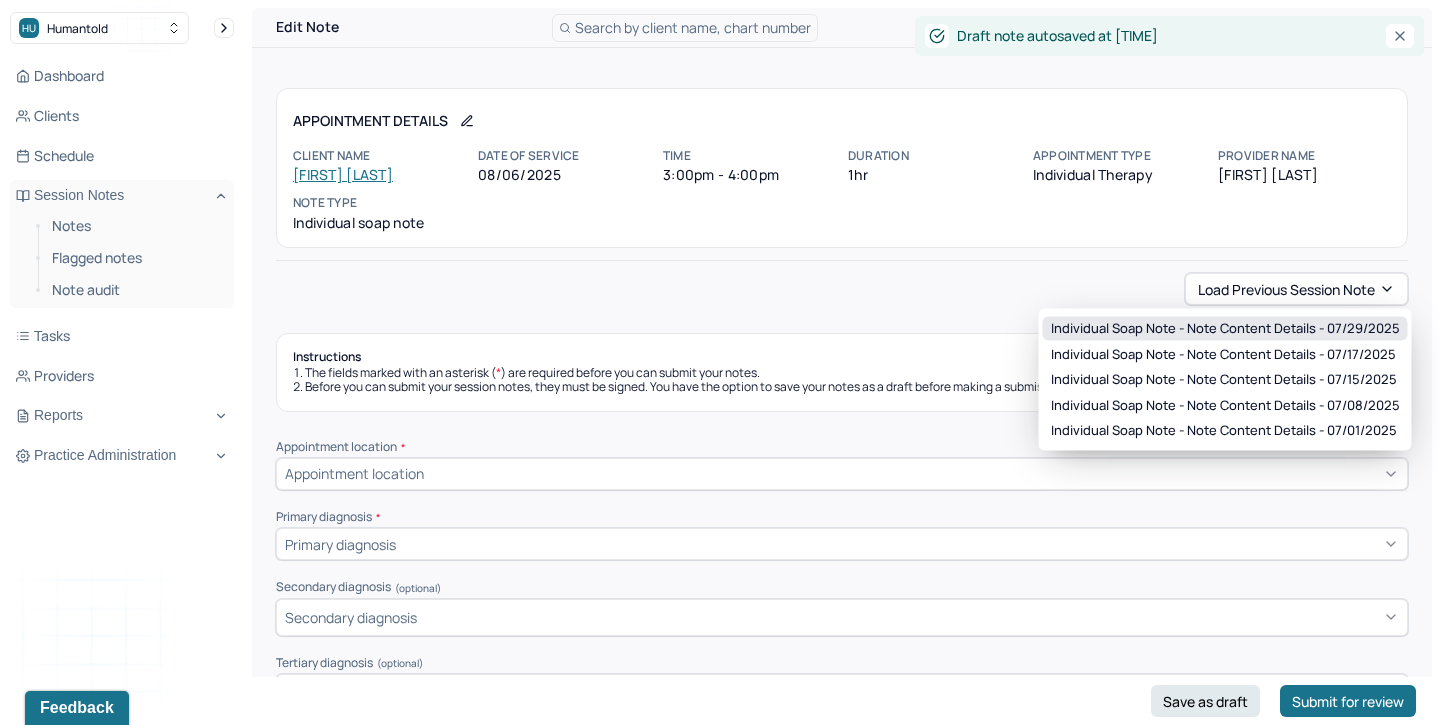 click on "Individual soap note   - Note content Details -   07/29/2025" at bounding box center (1225, 329) 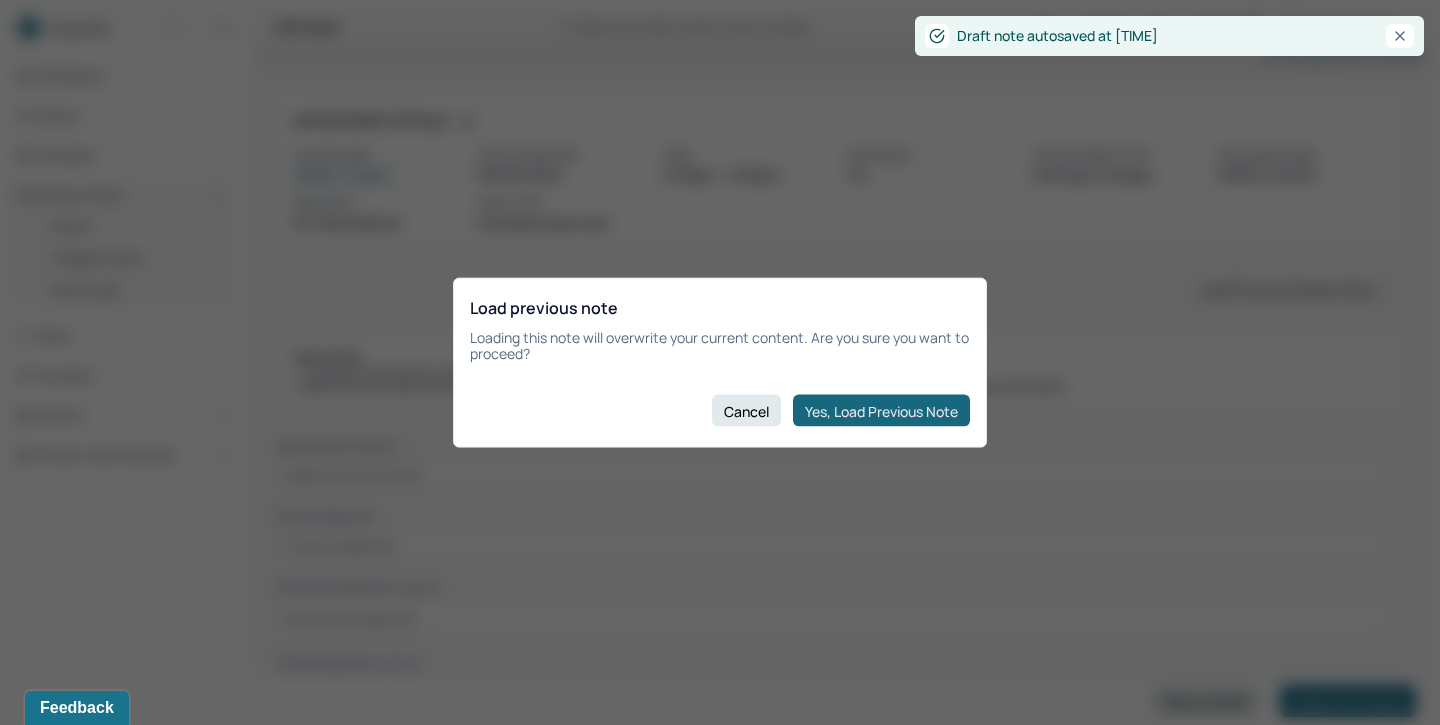 click on "Yes, Load Previous Note" at bounding box center [881, 411] 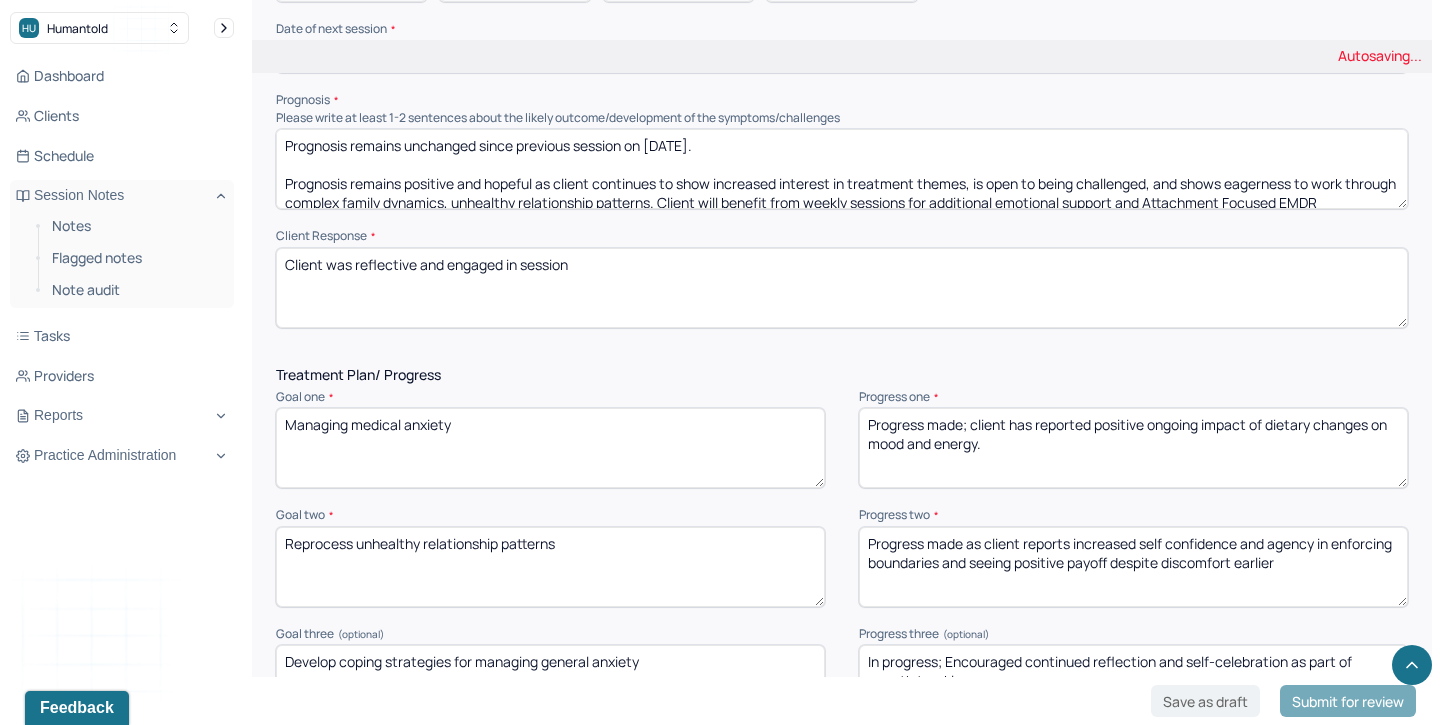 scroll, scrollTop: 2323, scrollLeft: 0, axis: vertical 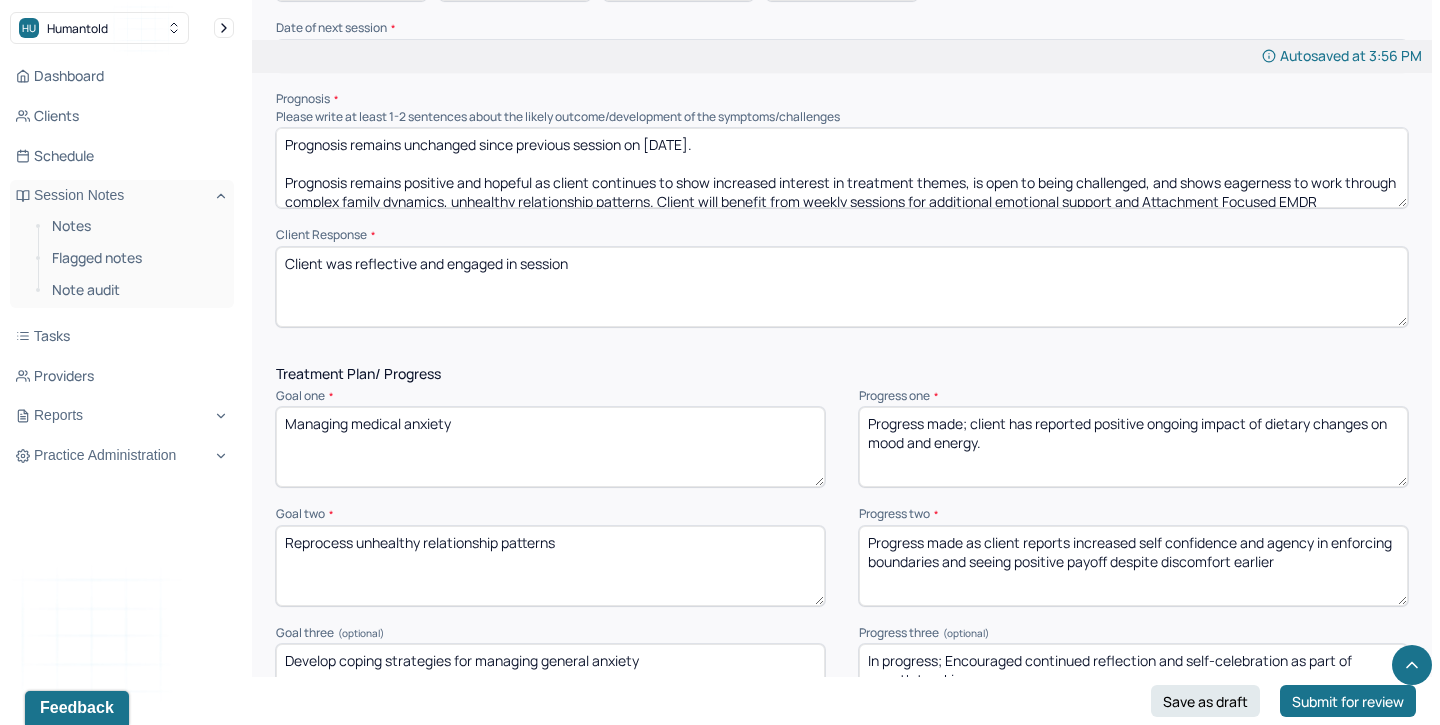 click on "Prognosis remains unchanged since previous session on [DATE].
Prognosis remains positive and hopeful as client continues to show increased interest in treatment themes, is open to being challenged, and shows eagerness to work through complex family dynamics, unhealthy relationship patterns. Client will benefit from weekly sessions for additional emotional support and Attachment Focused EMDR reprocessing." at bounding box center (842, 168) 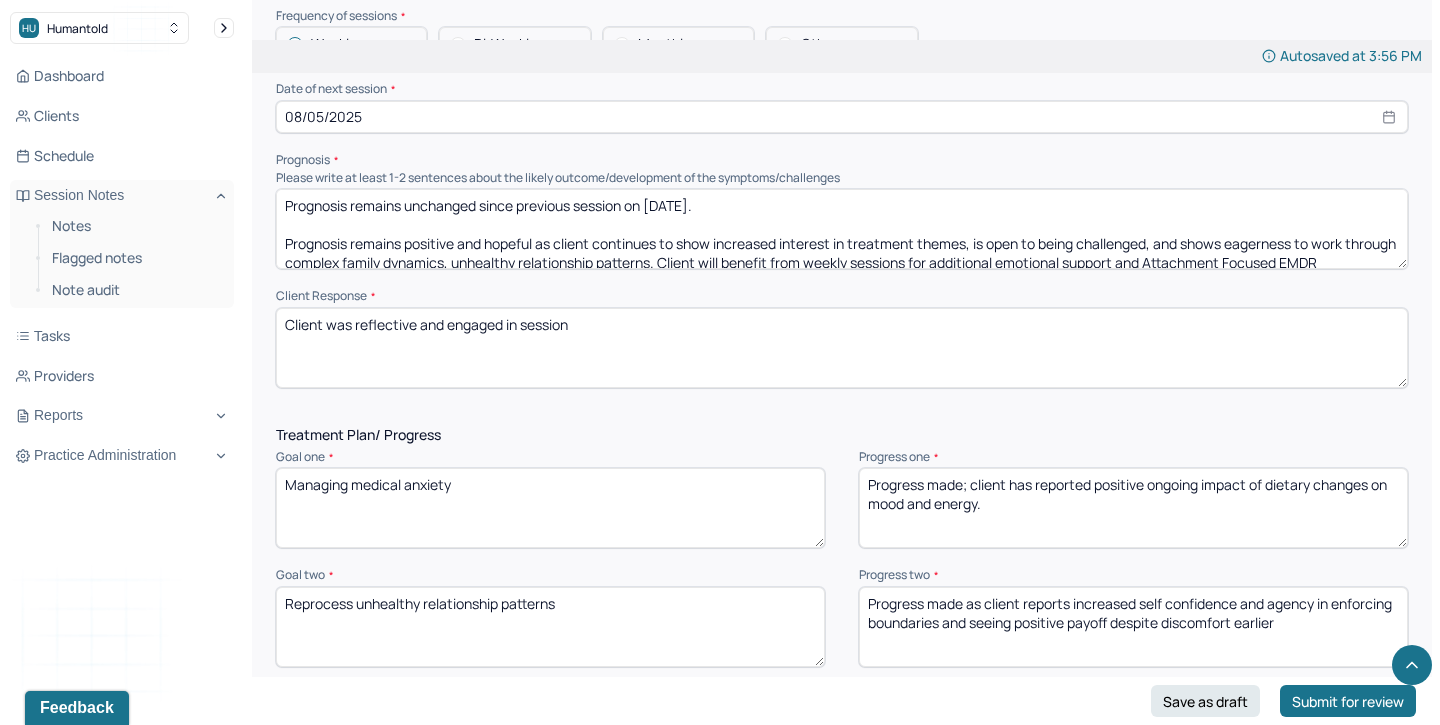 scroll, scrollTop: 2250, scrollLeft: 0, axis: vertical 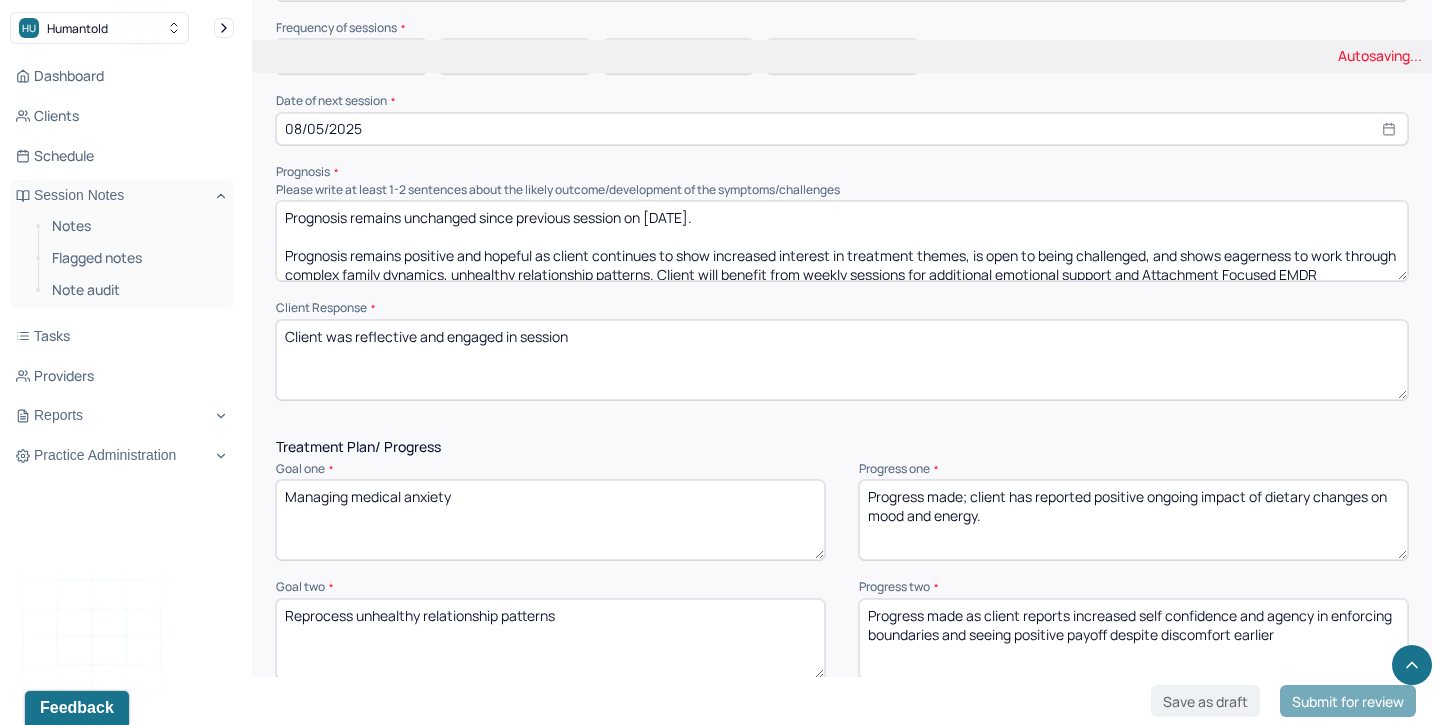 type on "Prognosis remains unchanged since previous session on [DATE].
Prognosis remains positive and hopeful as client continues to show increased interest in treatment themes, is open to being challenged, and shows eagerness to work through complex family dynamics, unhealthy relationship patterns. Client will benefit from weekly sessions for additional emotional support and Attachment Focused EMDR reprocessing." 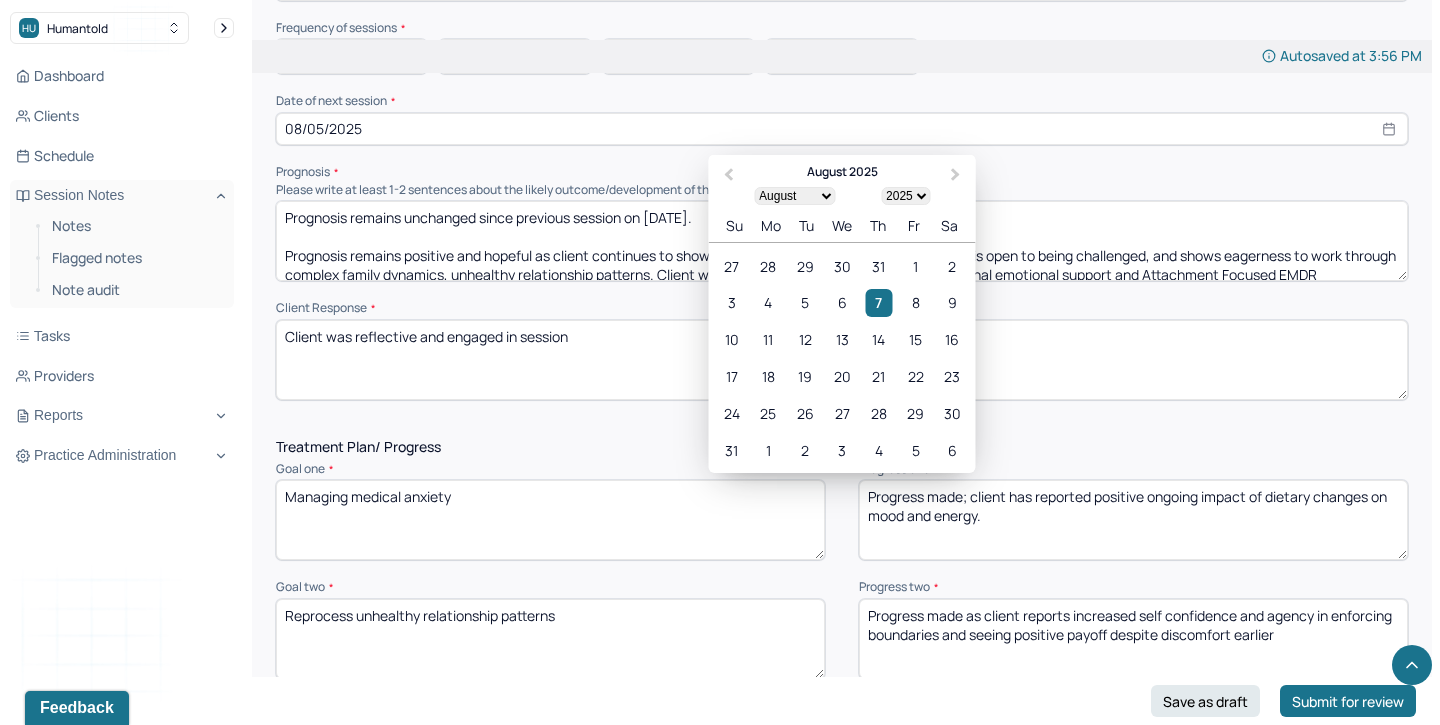 click on "08/05/2025" at bounding box center (842, 129) 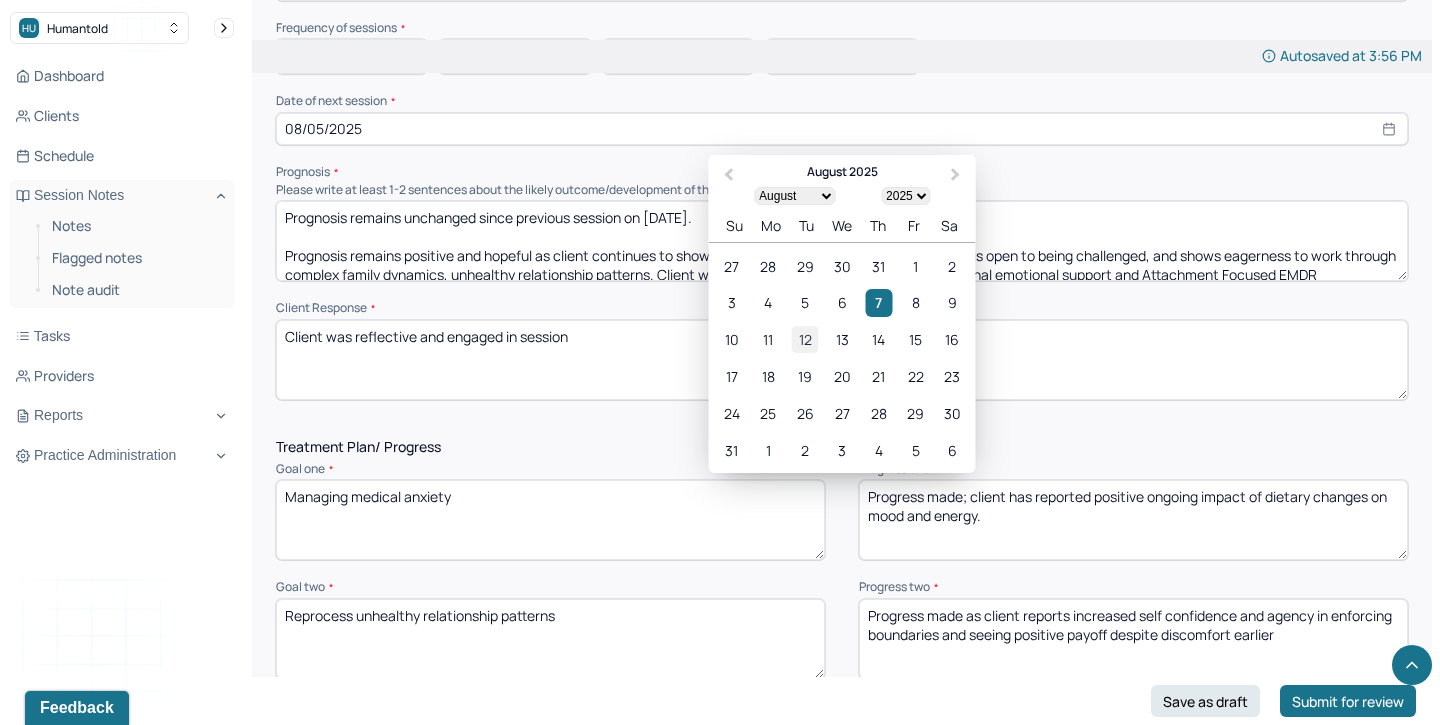click on "12" at bounding box center [805, 339] 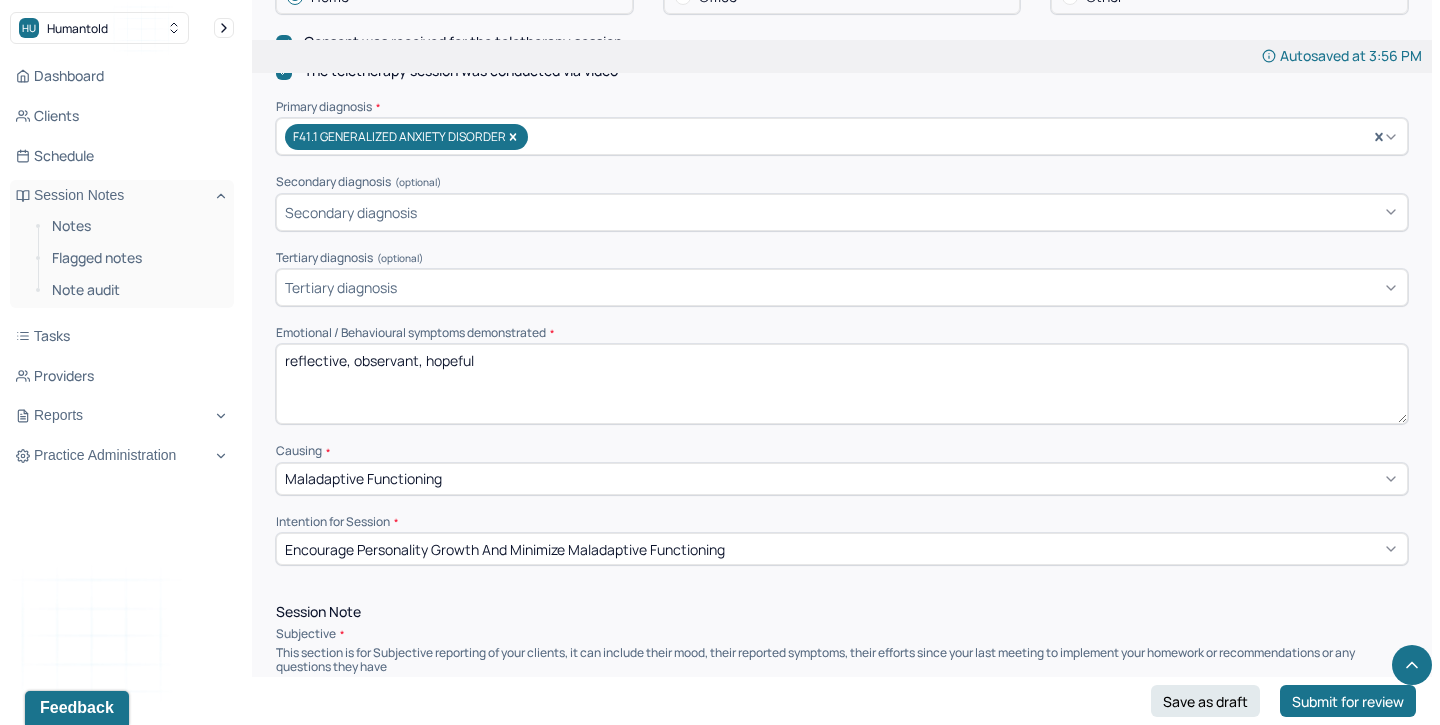 scroll, scrollTop: 627, scrollLeft: 0, axis: vertical 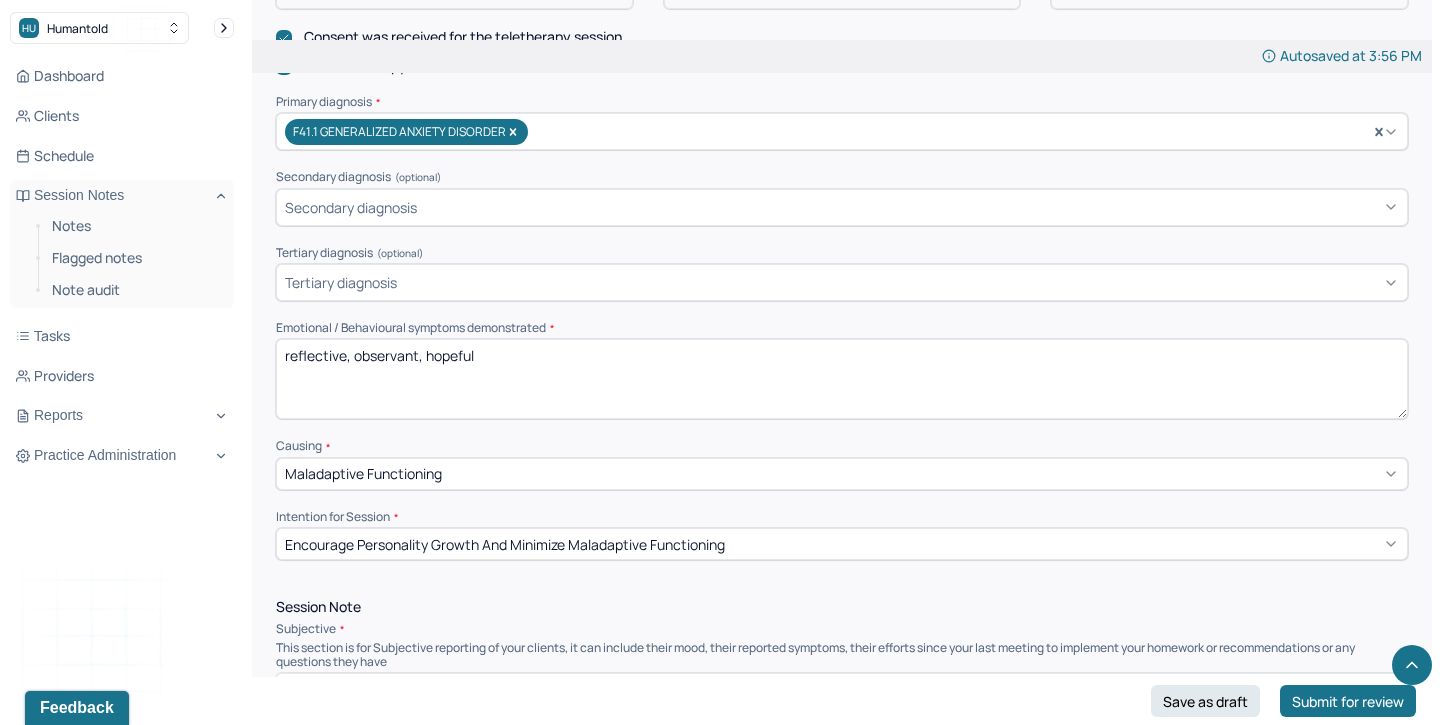 click on "reflective, observant, hopeful" at bounding box center (842, 379) 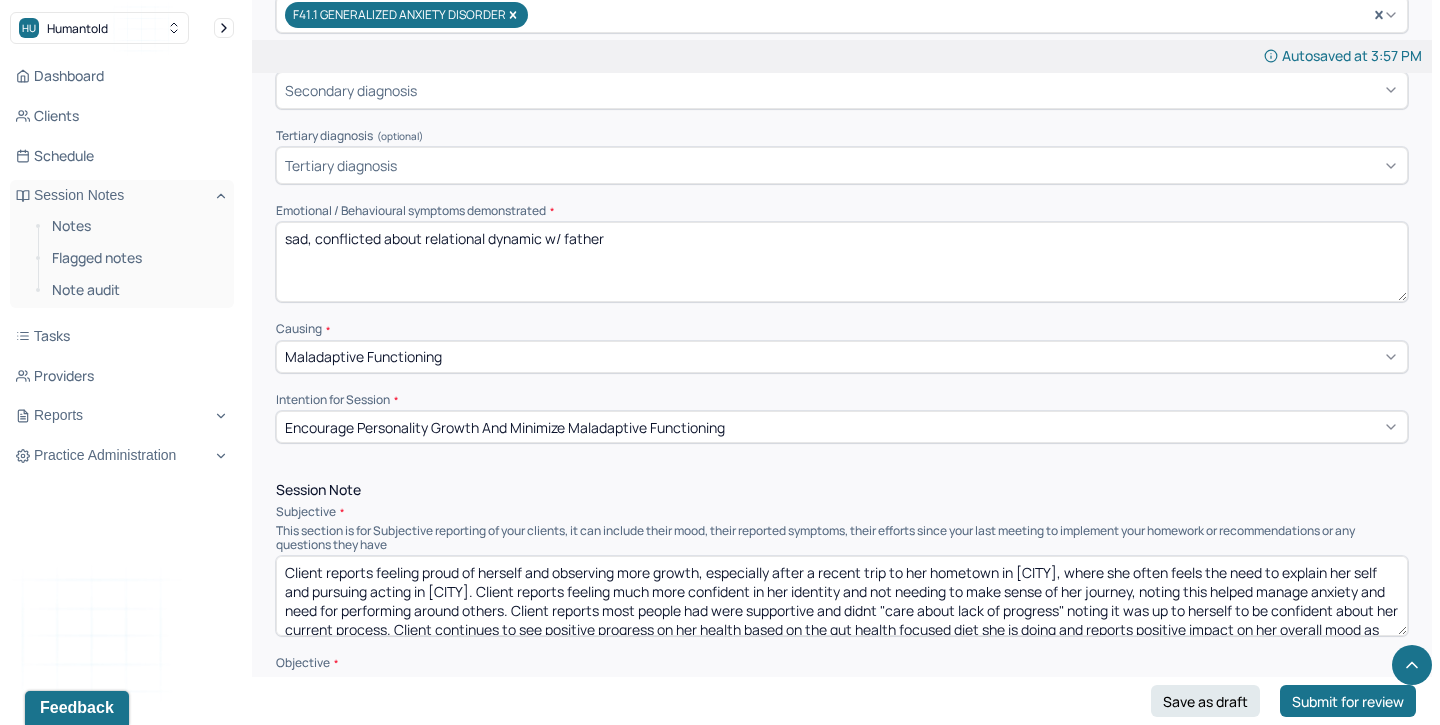 scroll, scrollTop: 825, scrollLeft: 0, axis: vertical 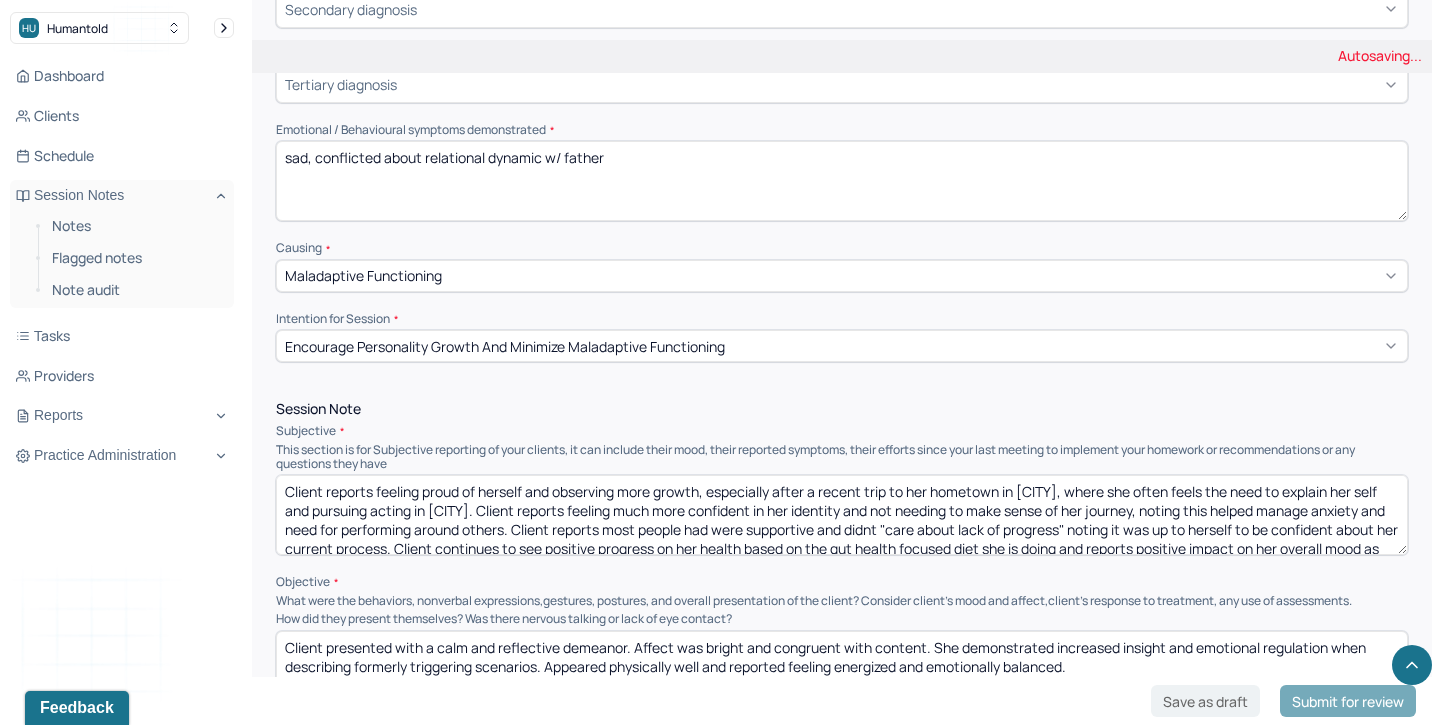 type on "sad, conflicted about relational dynamic w/ father" 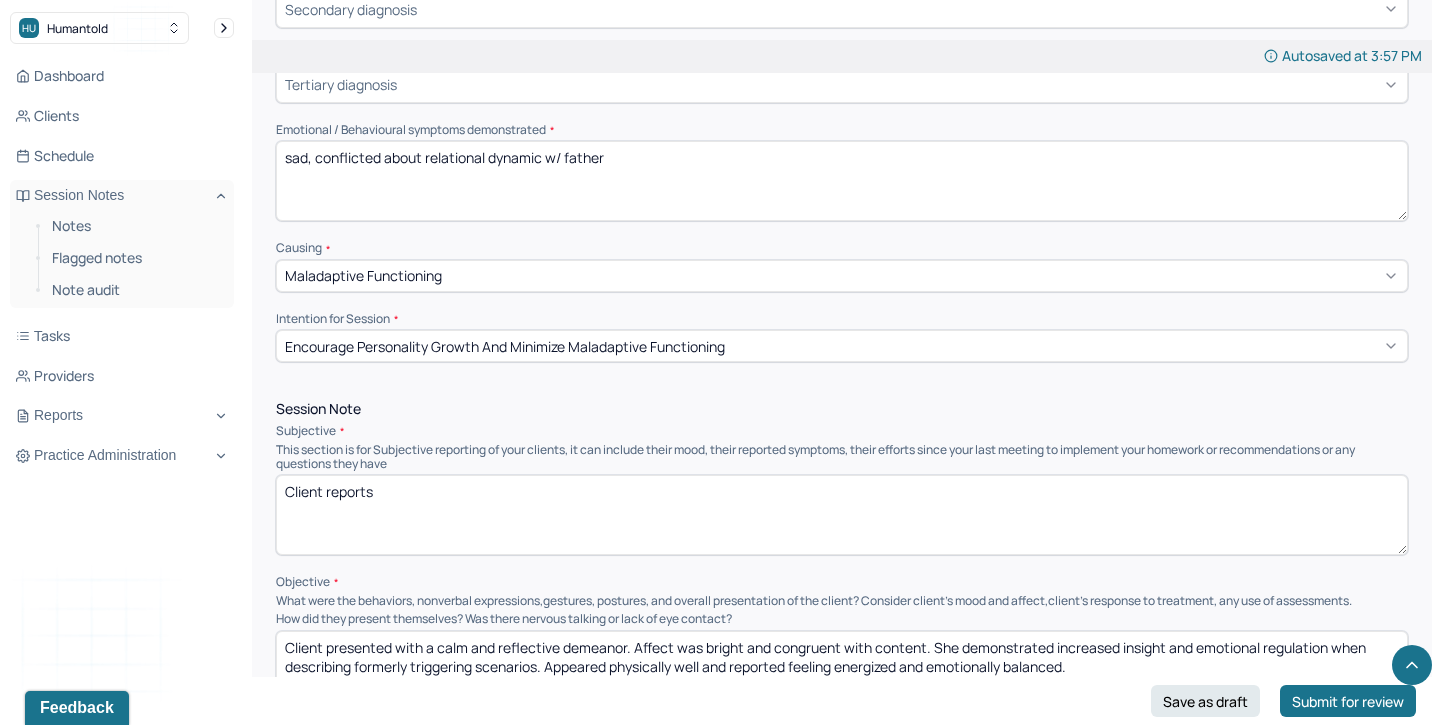 type on "Client reports" 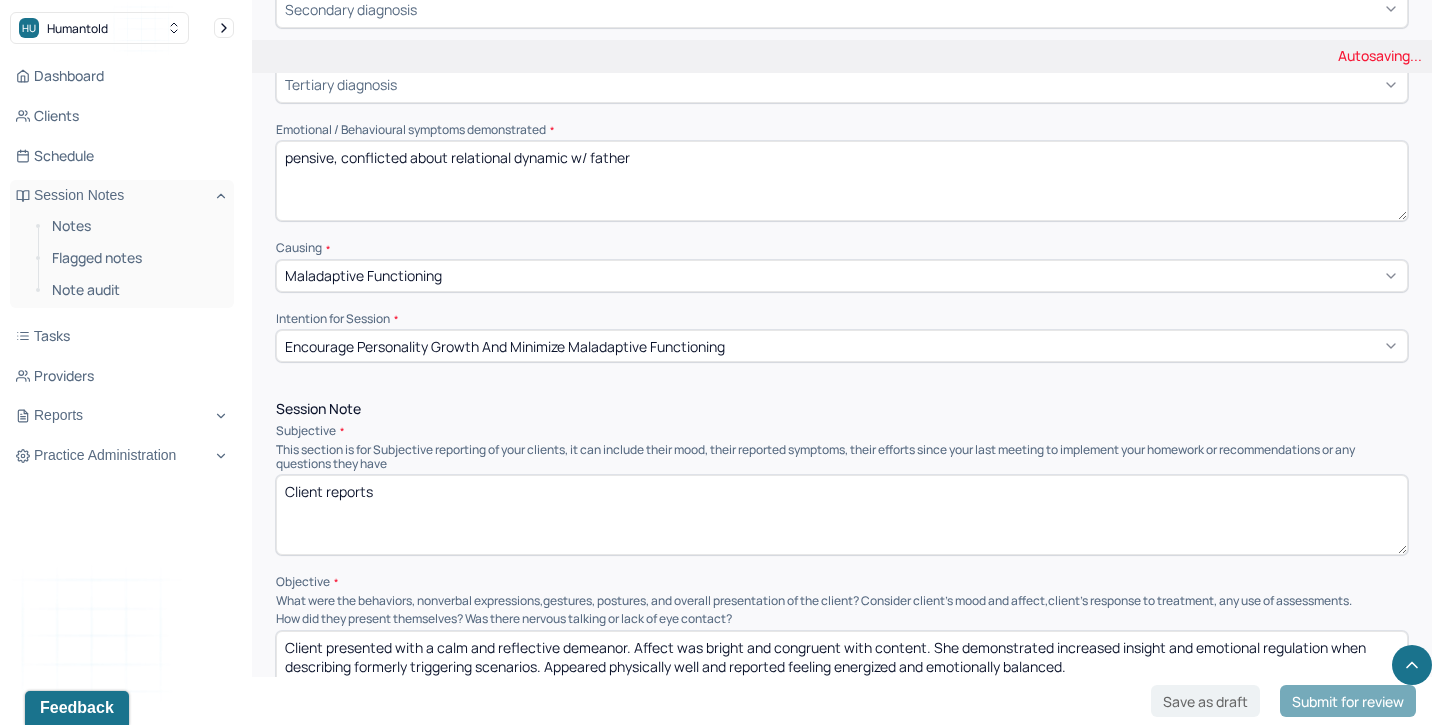 click on "sad, conflicted about relational dynamic w/ father" at bounding box center [842, 181] 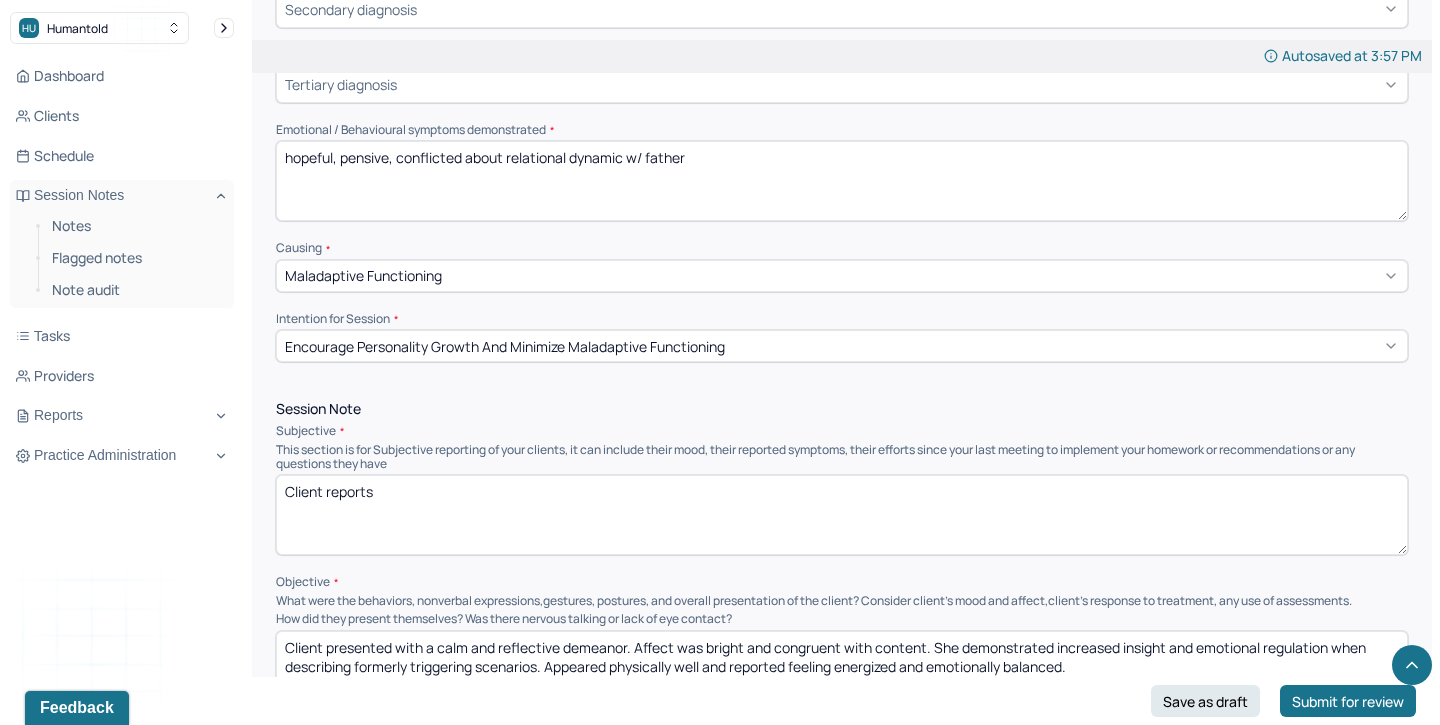 type on "hopeful, pensive, conflicted about relational dynamic w/ father" 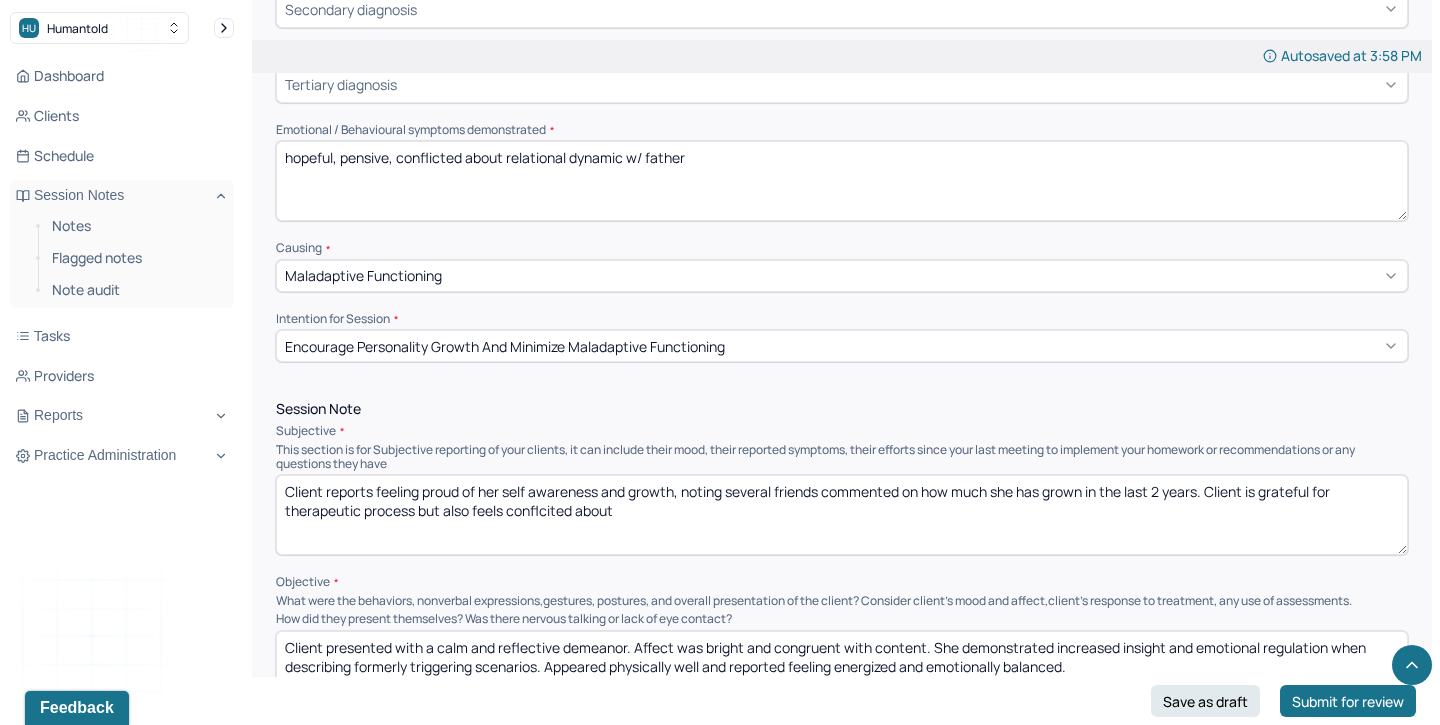 click on "Client reports feeling proud of her self awareness and growth, noting several friends commented on how much she has grown in the last [YEARS]. Client is grateful for therapeutic process but also feels cinlfcited about" at bounding box center [842, 515] 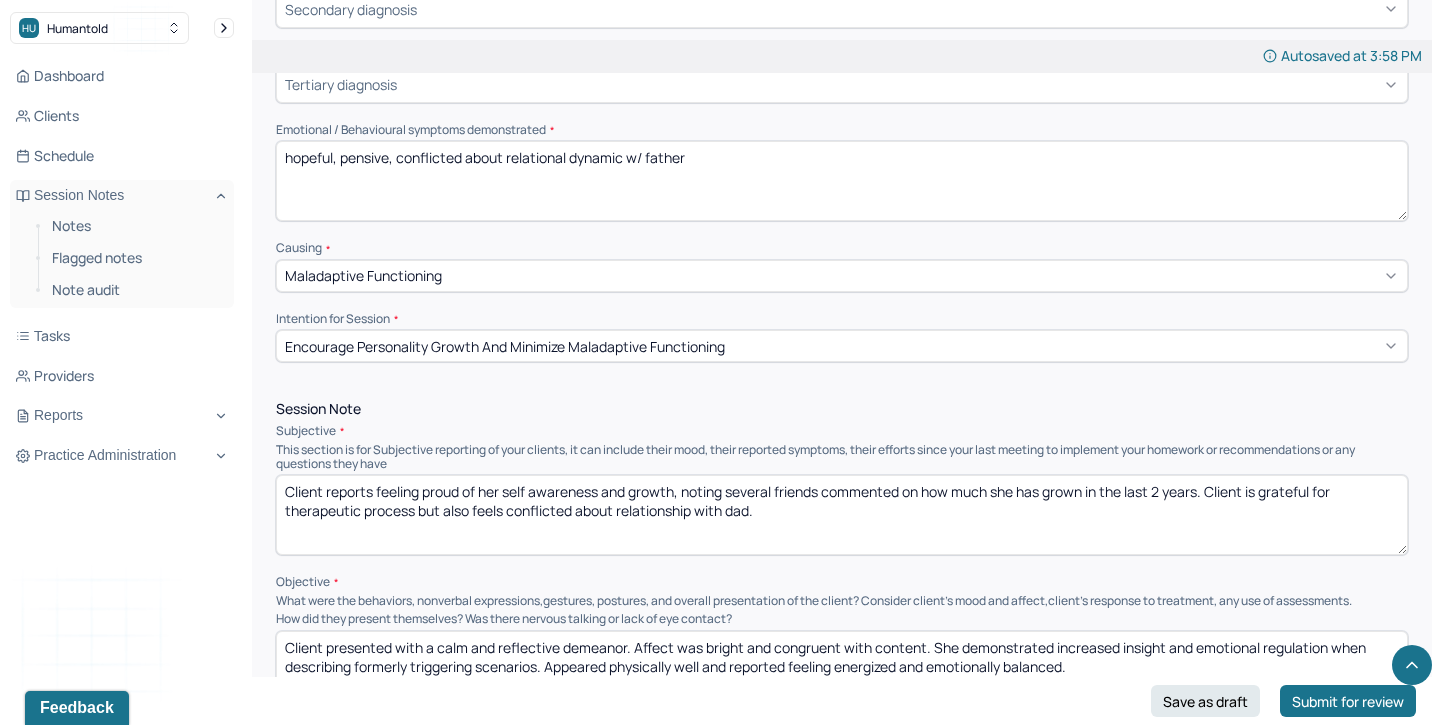 click on "Client reports feeling proud of her self awareness and growth, noting several friends commented on how much she has grown in the last 2 years. Client is grateful for therapeutic process but also feels conflicted about relationship with dad." at bounding box center (842, 515) 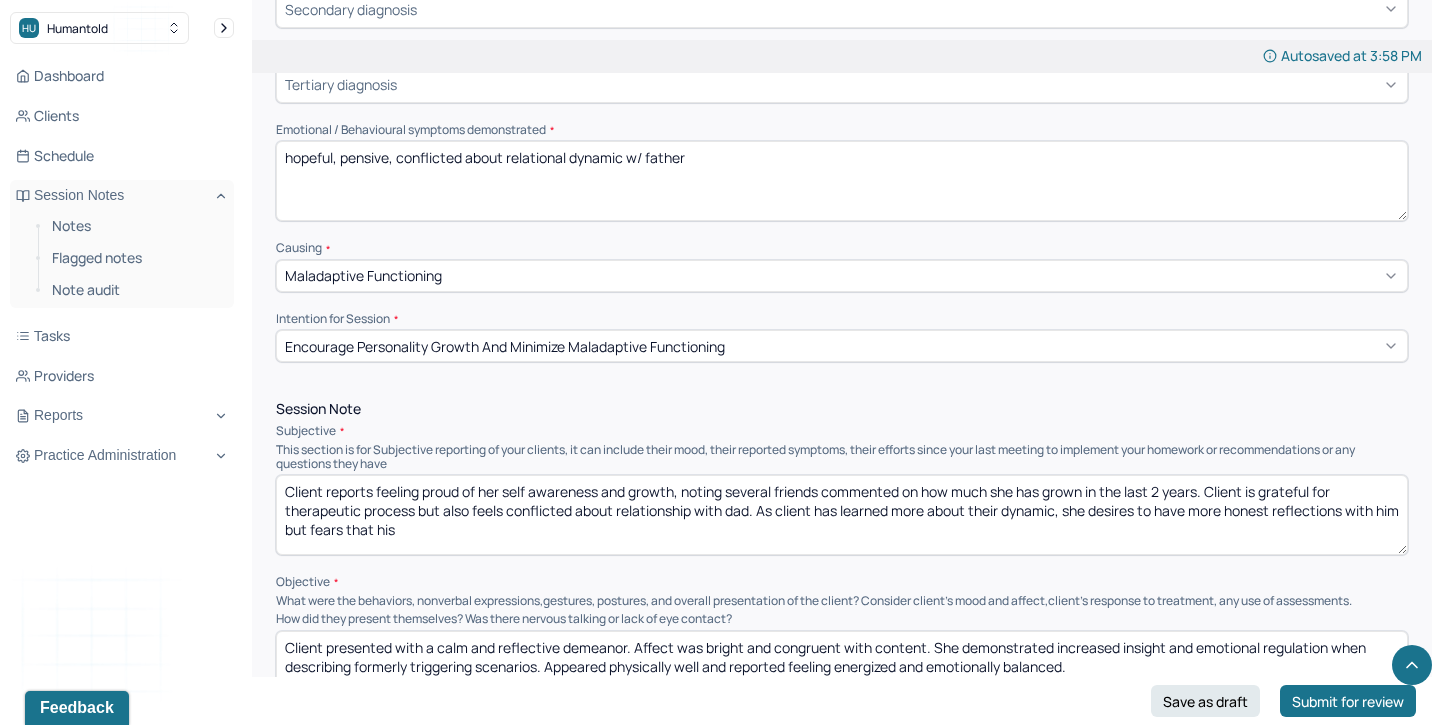 click on "Client reports feeling proud of her self awareness and growth, noting several friends commented on how much she has grown in the last 2 years. Client is grateful for therapeutic process but also feels conflicted about relationship with dad. As client has learned more about their dynamic, she desires to have more honest refelctiosn with him but fears that his" at bounding box center (842, 515) 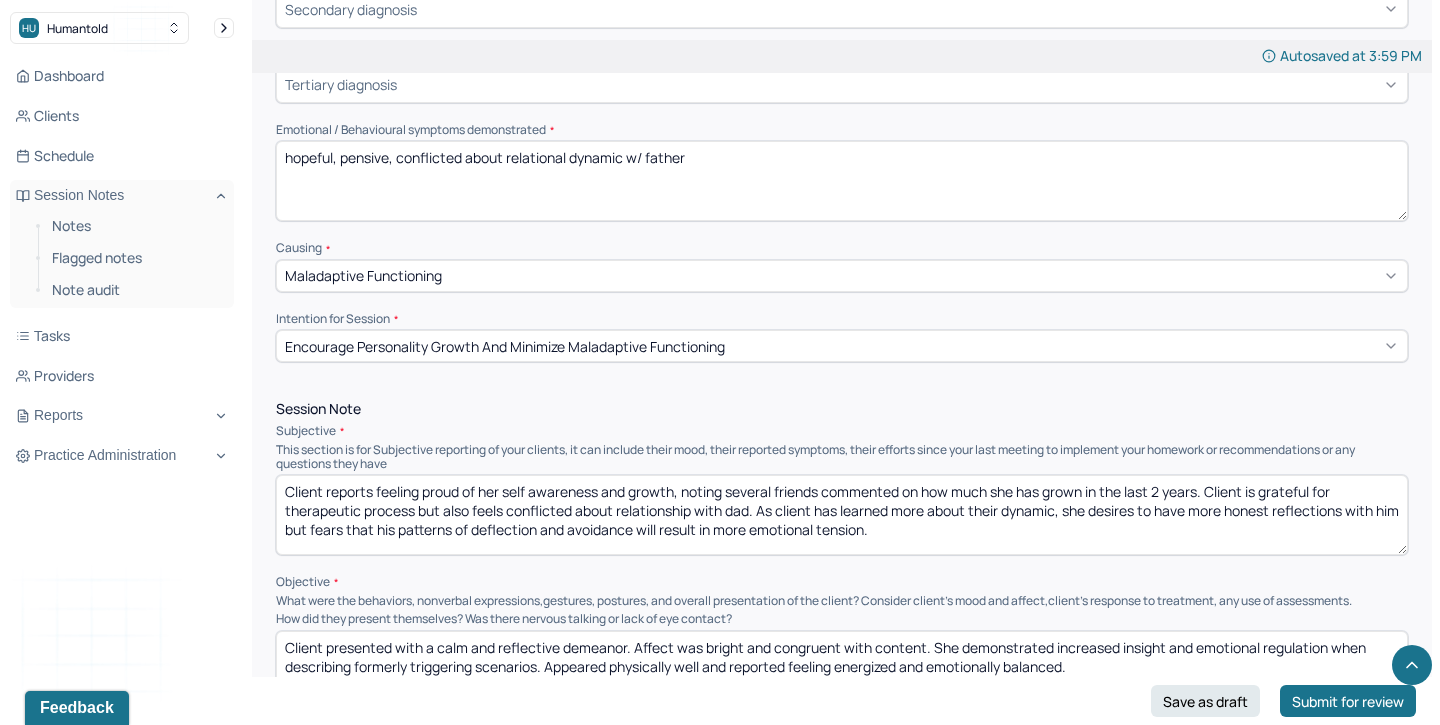 click on "Client reports feeling proud of her self awareness and growth, noting several friends commented on how much she has grown in the last 2 years. Client is grateful for therapeutic process but also feels conflicted about relationship with dad. As client has learned more about their dynamic, she desires to have more honest reflections with him but fears that his patterns of deflection and avoidance will result in" at bounding box center [842, 515] 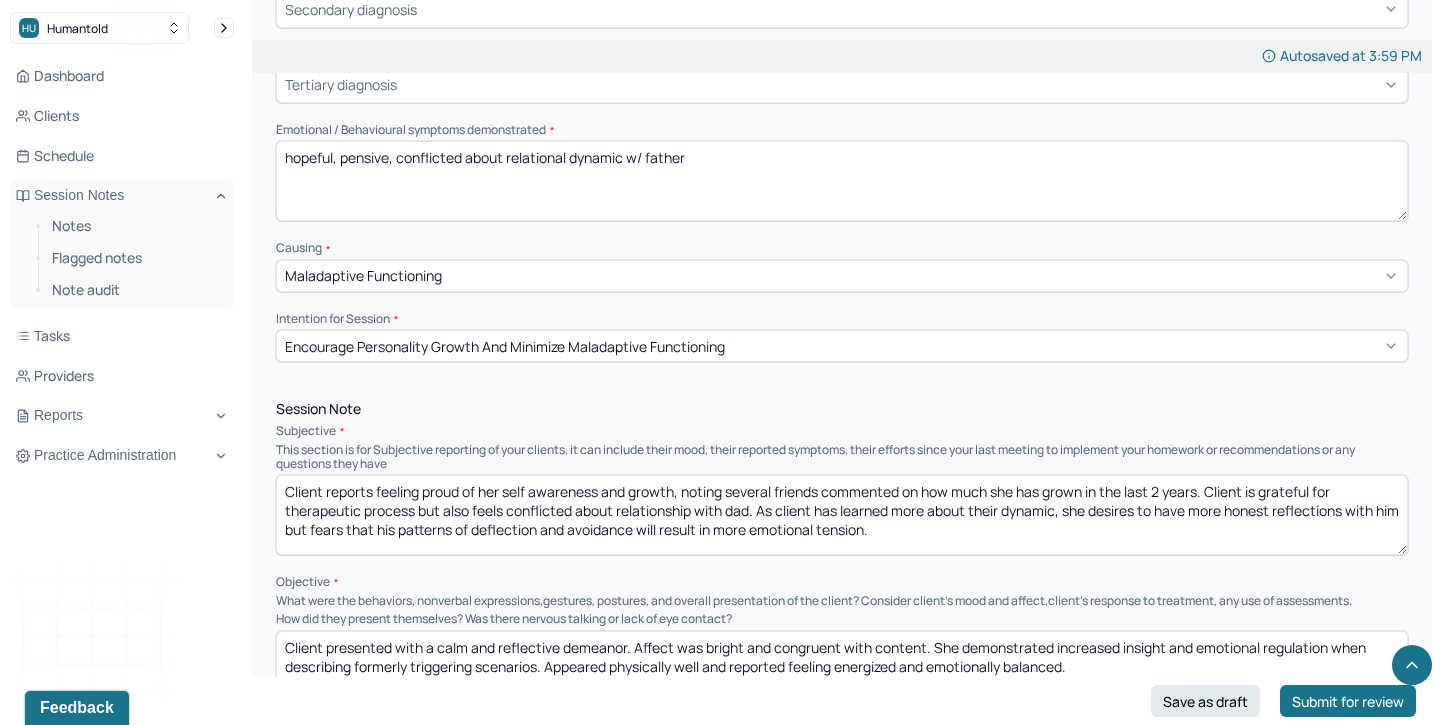 type on "Client reports feeling proud of her self awareness and growth, noting several friends commented on how much she has grown in the last 2 years. Client is grateful for therapeutic process but also feels conflicted about relationship with dad. As client has learned more about their dynamic, she desires to have more honest reflections with him but fears that his patterns of deflection and avoidance will result in more emotional tension." 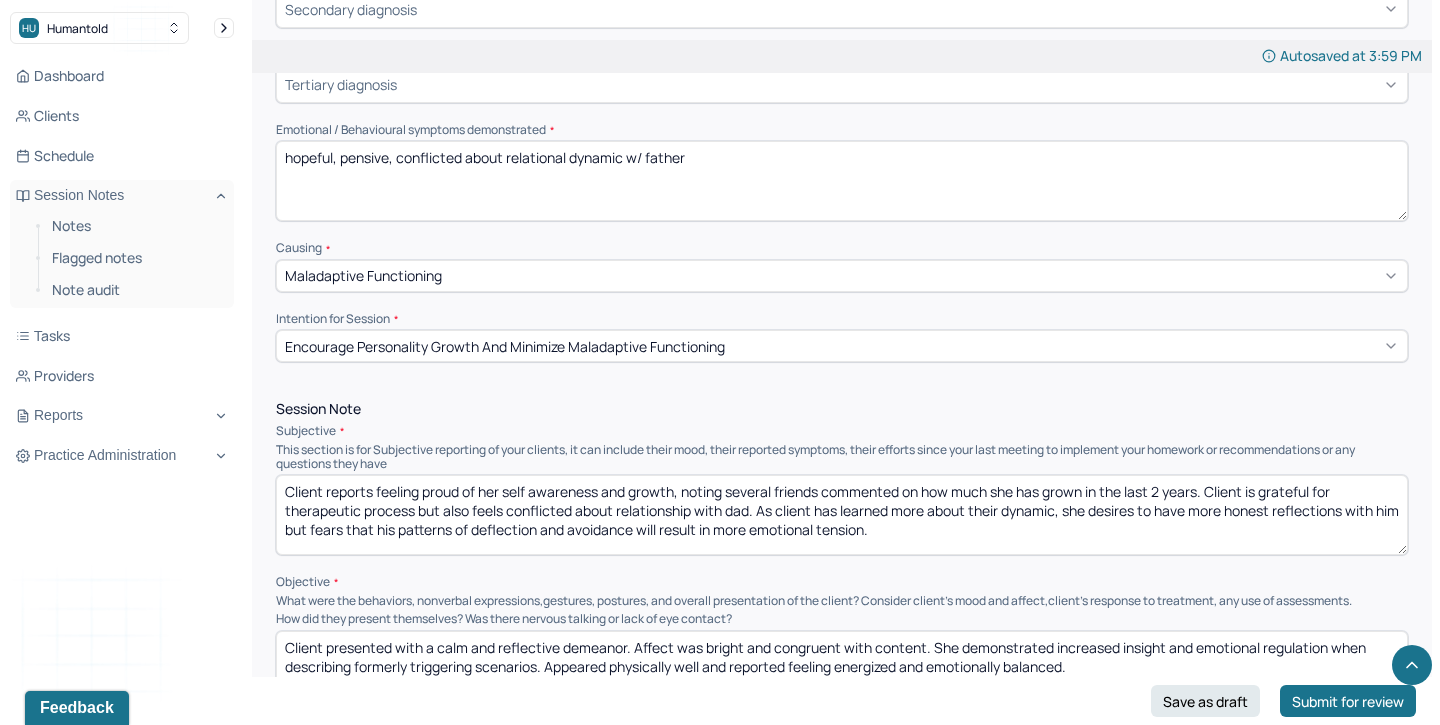 scroll, scrollTop: 990, scrollLeft: 0, axis: vertical 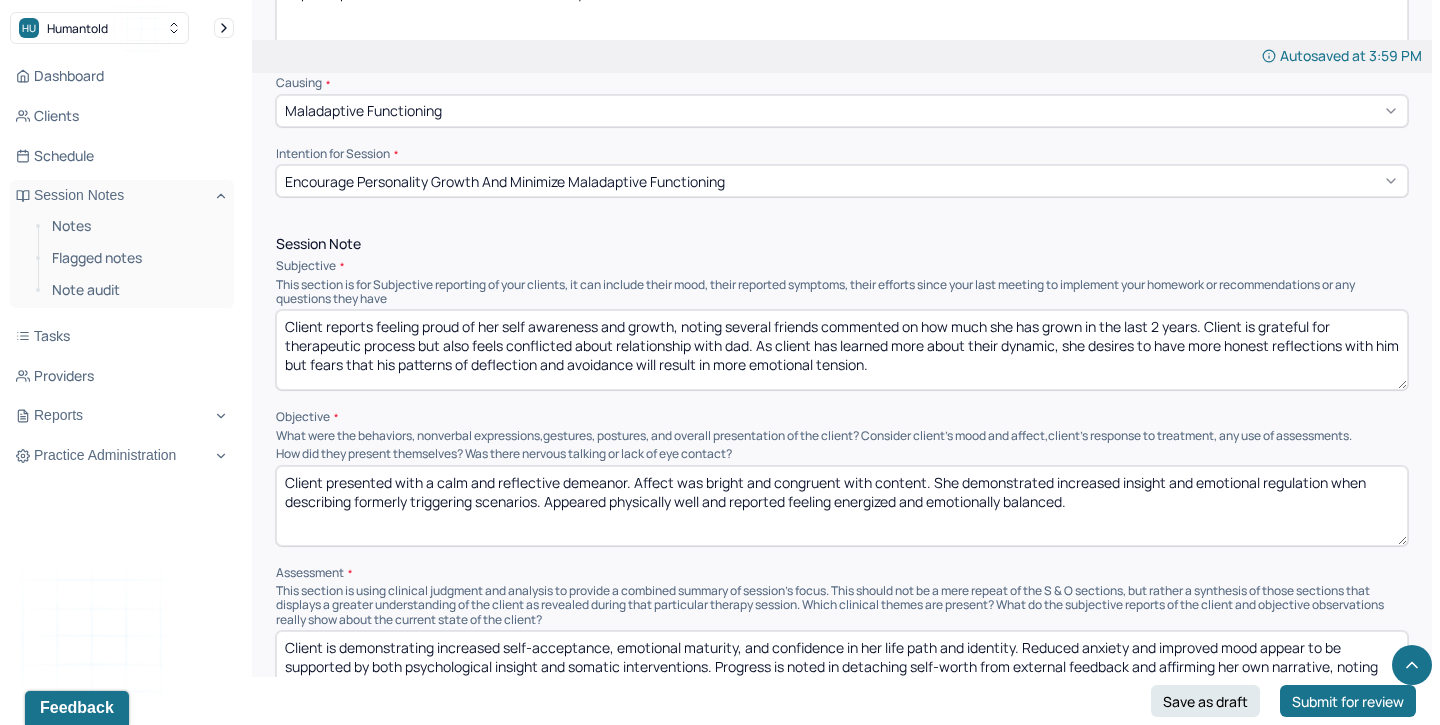 click on "Client presented with a calm and reflective demeanor. Affect was bright and congruent with content. She demonstrated increased insight and emotional regulation when describing formerly triggering scenarios. Appeared physically well and reported feeling energized and emotionally balanced." at bounding box center [842, 506] 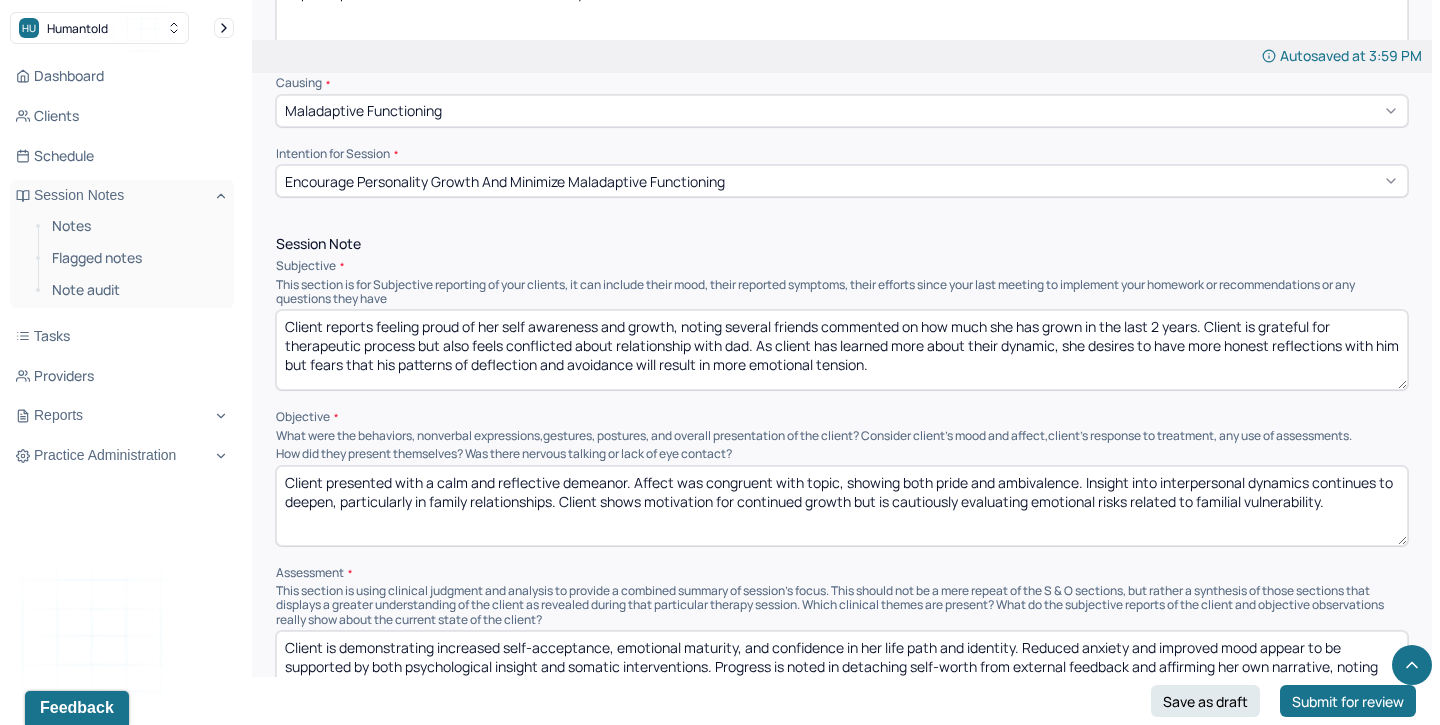 drag, startPoint x: 1367, startPoint y: 498, endPoint x: 559, endPoint y: 496, distance: 808.0025 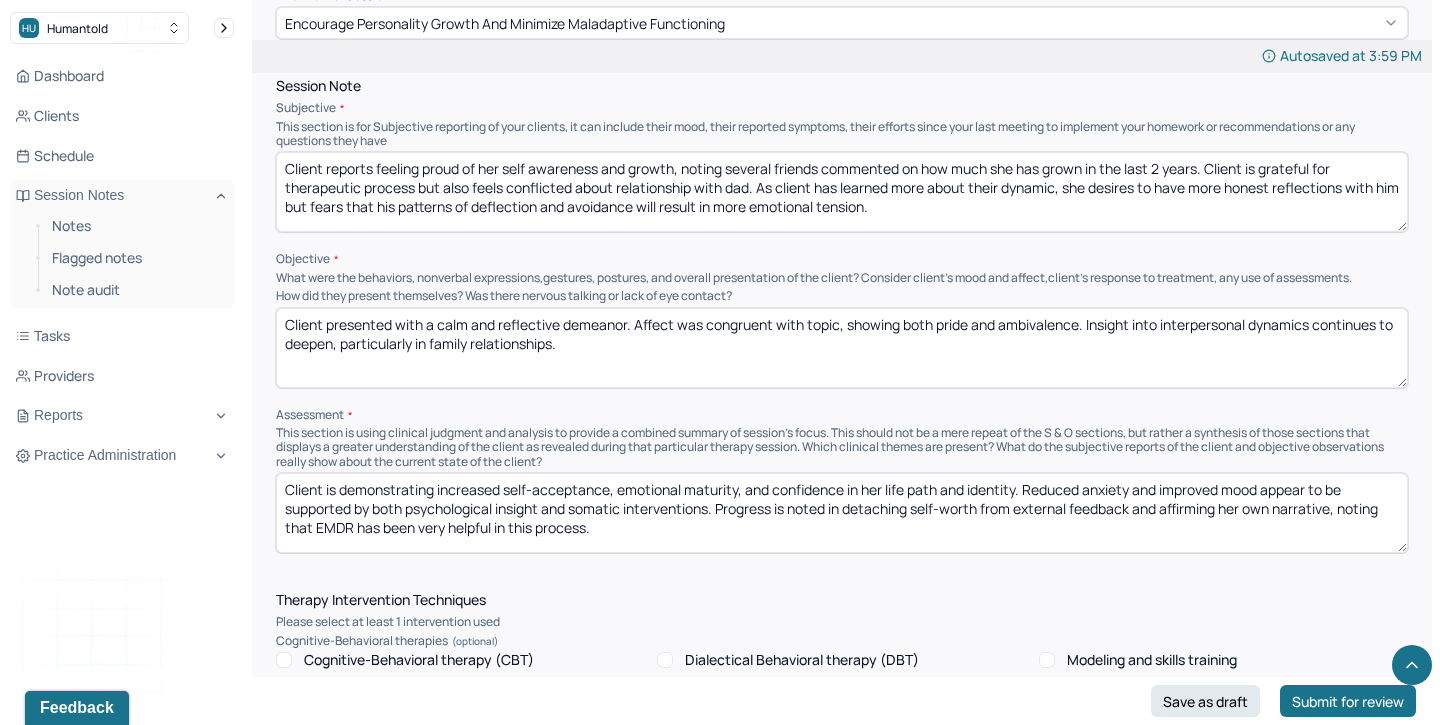 scroll, scrollTop: 1149, scrollLeft: 0, axis: vertical 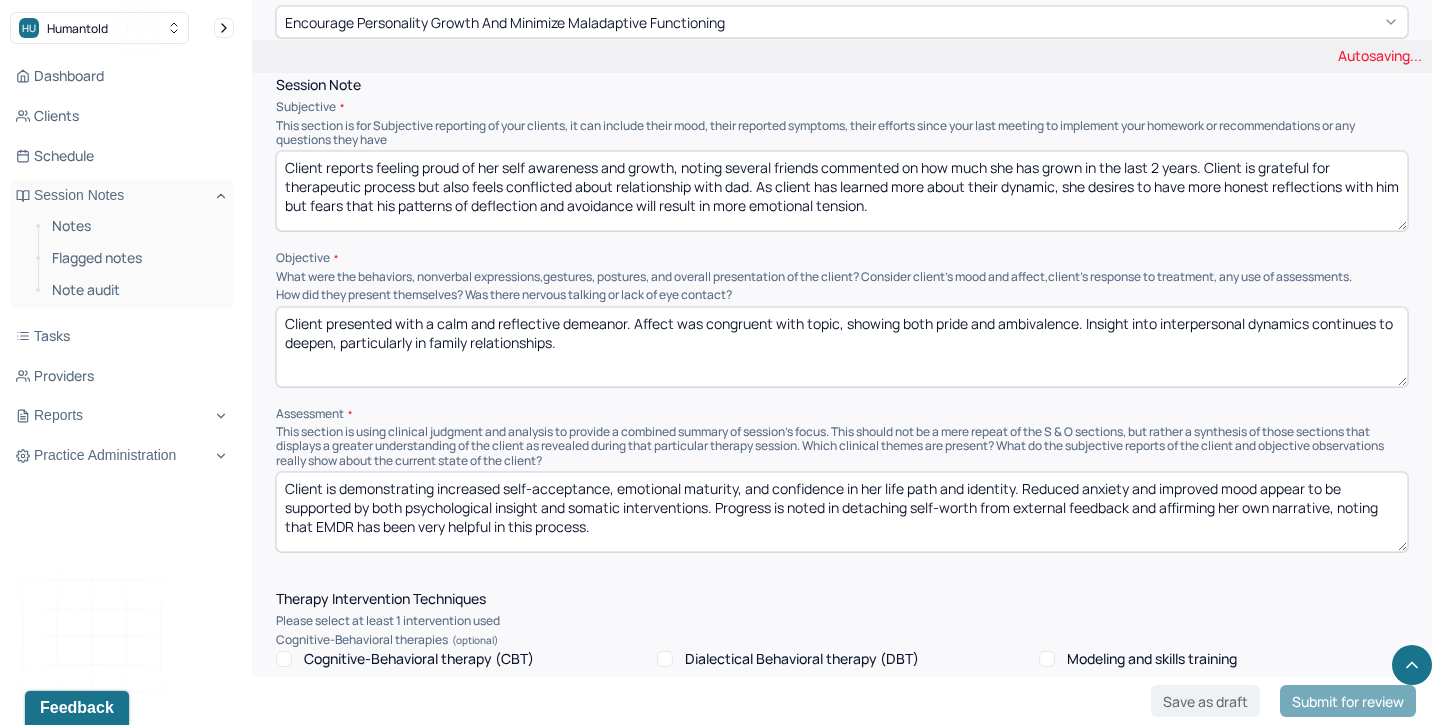 type on "Client presented with a calm and reflective demeanor. Affect was congruent with topic, showing both pride and ambivalence. Insight into interpersonal dynamics continues to deepen, particularly in family relationships." 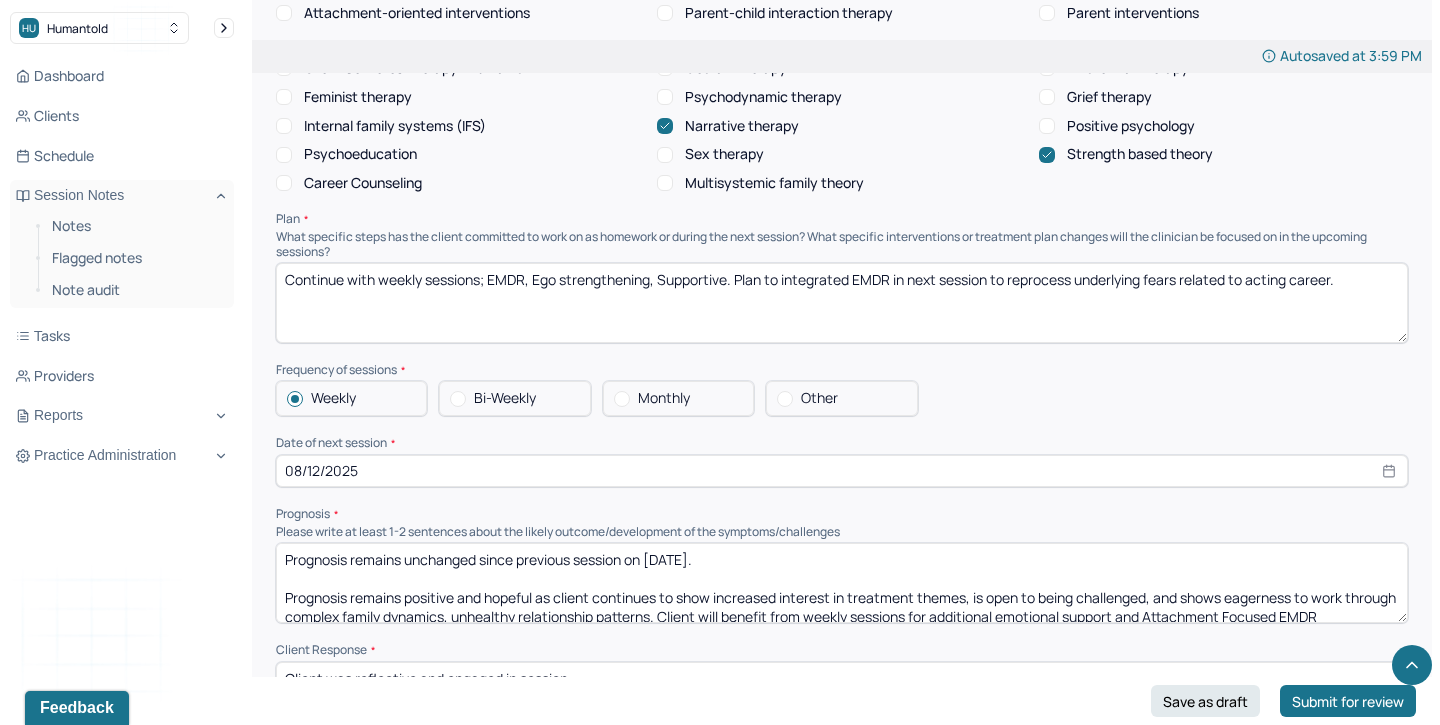 scroll, scrollTop: 1953, scrollLeft: 0, axis: vertical 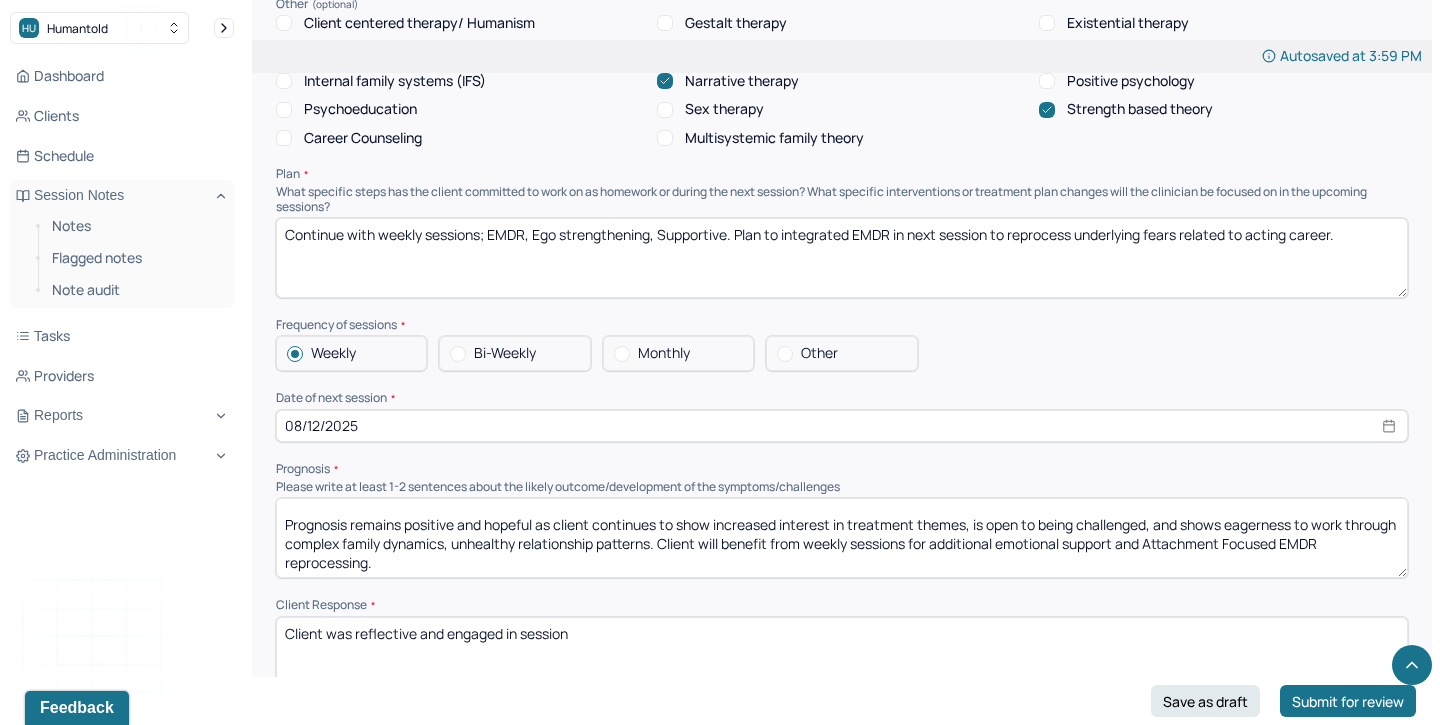 type 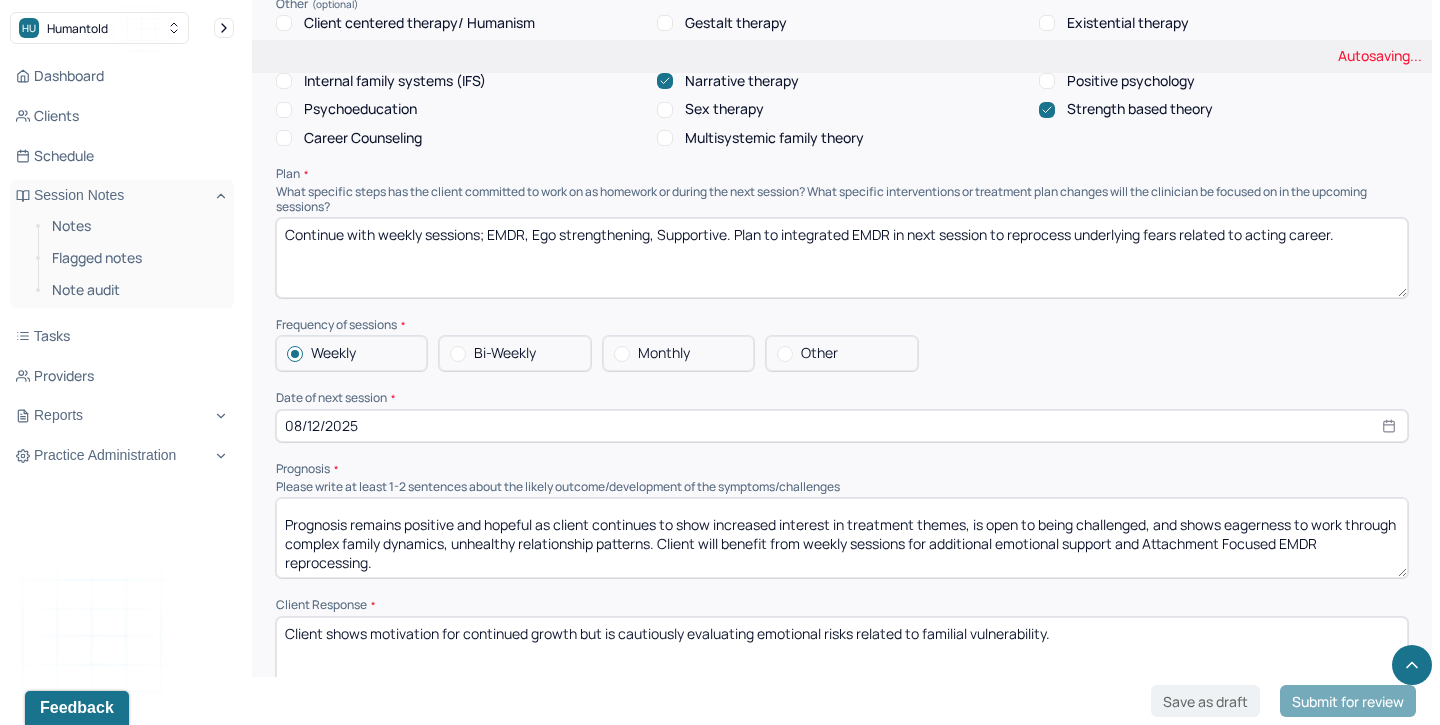 type on "Client shows motivation for continued growth but is cautiously evaluating emotional risks related to familial vulnerability." 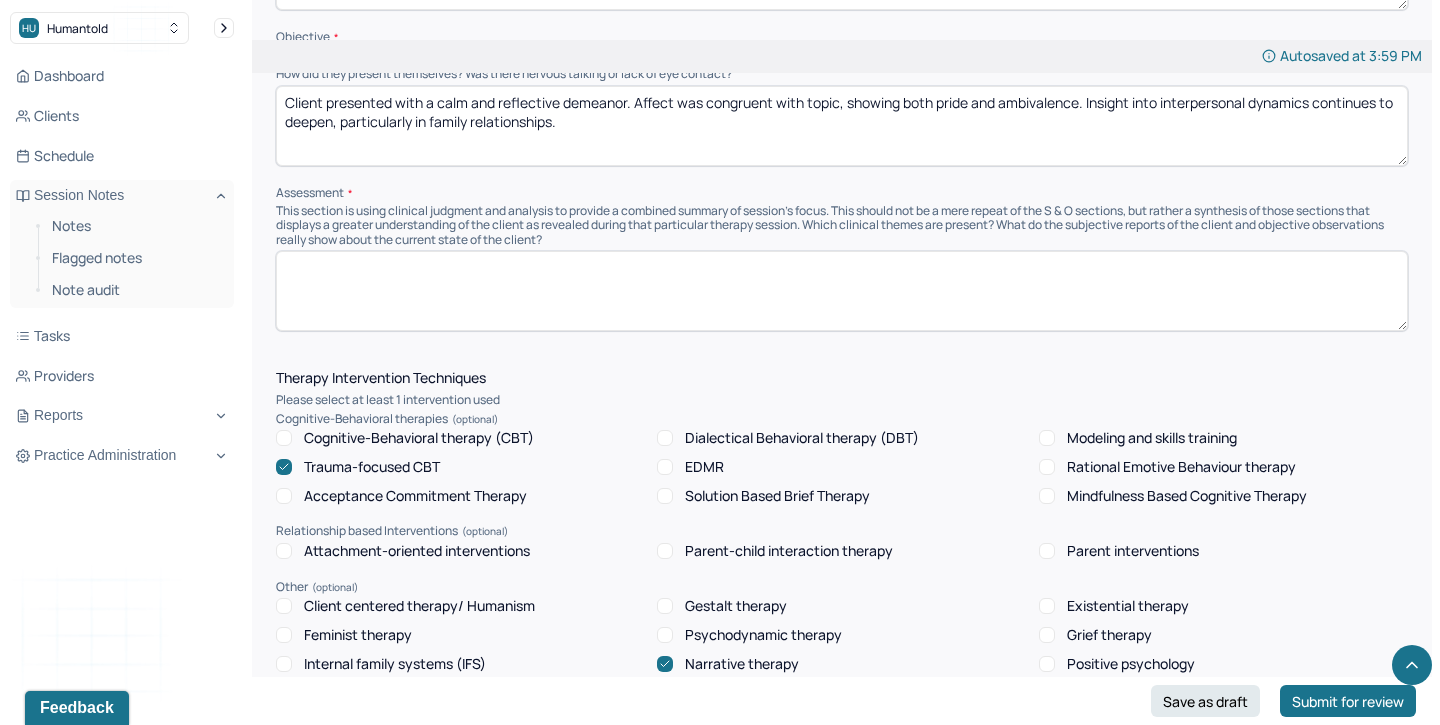 scroll, scrollTop: 1371, scrollLeft: 0, axis: vertical 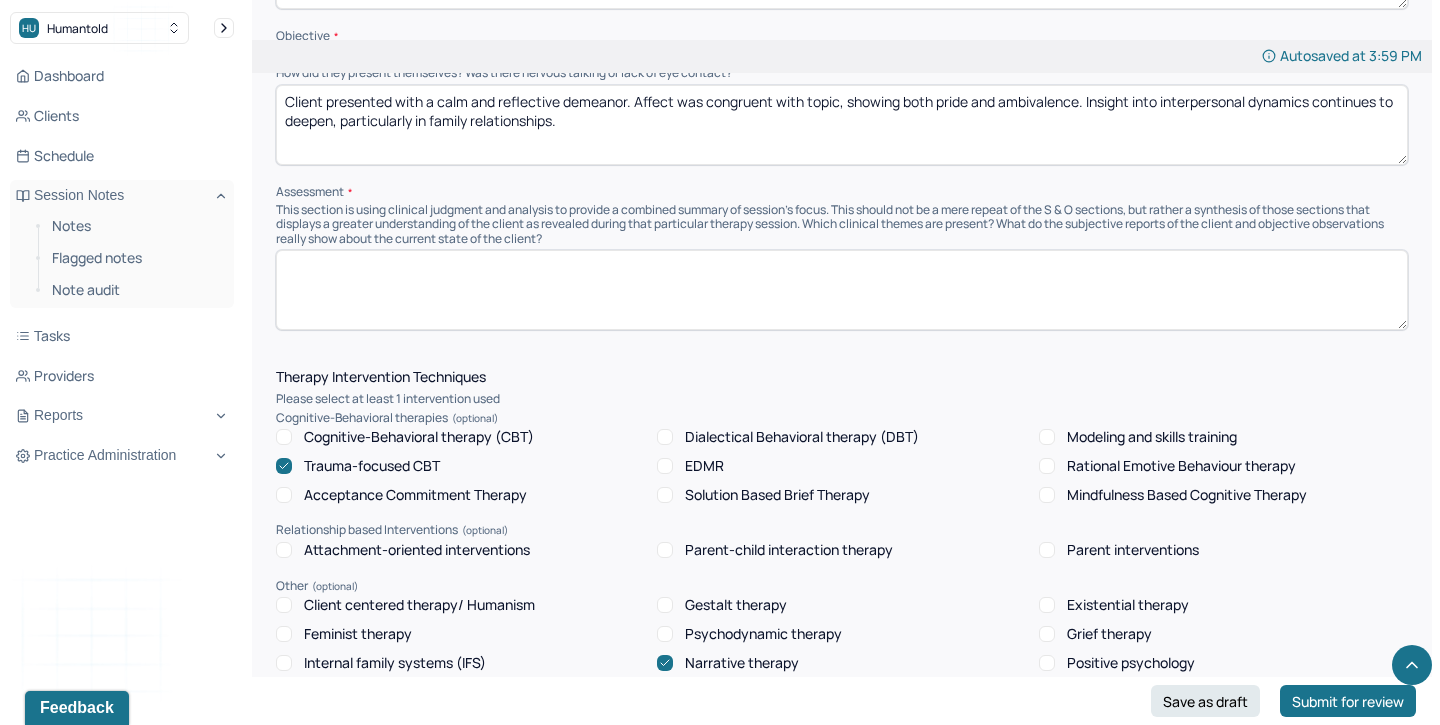 click at bounding box center [842, 290] 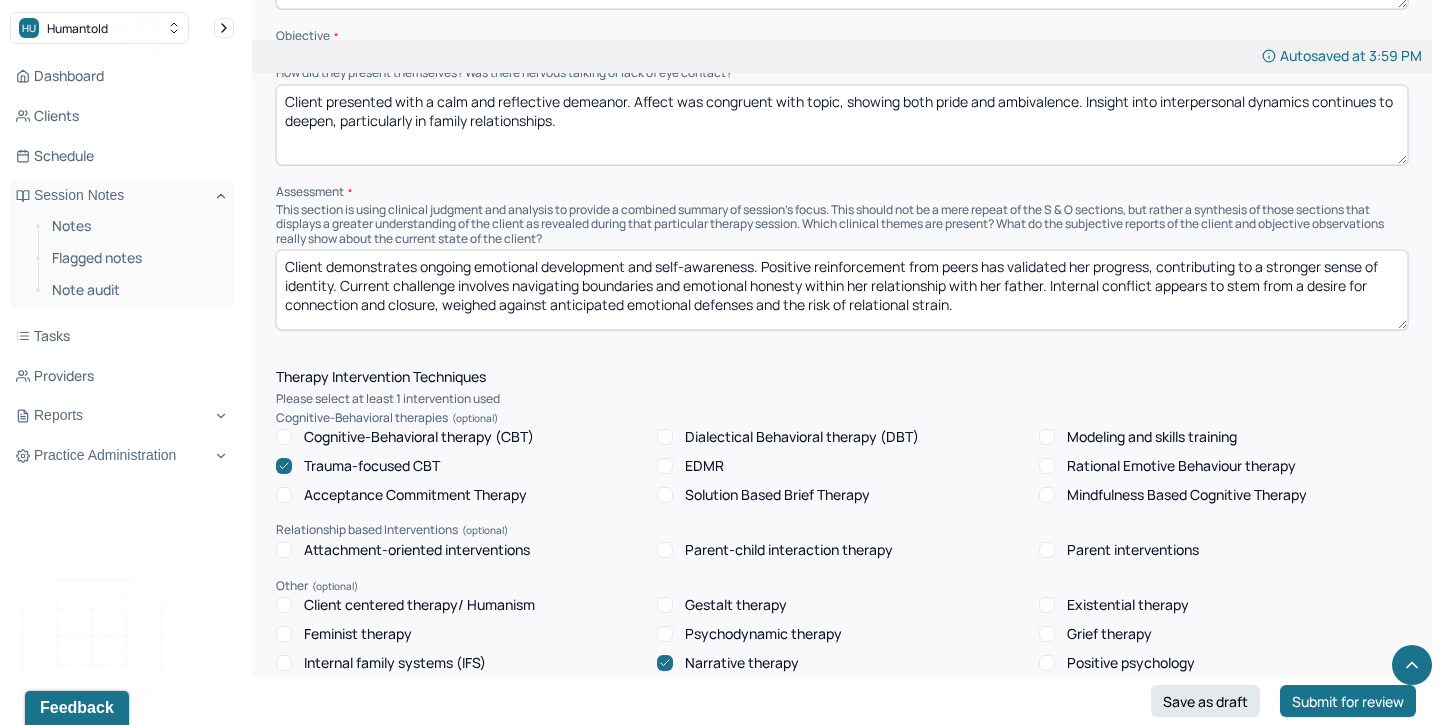 type on "Client demonstrates ongoing emotional development and self-awareness. Positive reinforcement from peers has validated her progress, contributing to a stronger sense of identity. Current challenge involves navigating boundaries and emotional honesty within her relationship with her father. Internal conflict appears to stem from a desire for connection and closure, weighed against anticipated emotional defenses and the risk of relational strain." 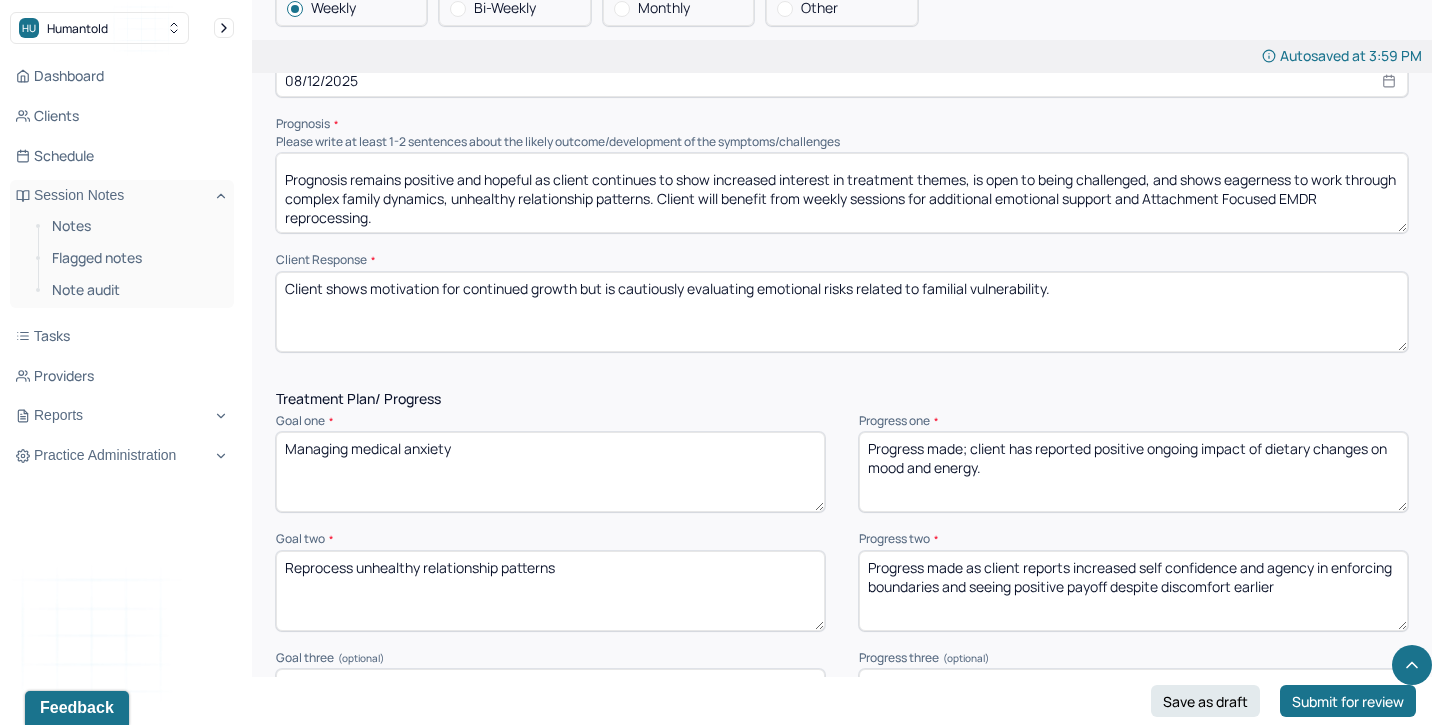 scroll, scrollTop: 2303, scrollLeft: 0, axis: vertical 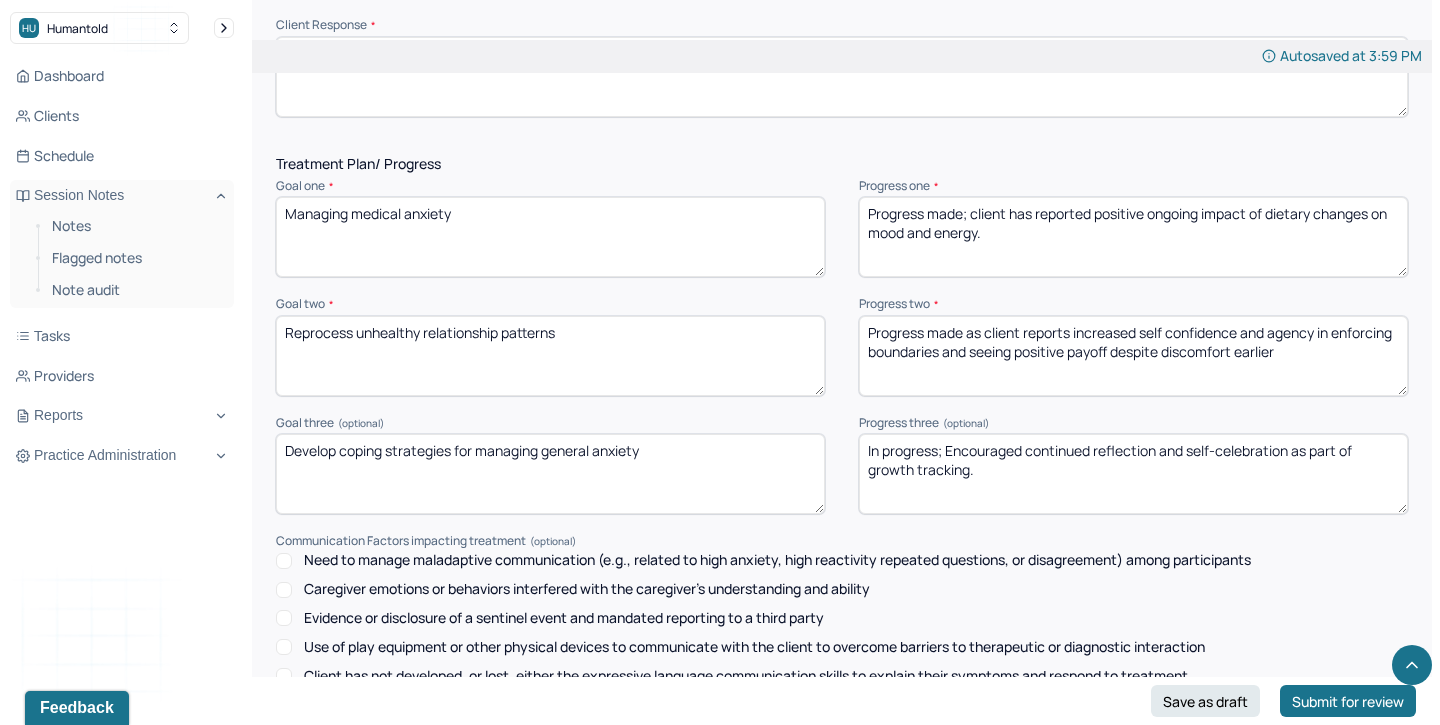 drag, startPoint x: 997, startPoint y: 230, endPoint x: 970, endPoint y: 209, distance: 34.20526 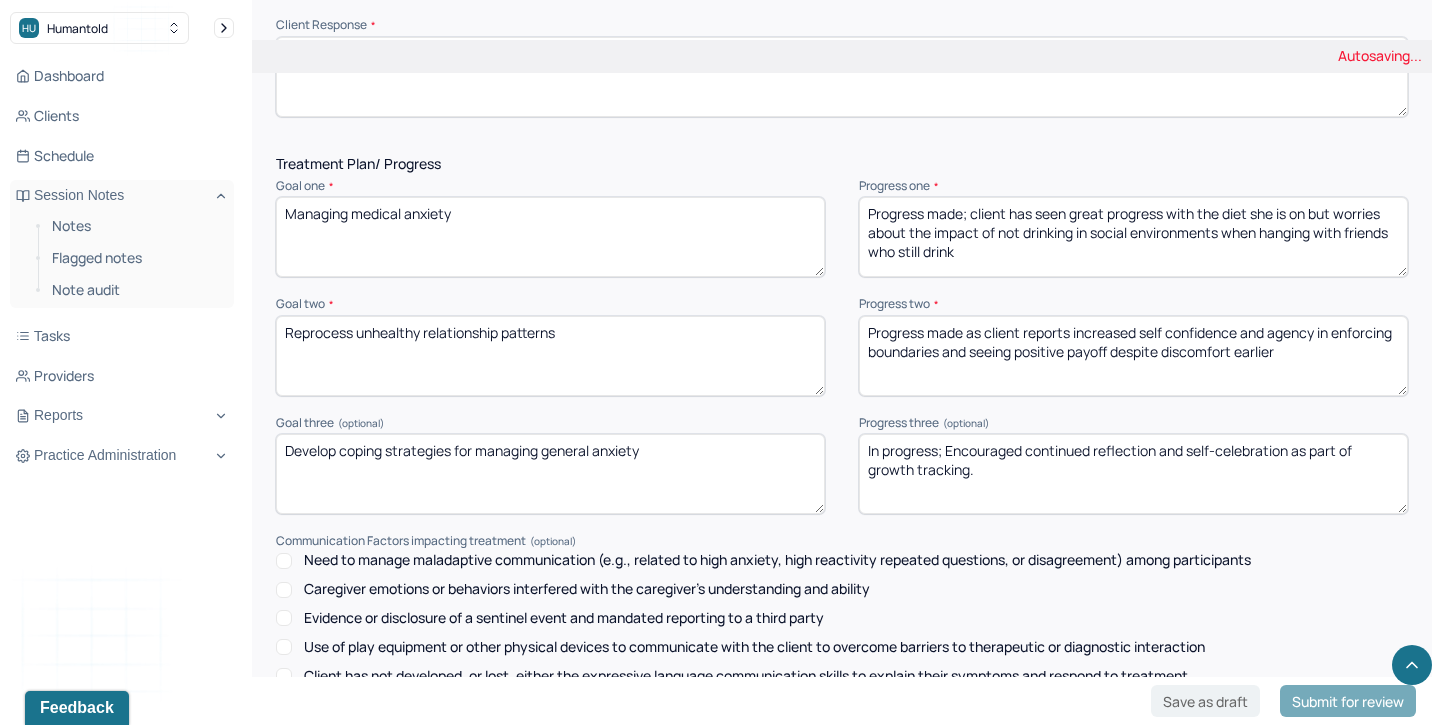 type on "Progress made; client has seen great progress with the diet she is on but worries about the impact of not drinking in social environments when hanging with friends who still drink" 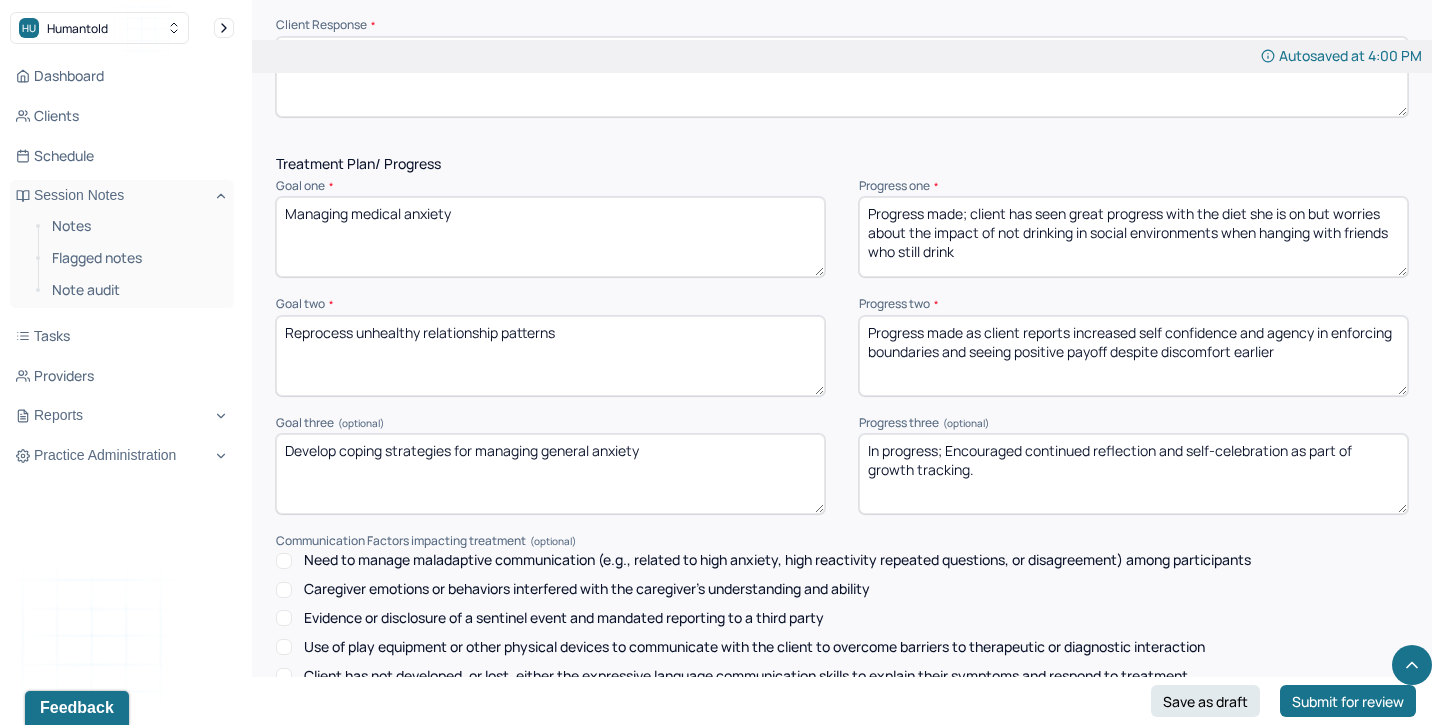 drag, startPoint x: 1002, startPoint y: 474, endPoint x: 948, endPoint y: 444, distance: 61.77378 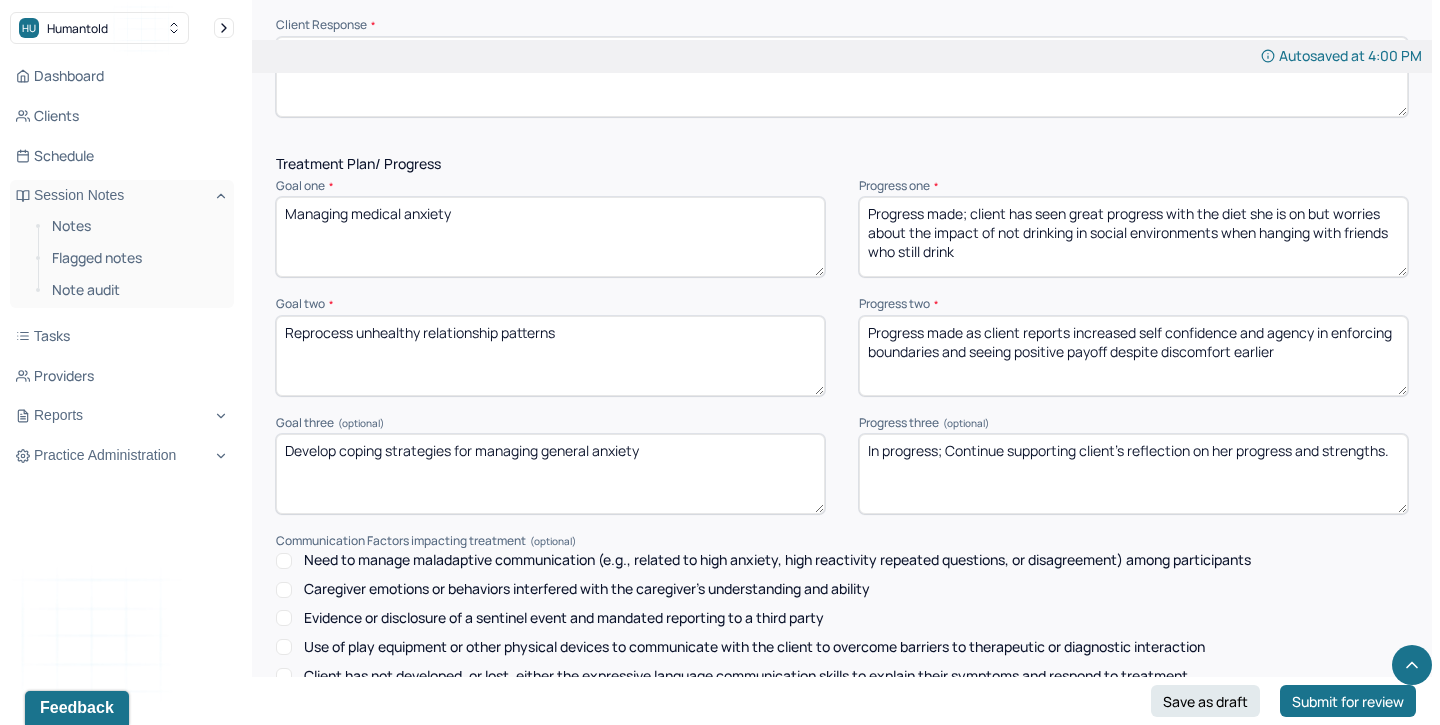 type on "In progress; Continue supporting client’s reflection on her progress and strengths." 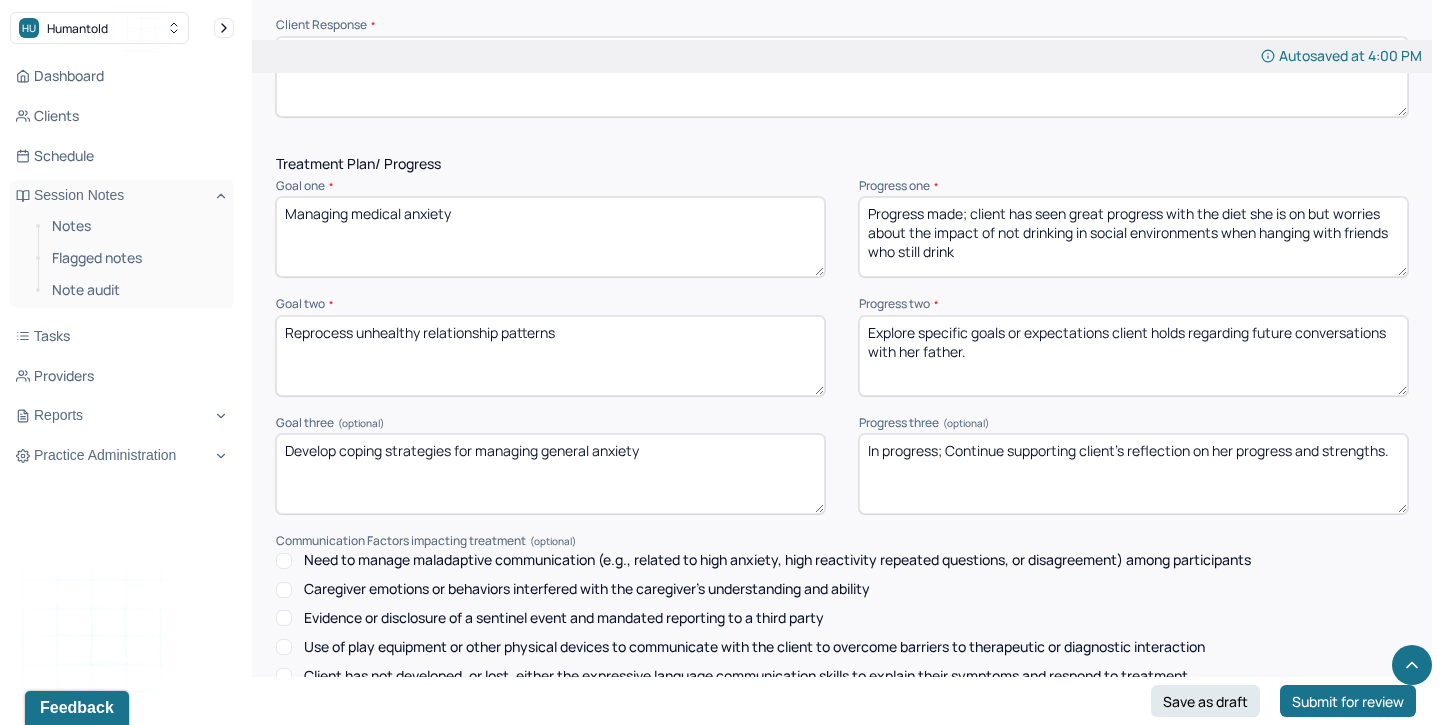 scroll, scrollTop: 3, scrollLeft: 0, axis: vertical 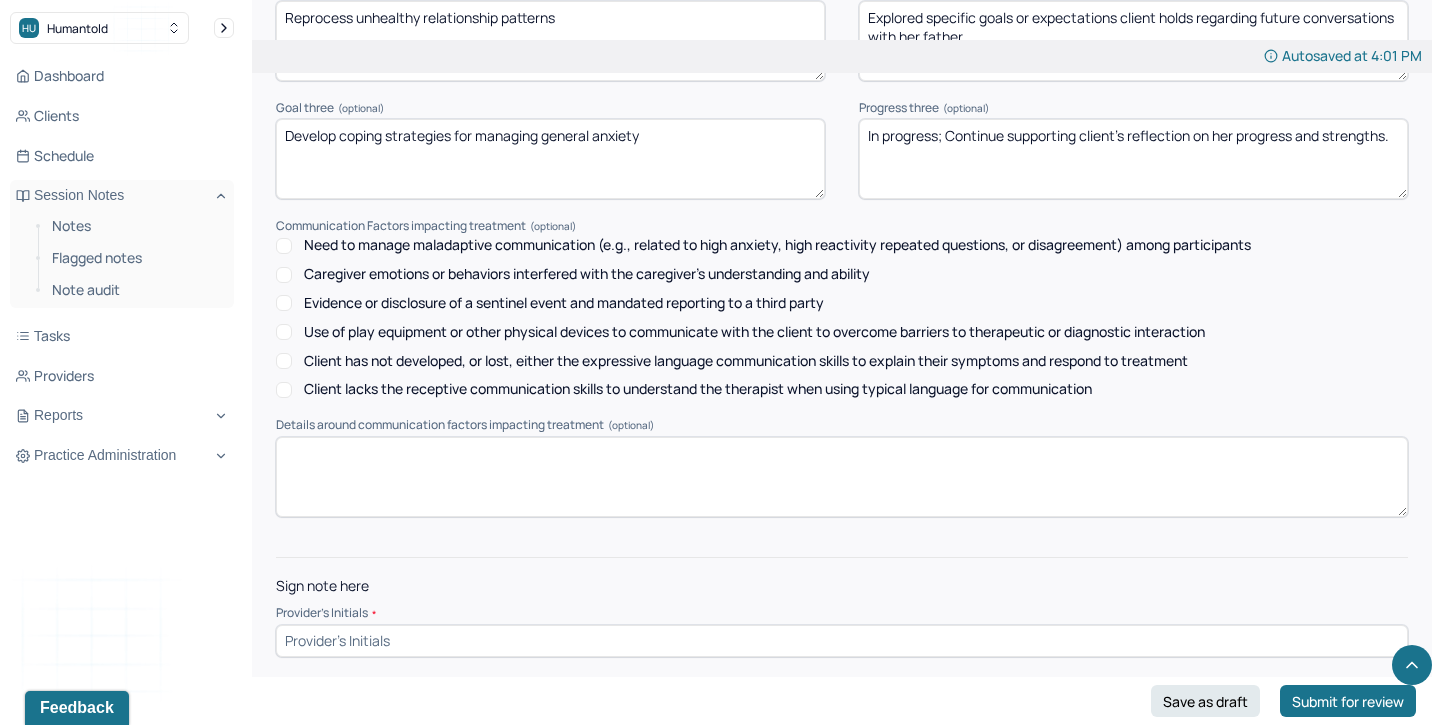 type on "Explored specific goals or expectations client holds regarding future conversations with her father." 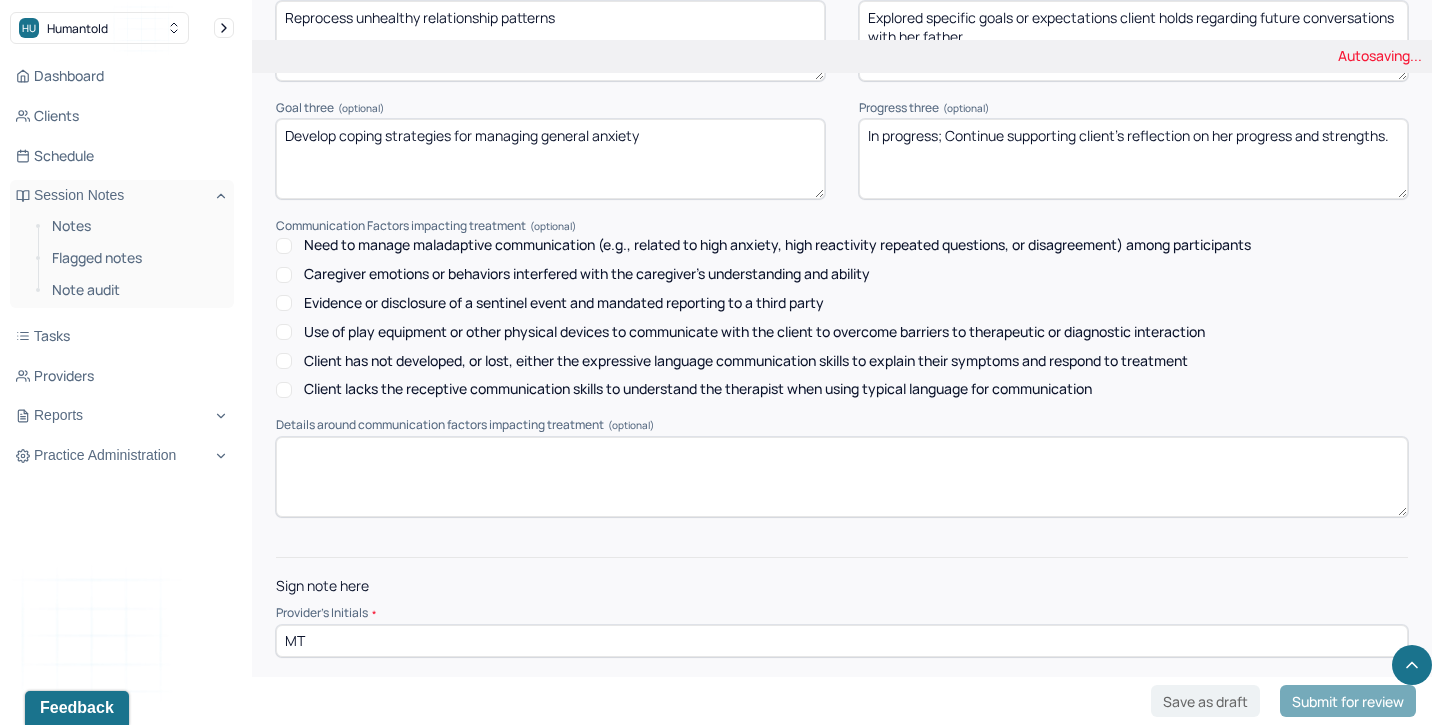type on "MT" 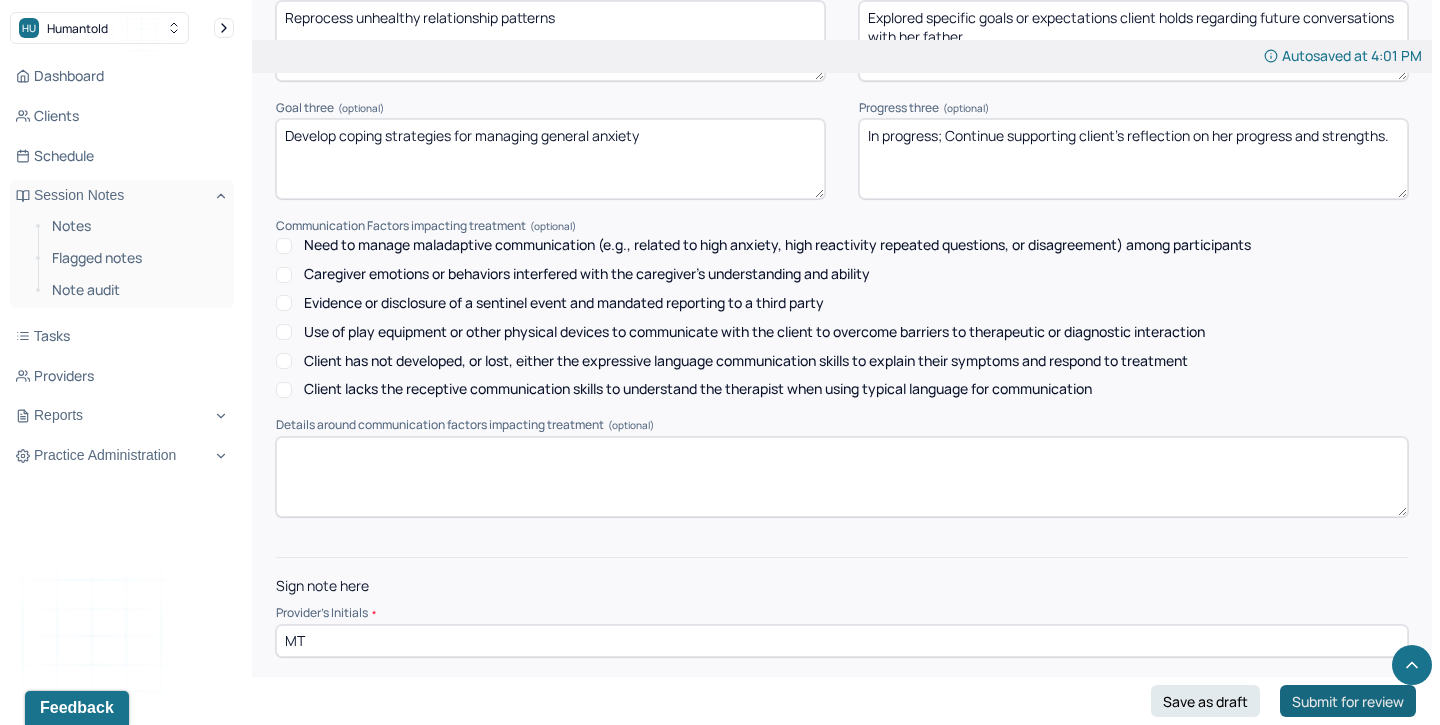 click on "Submit for review" at bounding box center (1348, 701) 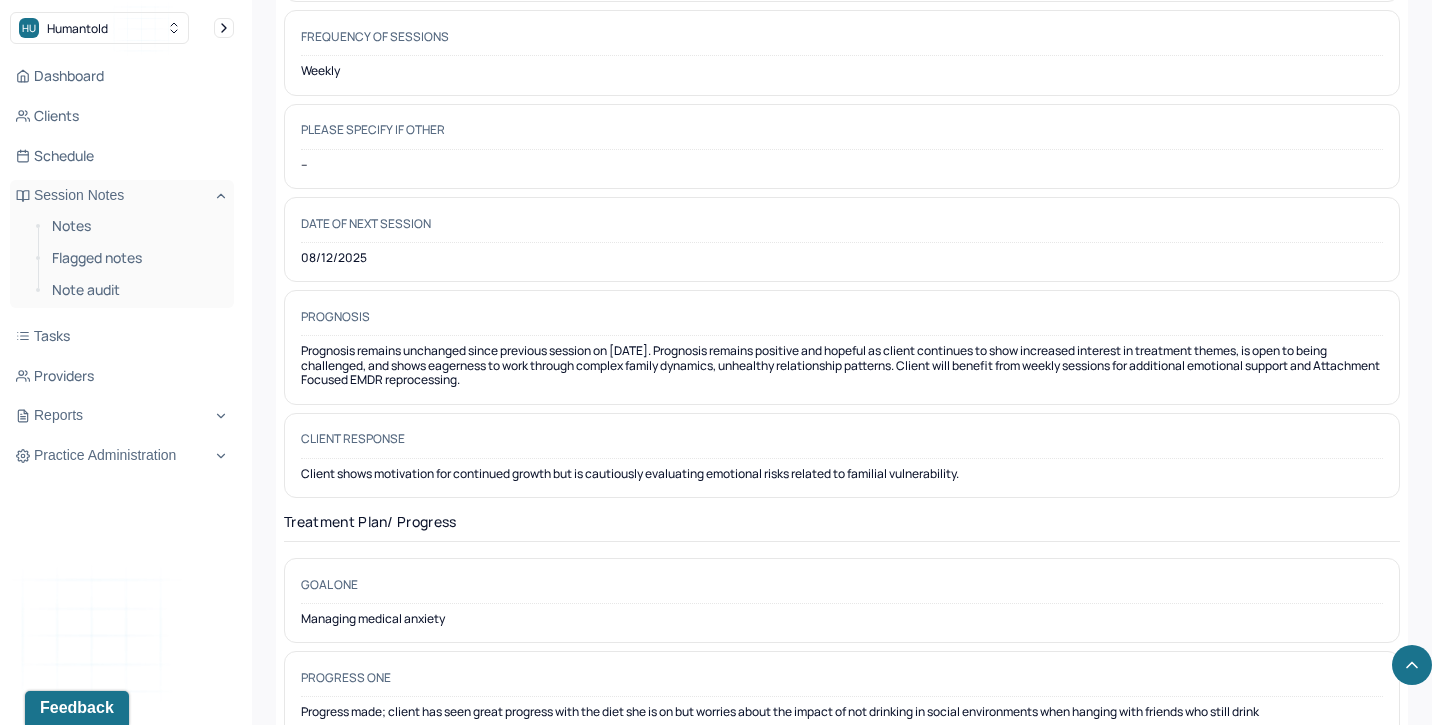 scroll, scrollTop: 2575, scrollLeft: 0, axis: vertical 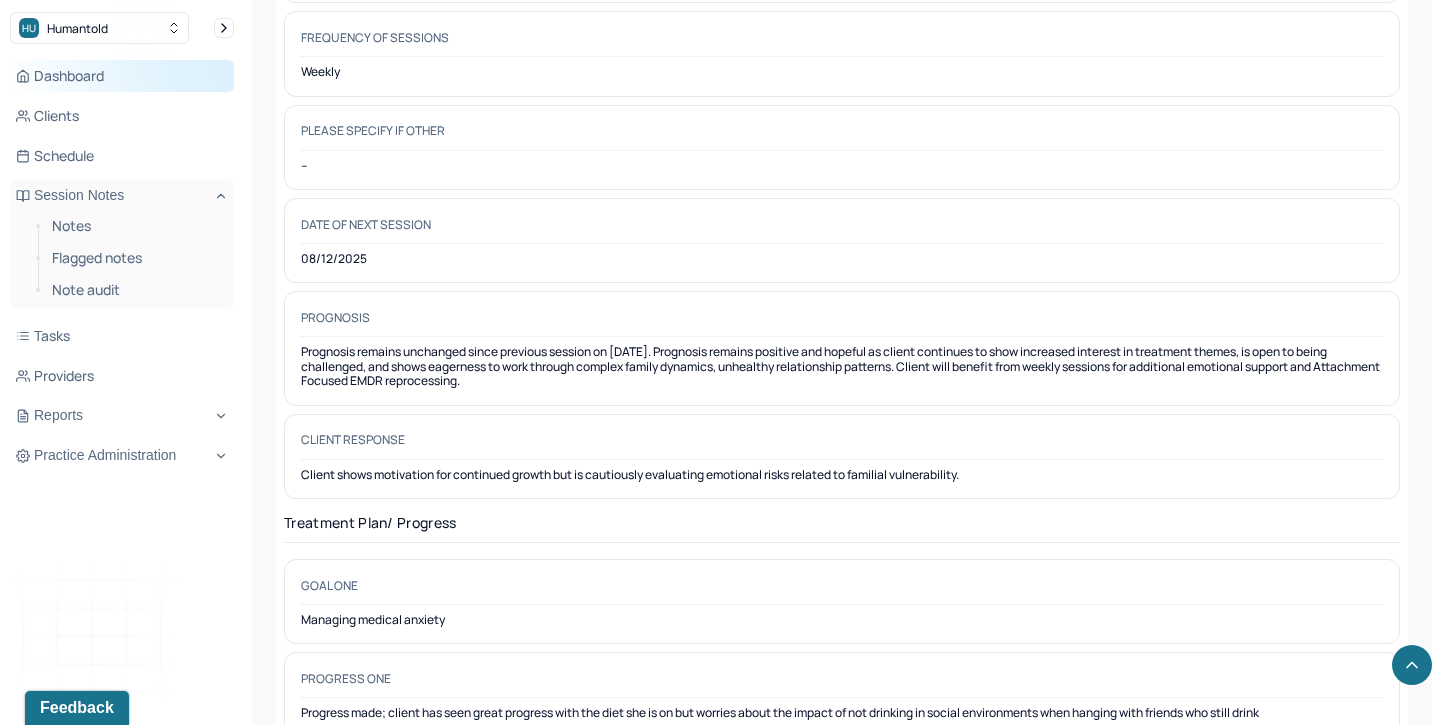 click on "Dashboard" at bounding box center (122, 76) 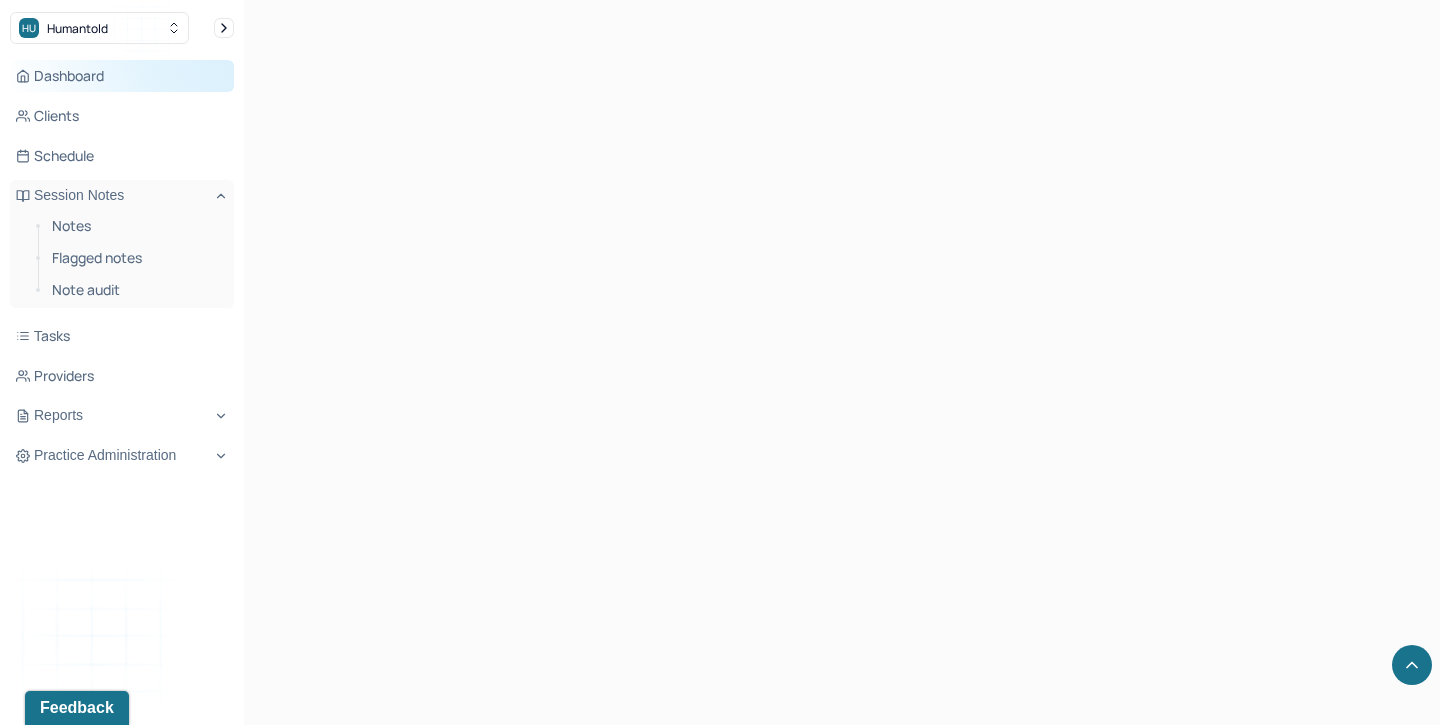 scroll, scrollTop: 969, scrollLeft: 0, axis: vertical 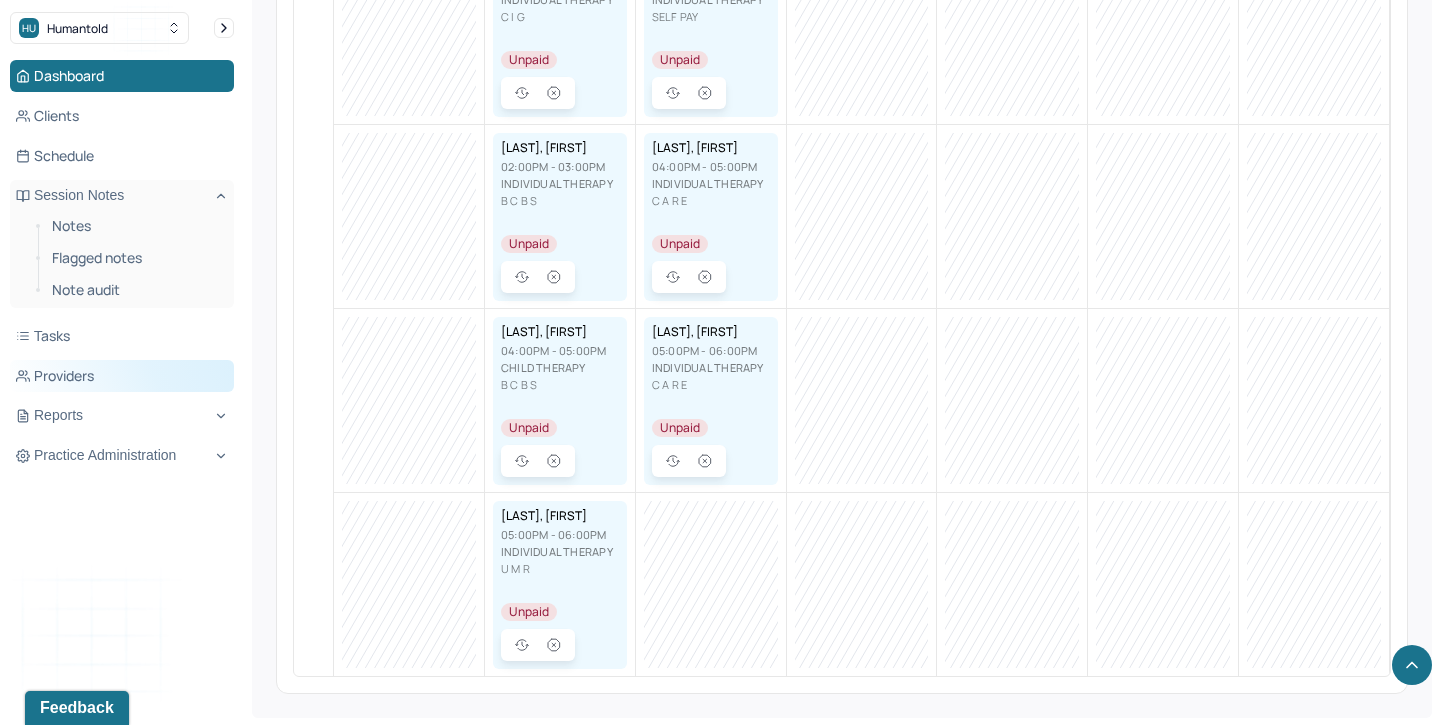 click on "Providers" at bounding box center [122, 376] 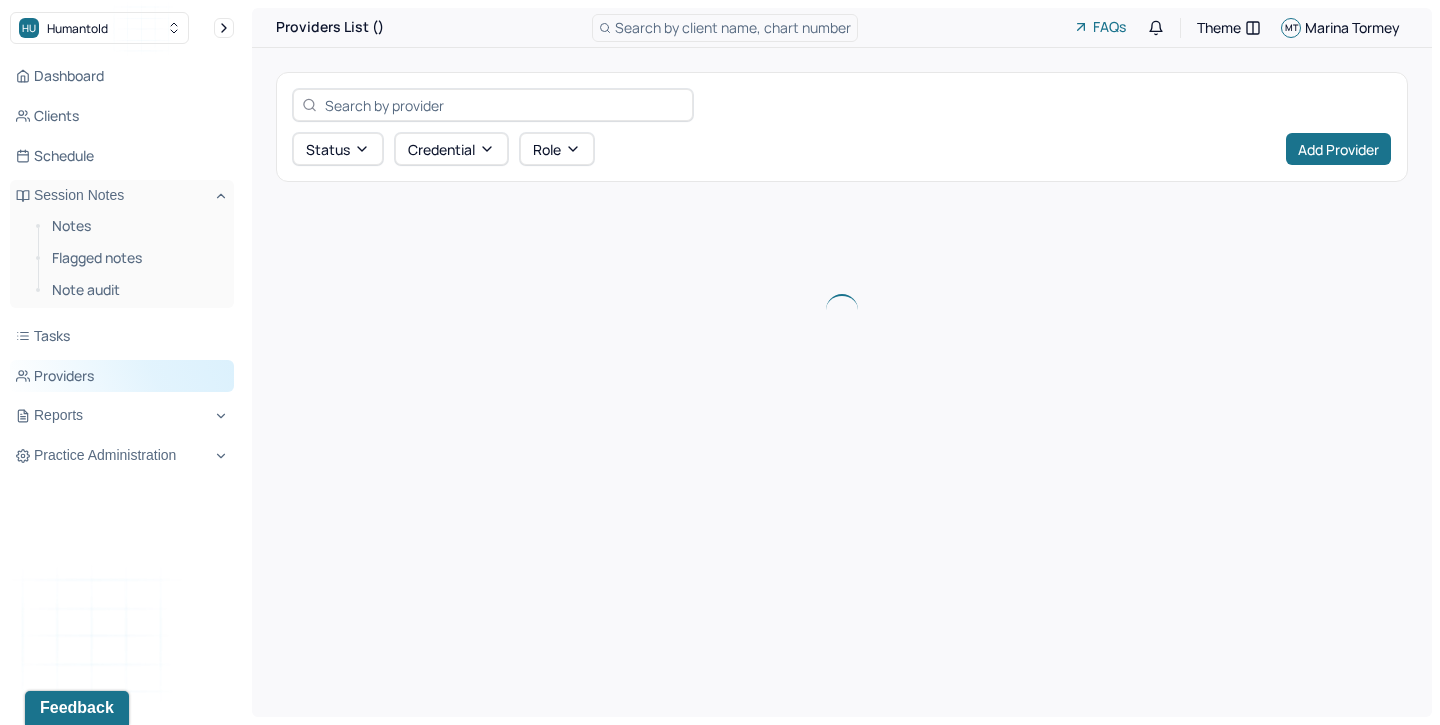 scroll, scrollTop: 0, scrollLeft: 0, axis: both 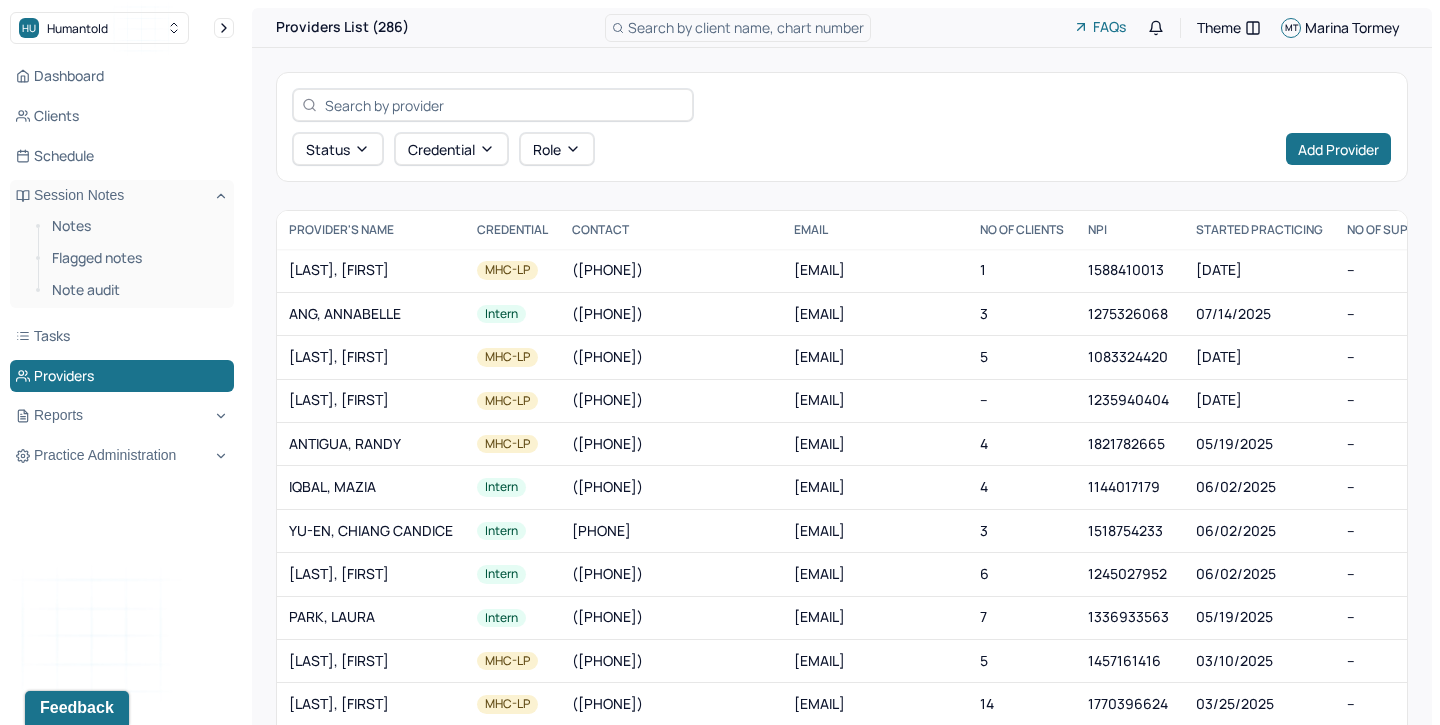 click at bounding box center [504, 105] 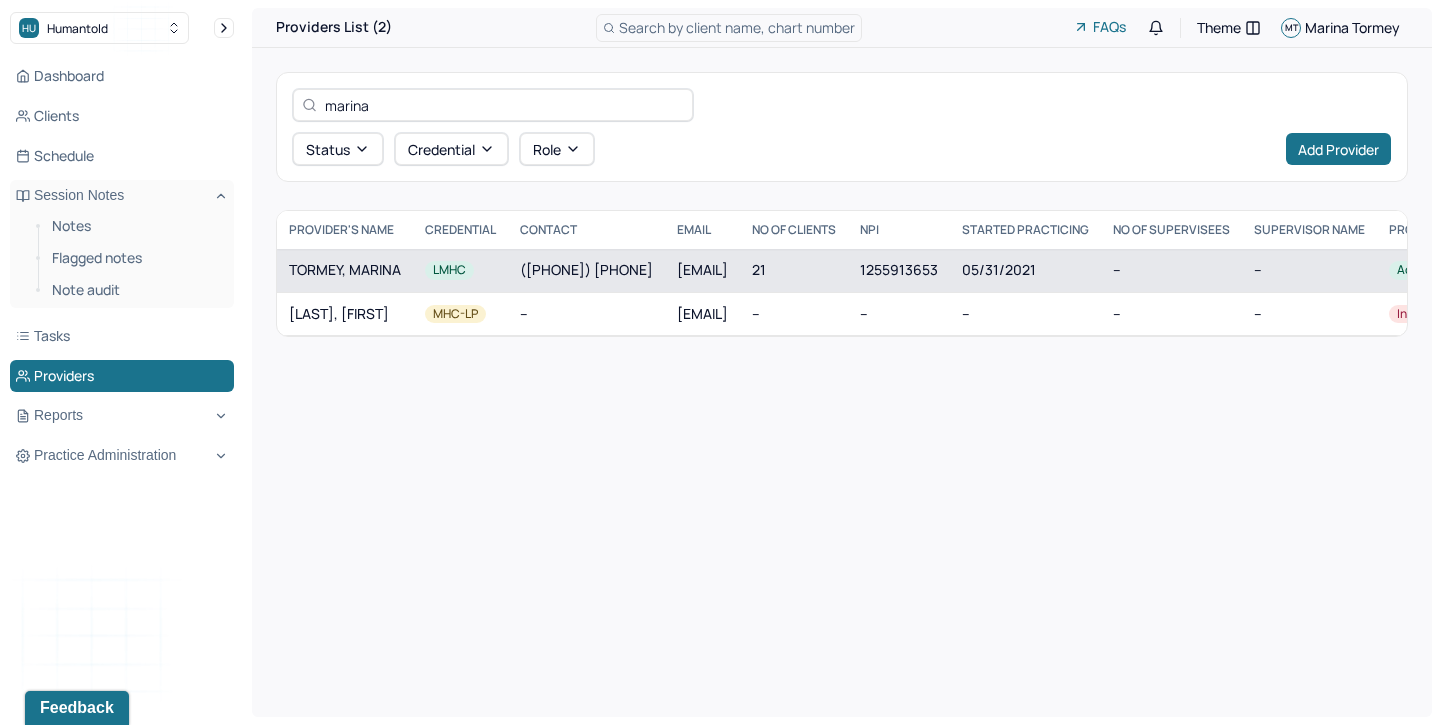 type on "marina" 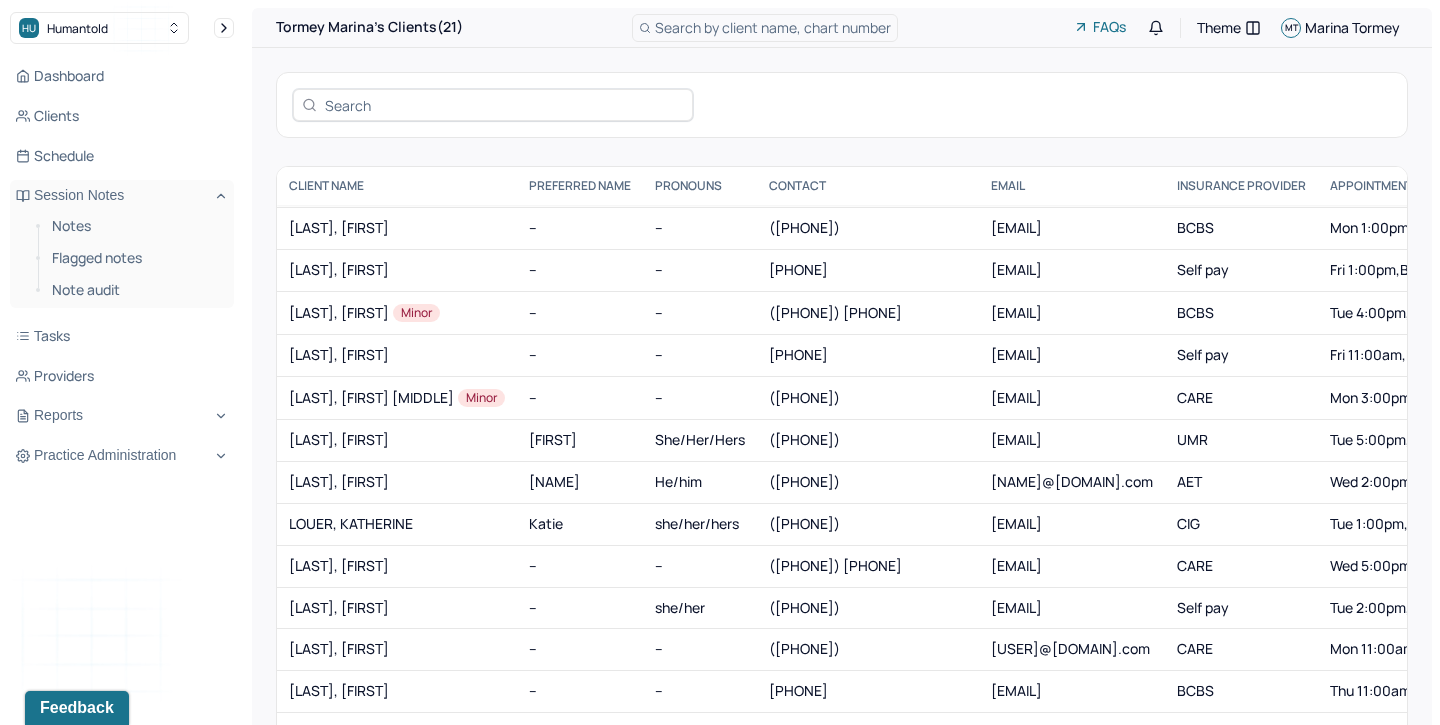 scroll, scrollTop: 340, scrollLeft: 0, axis: vertical 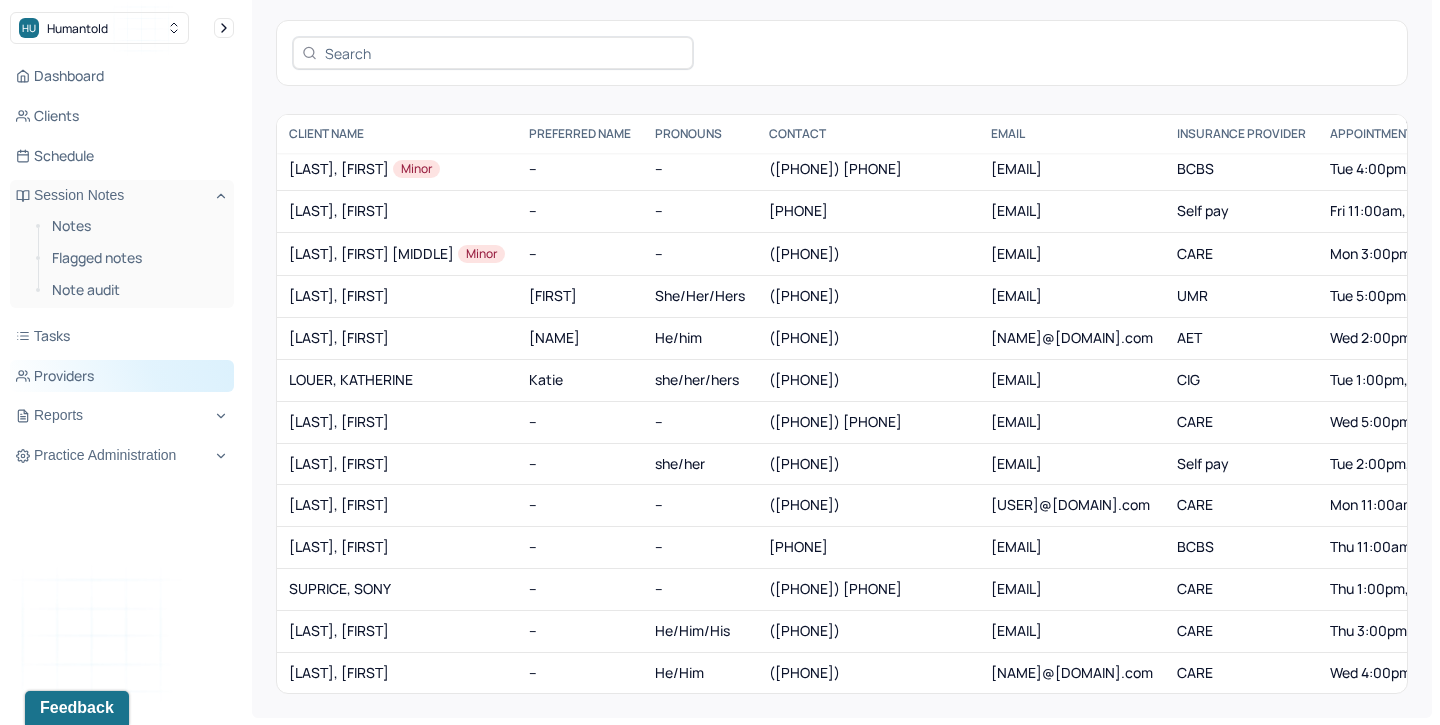 click on "Providers" at bounding box center (122, 376) 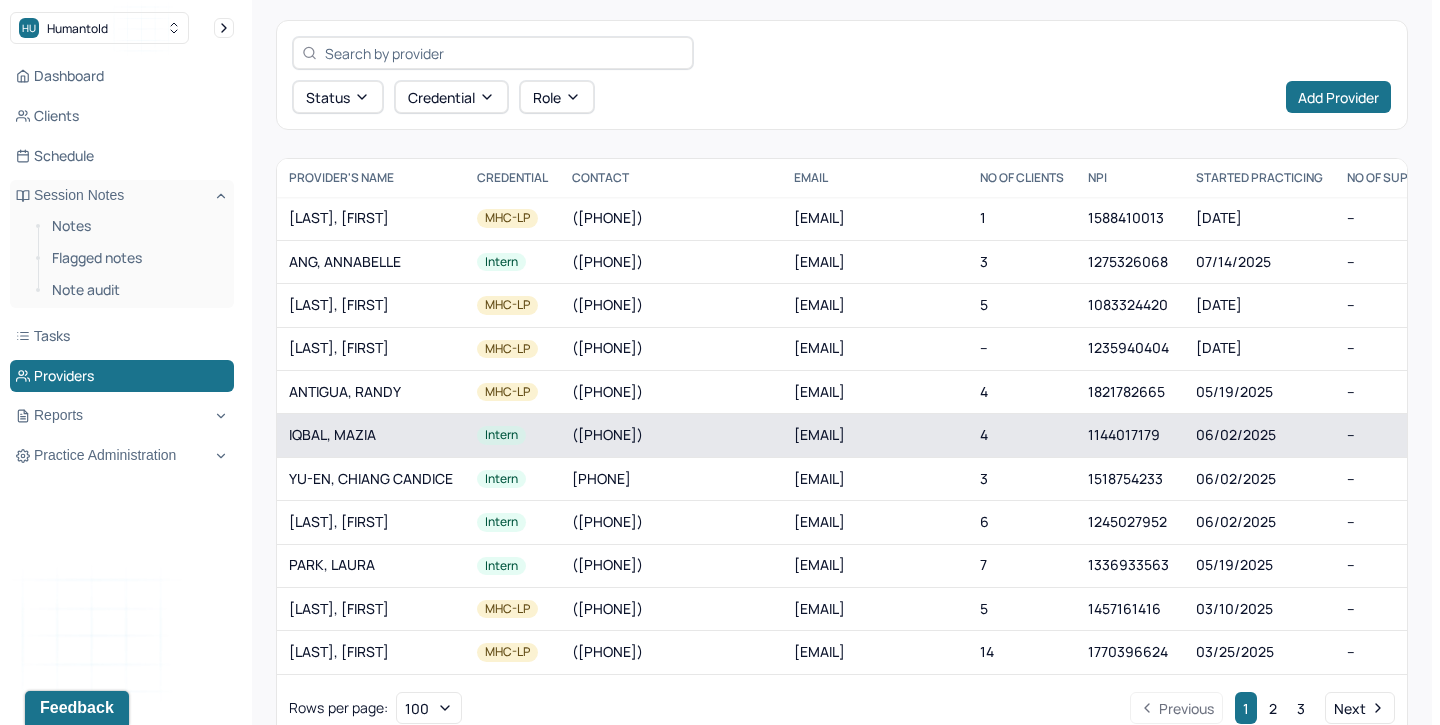 scroll, scrollTop: 0, scrollLeft: 0, axis: both 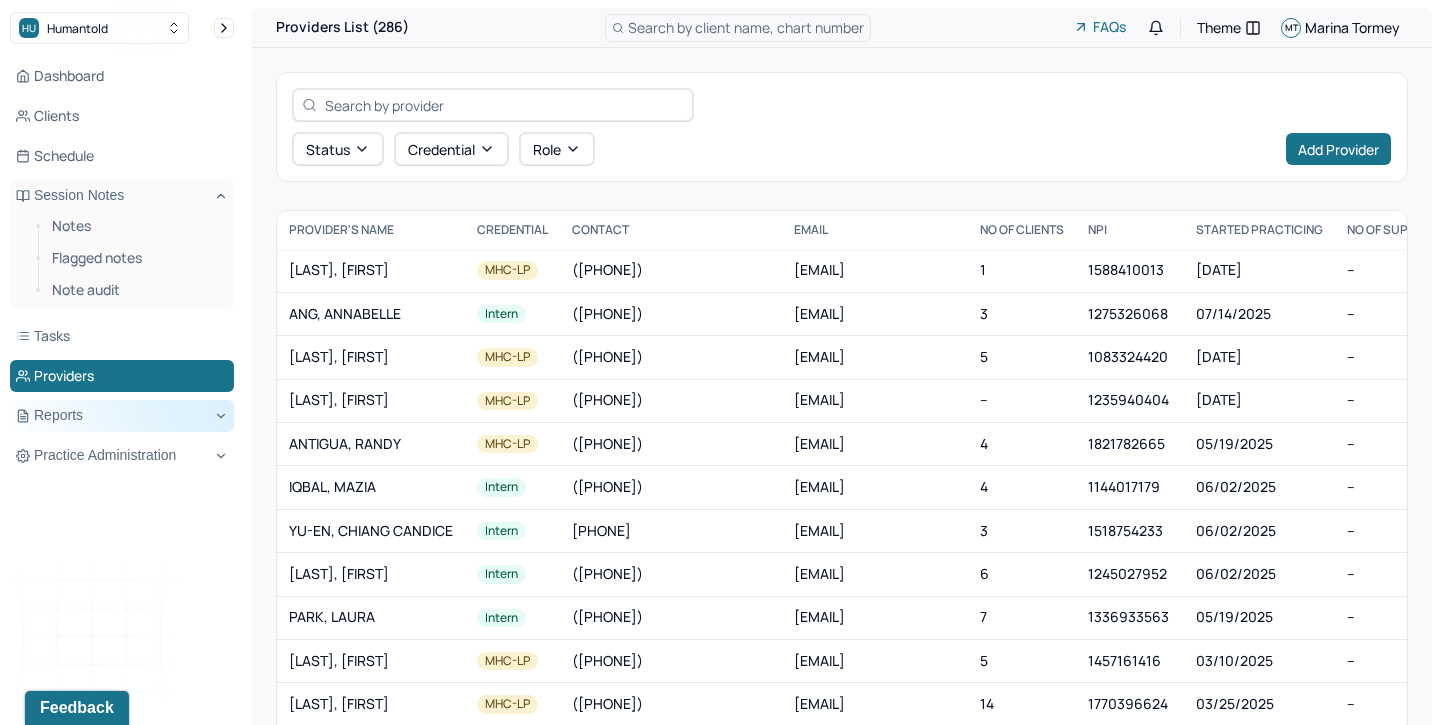 click on "Reports" at bounding box center [122, 416] 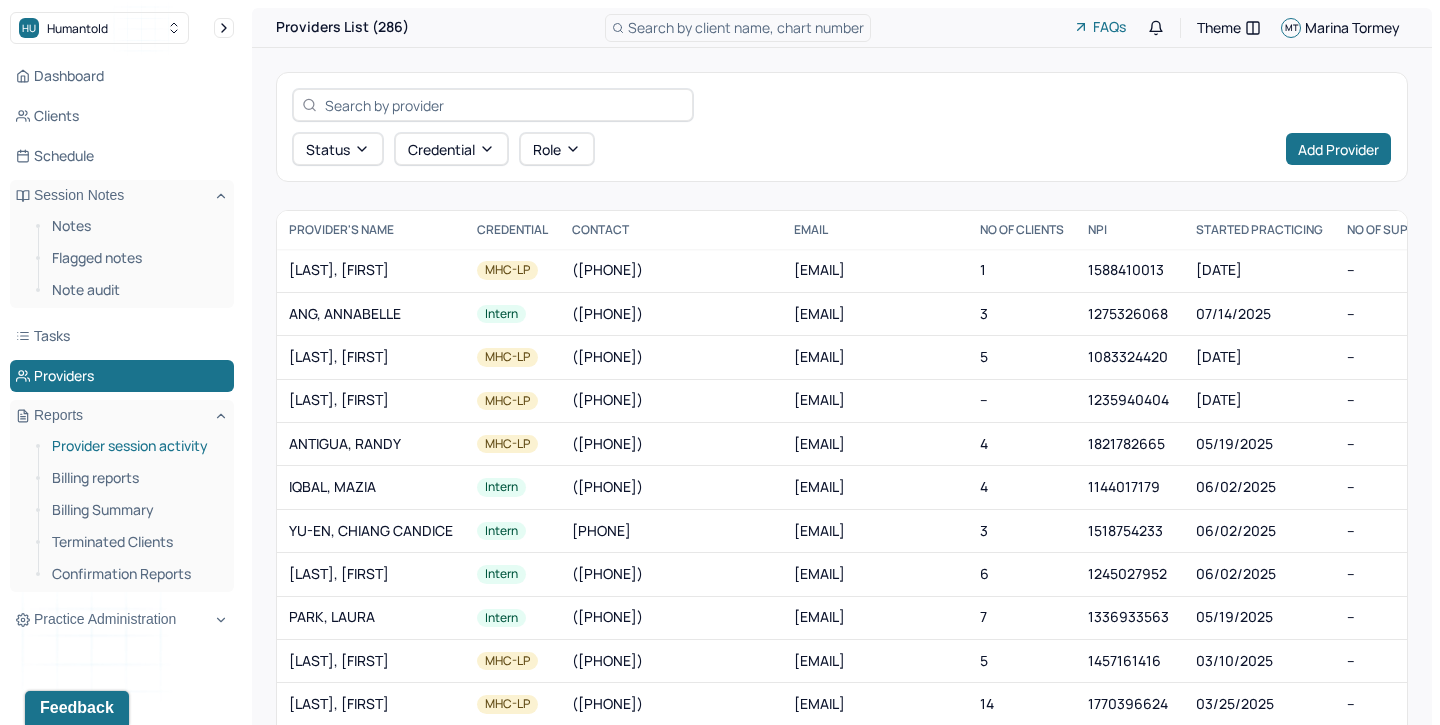 click on "Provider session activity" at bounding box center (135, 446) 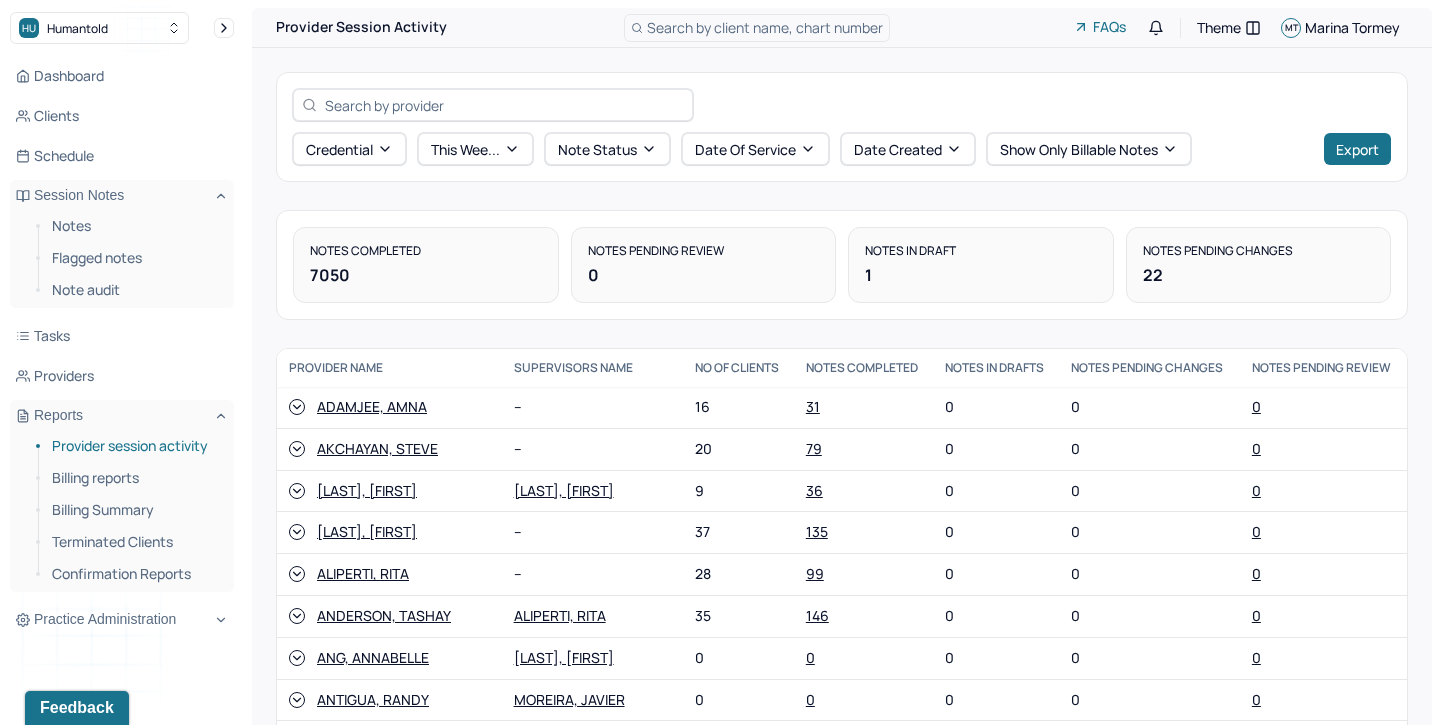 click at bounding box center [504, 105] 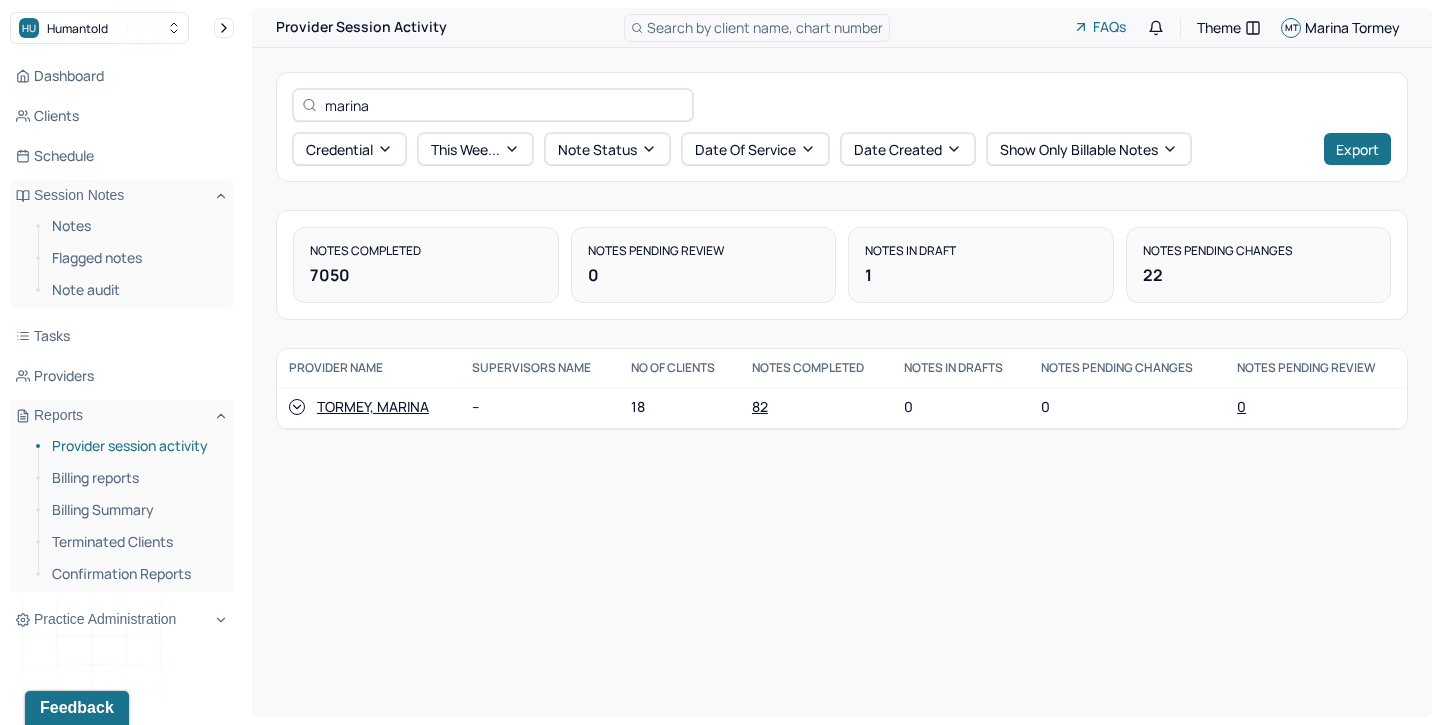 click 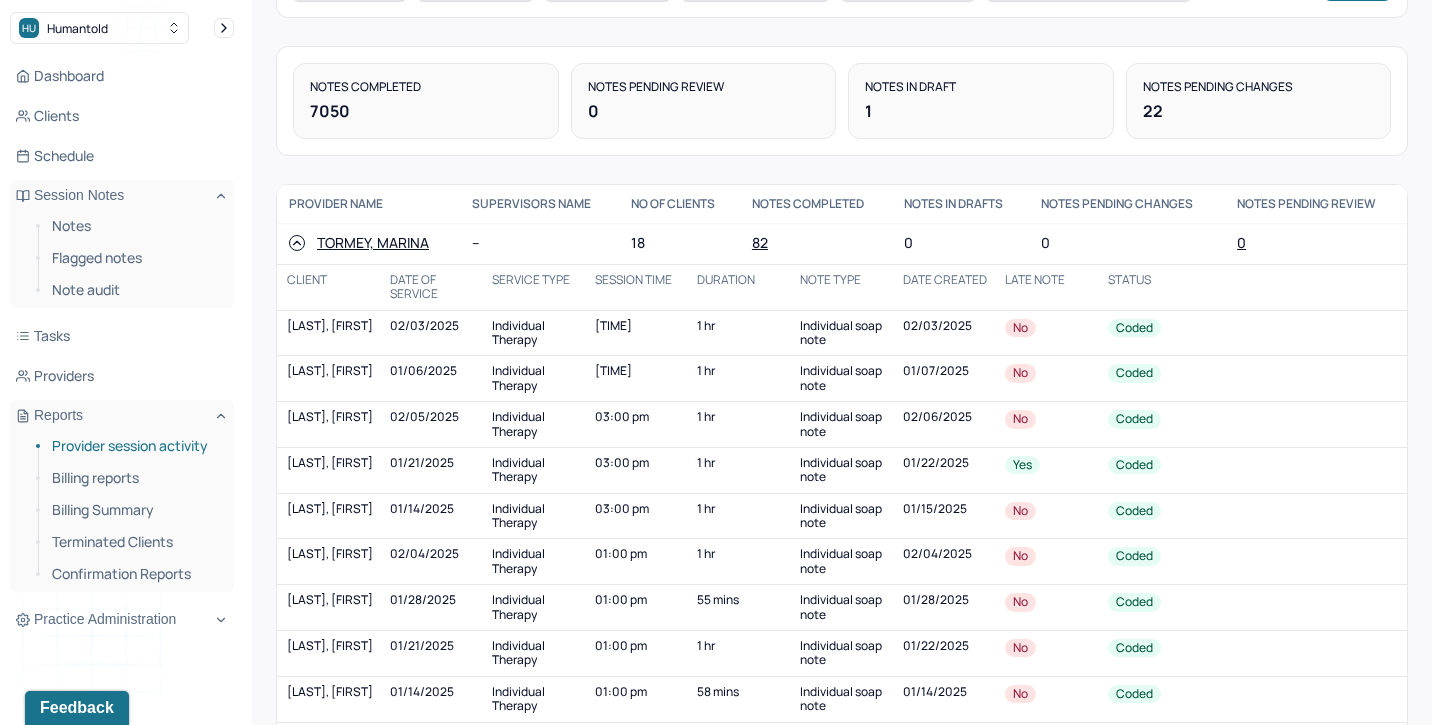 scroll, scrollTop: 231, scrollLeft: 0, axis: vertical 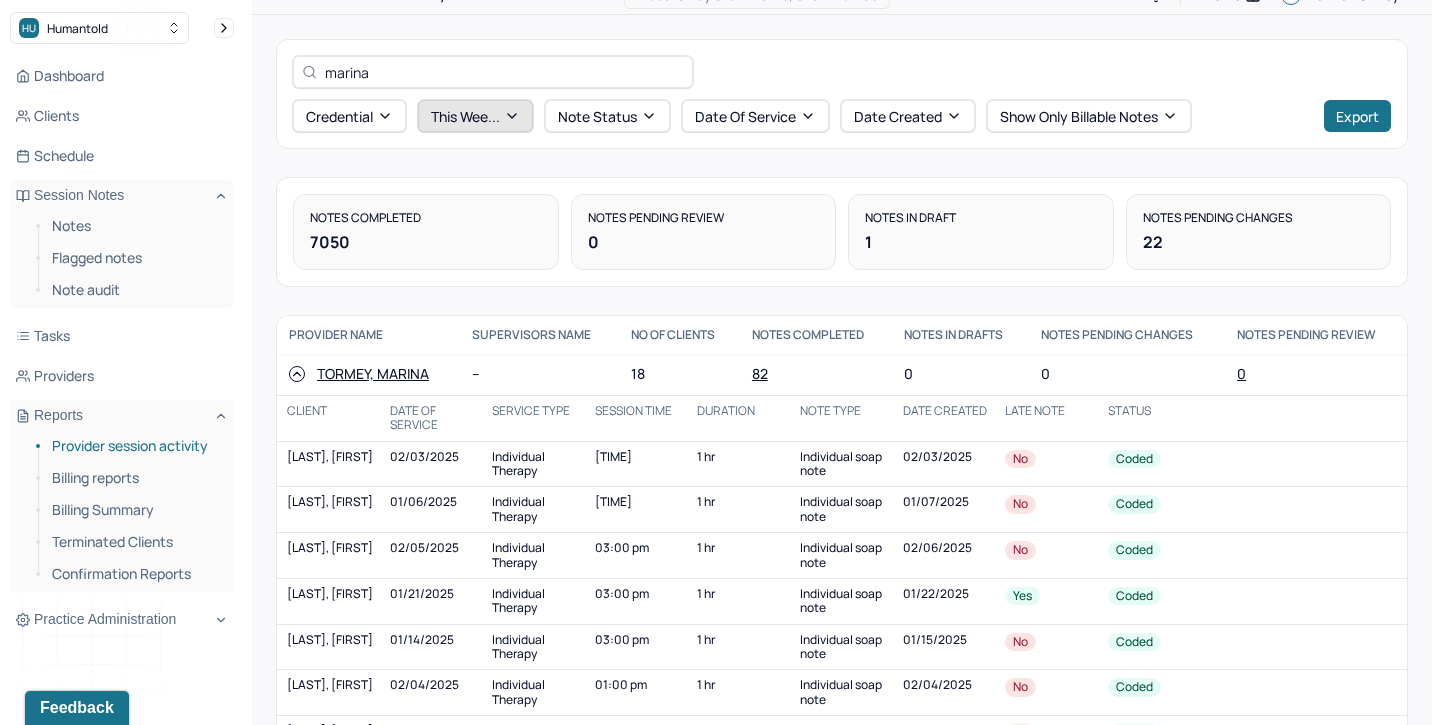 click on "This wee..." at bounding box center [475, 116] 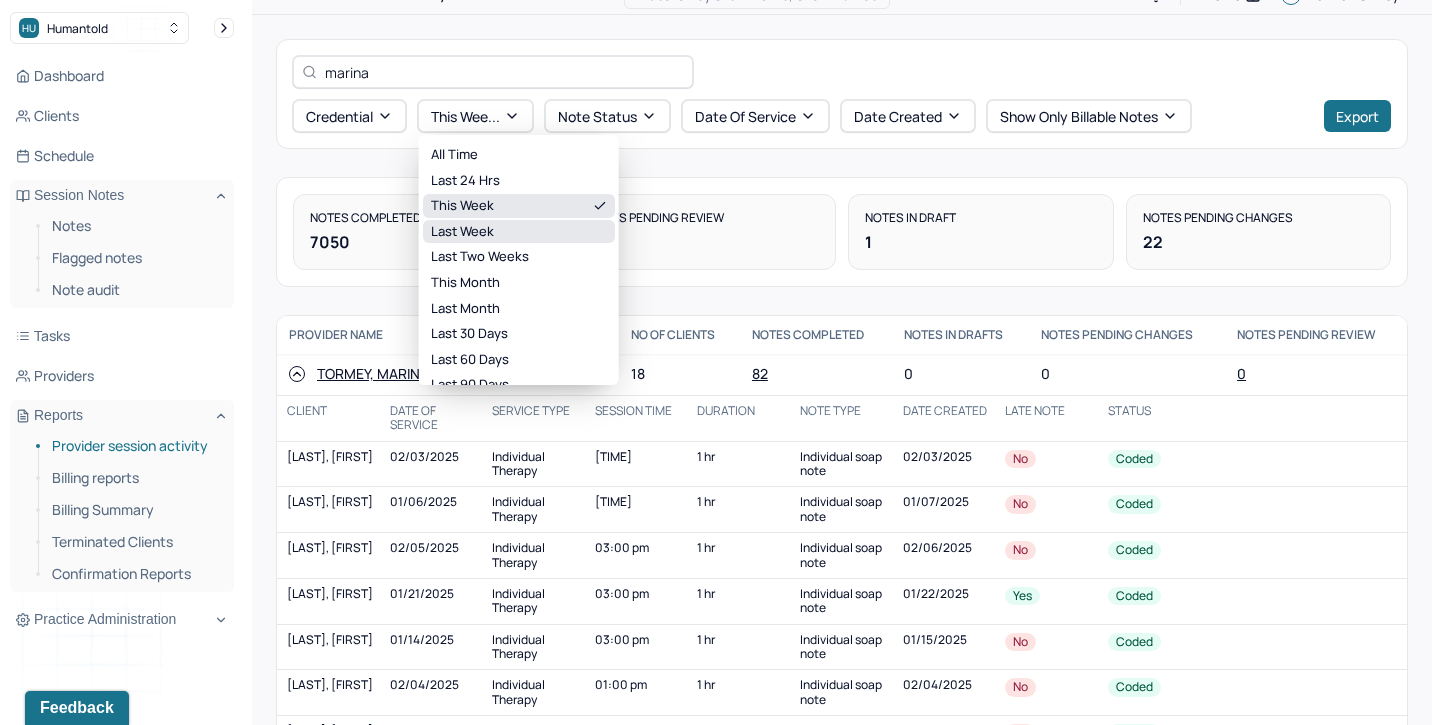 click on "last week" at bounding box center (519, 232) 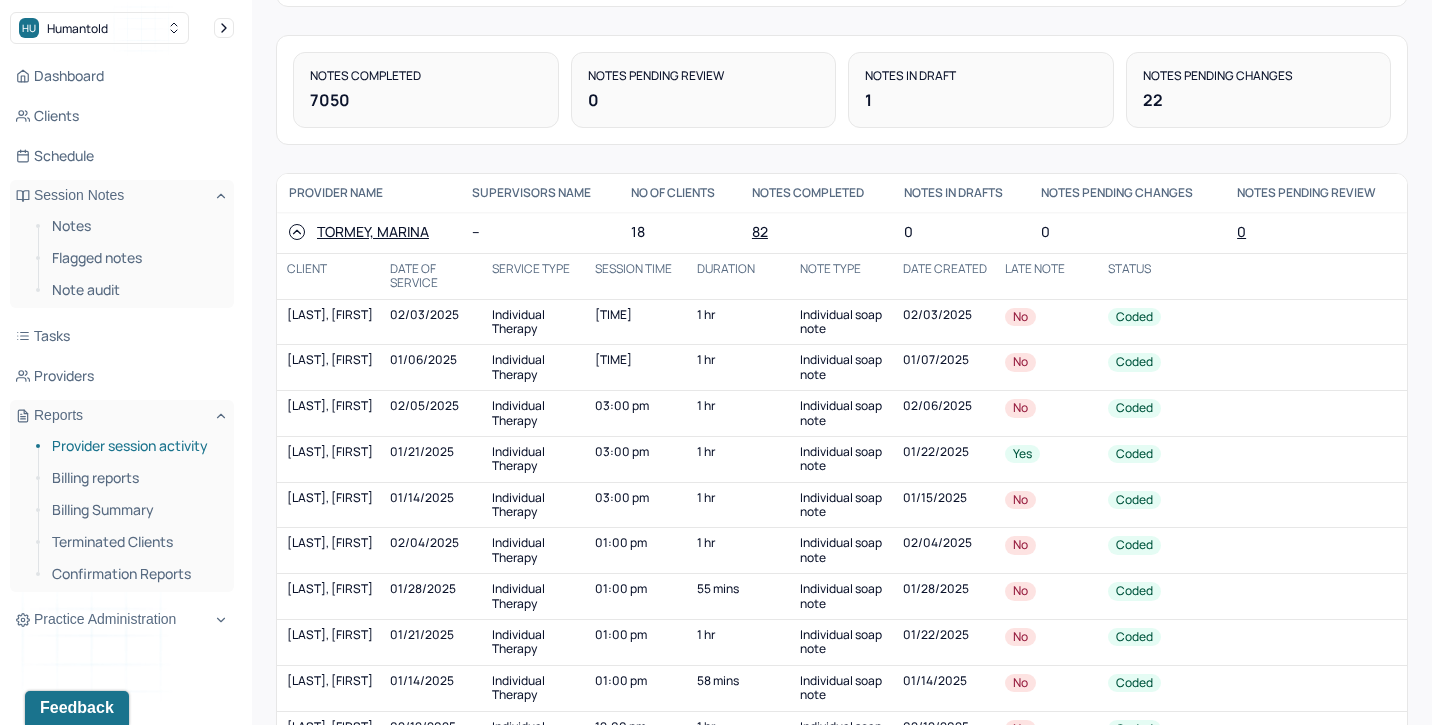scroll, scrollTop: 0, scrollLeft: 0, axis: both 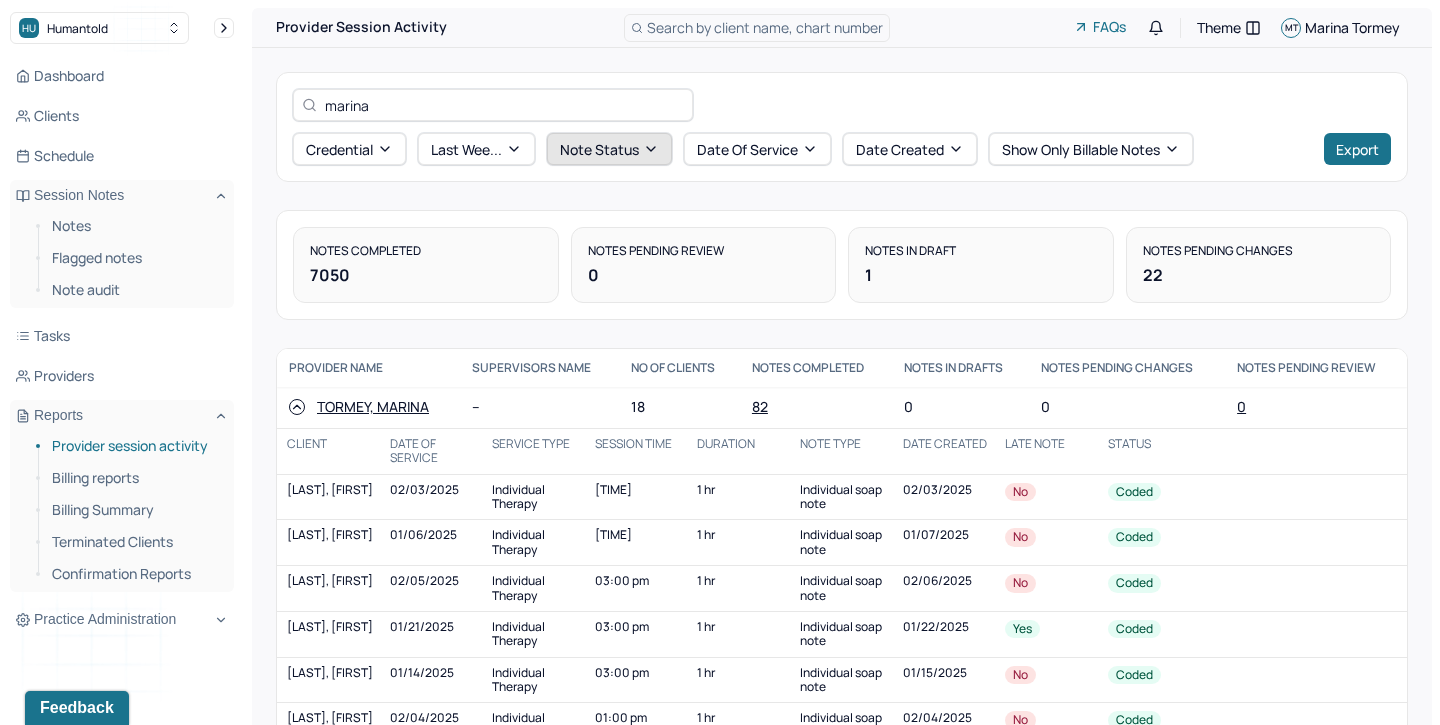 click on "Note status" at bounding box center (609, 149) 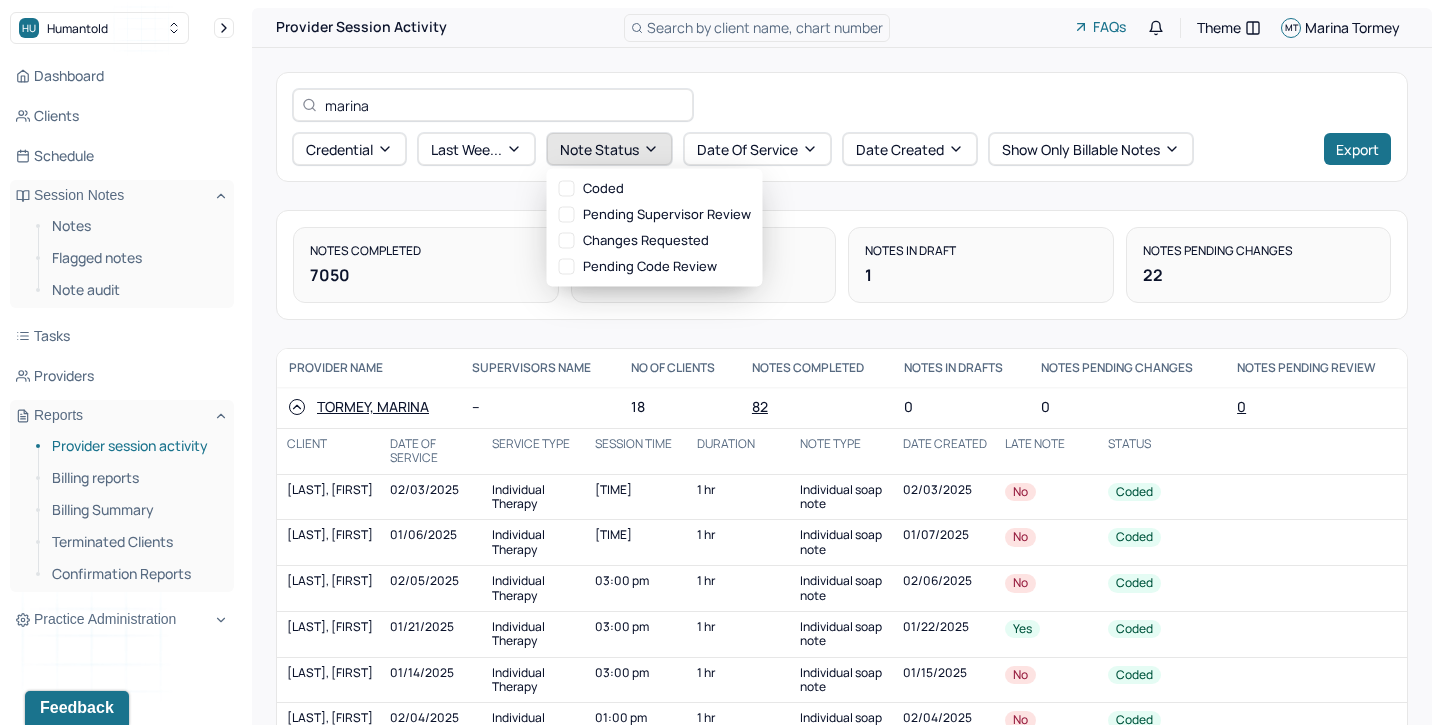 click on "Note status" at bounding box center [609, 149] 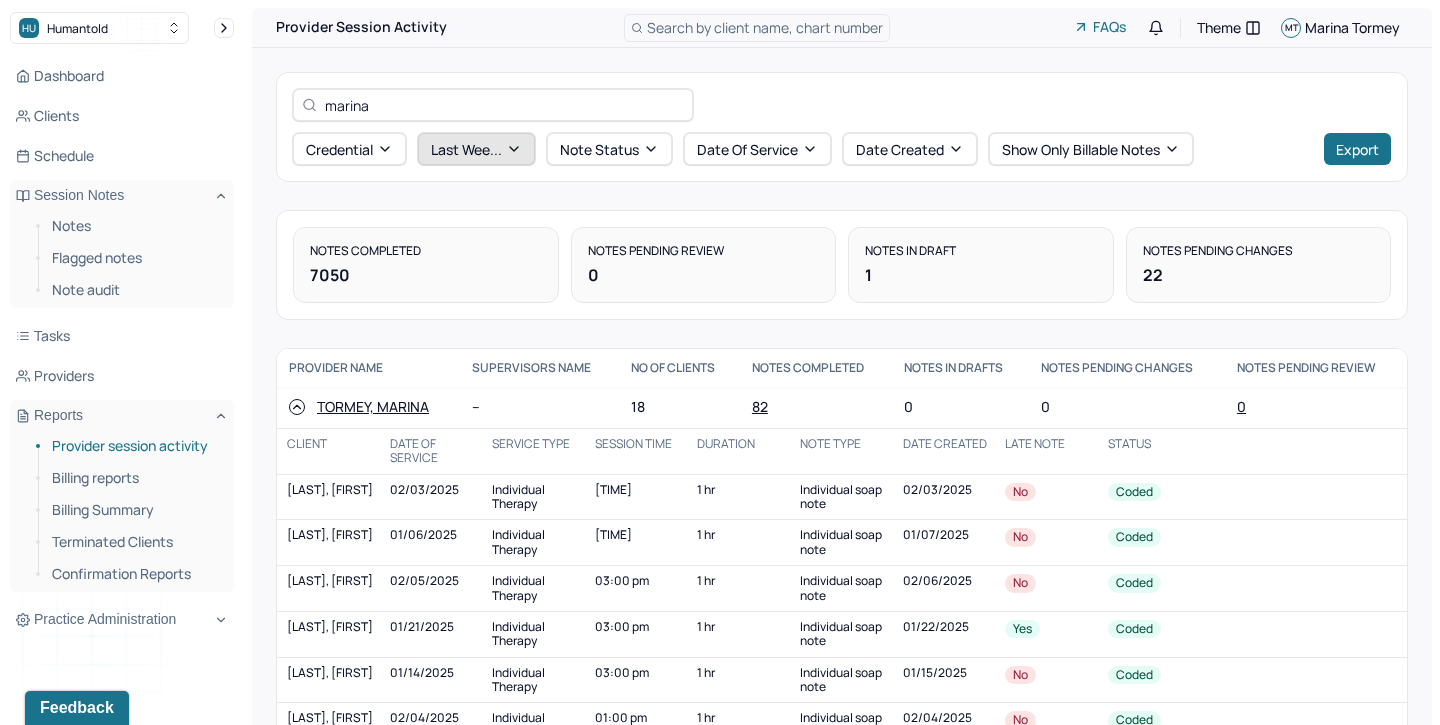 click on "Last wee..." at bounding box center [476, 149] 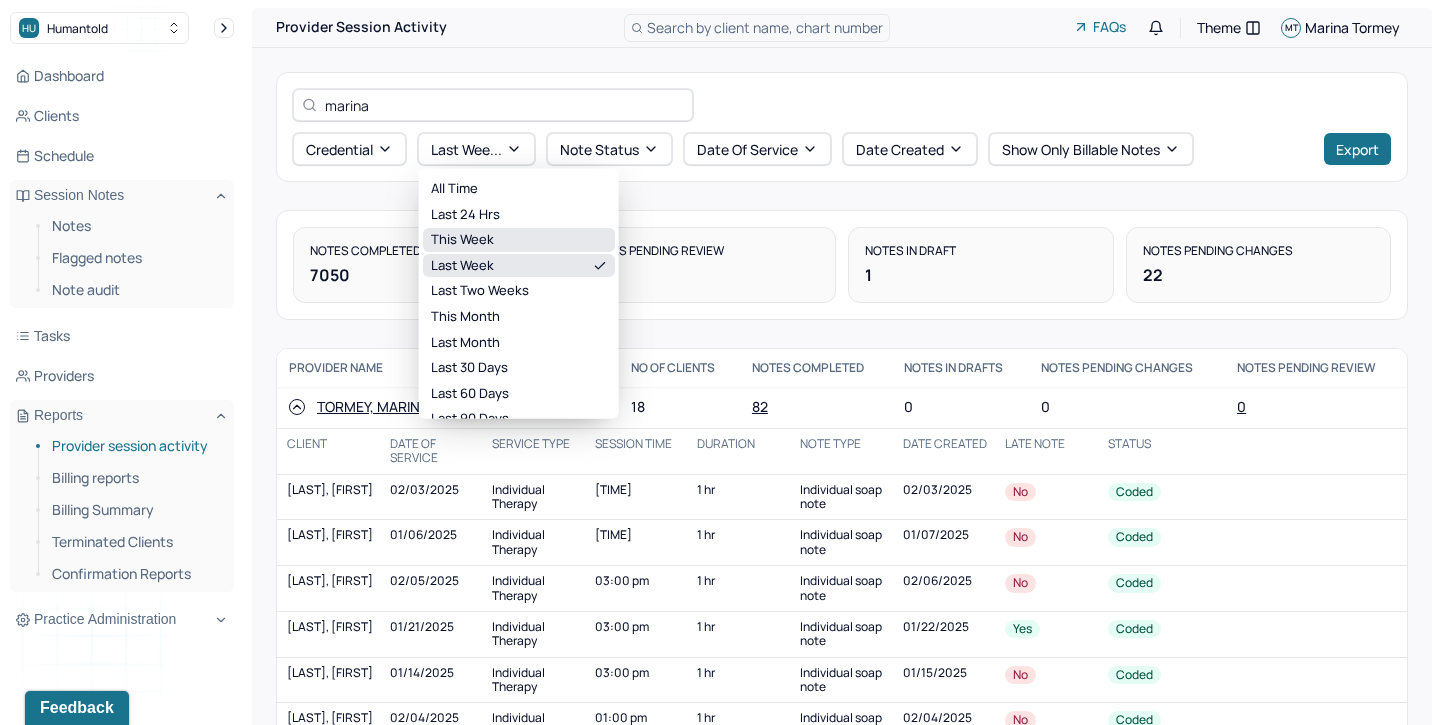 click on "this week" at bounding box center (519, 240) 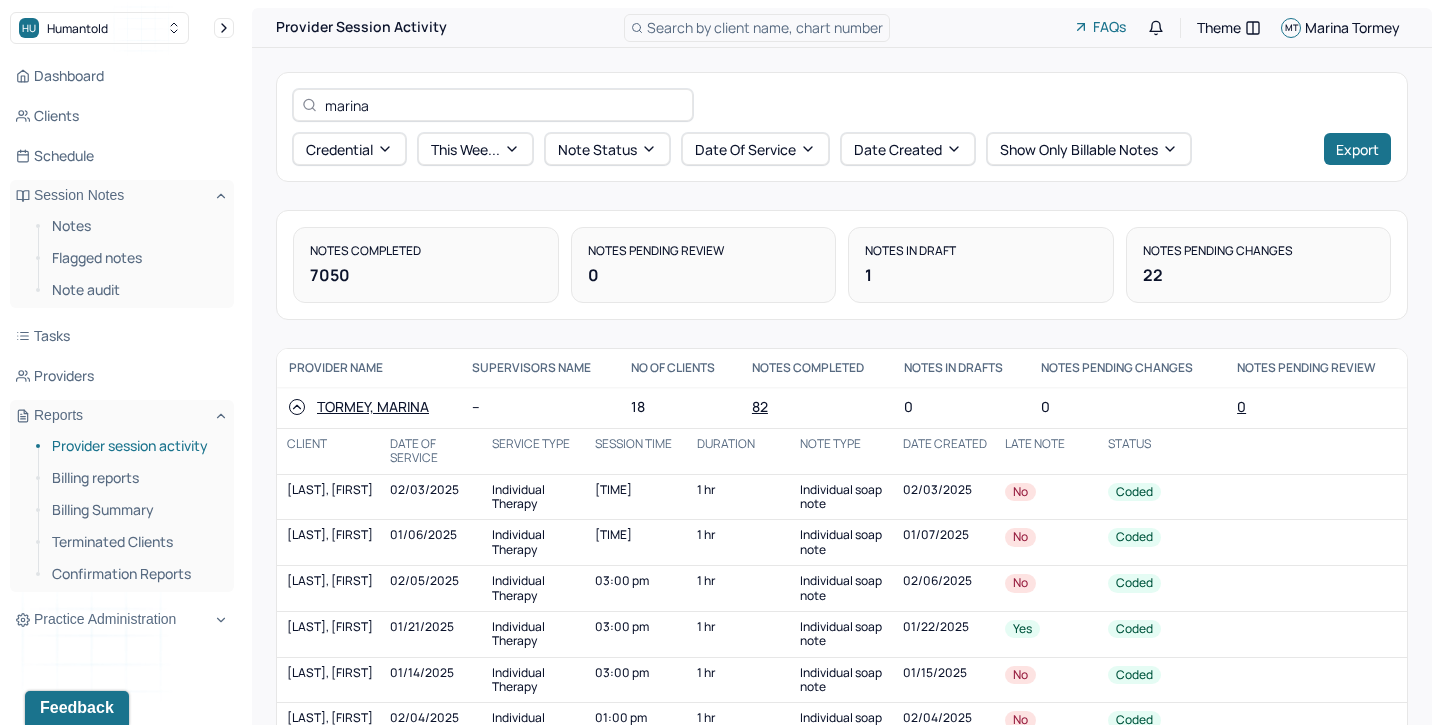 click on "marina" at bounding box center (504, 105) 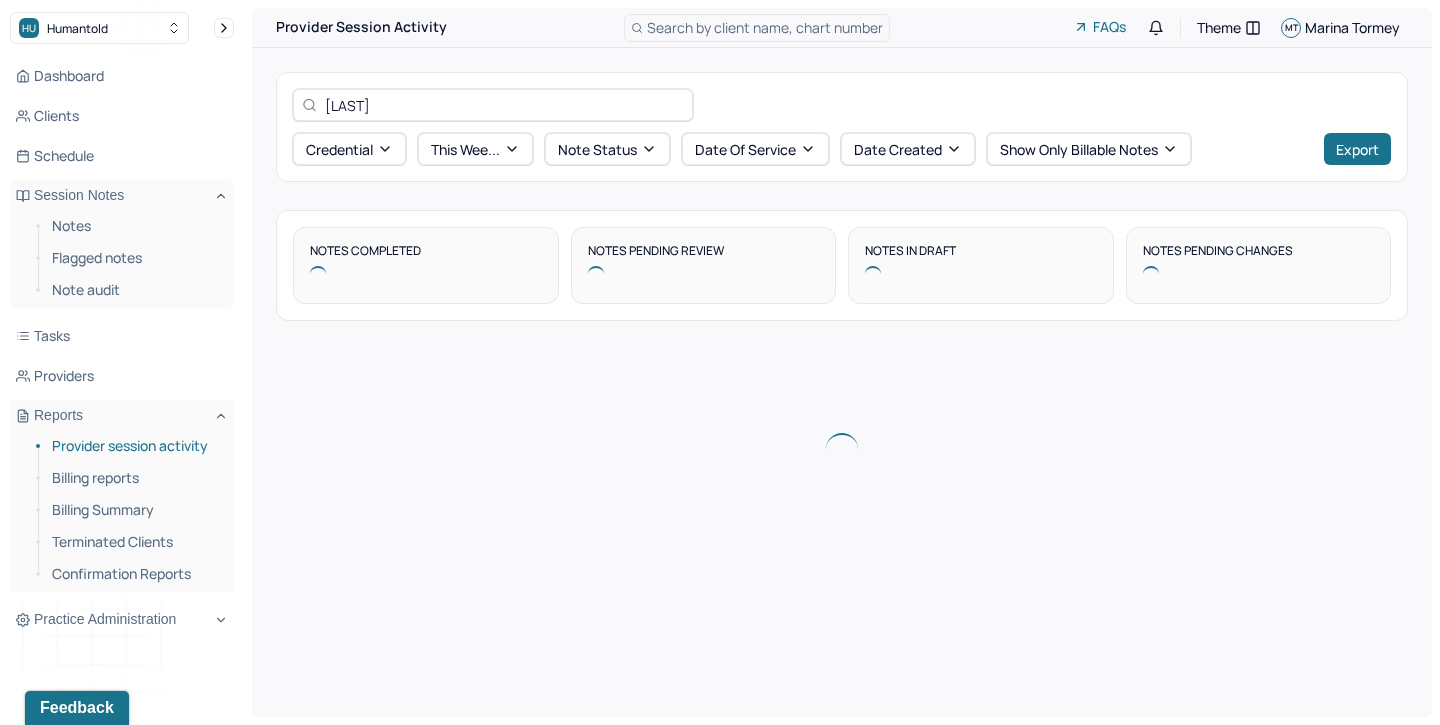 type on "[LAST]" 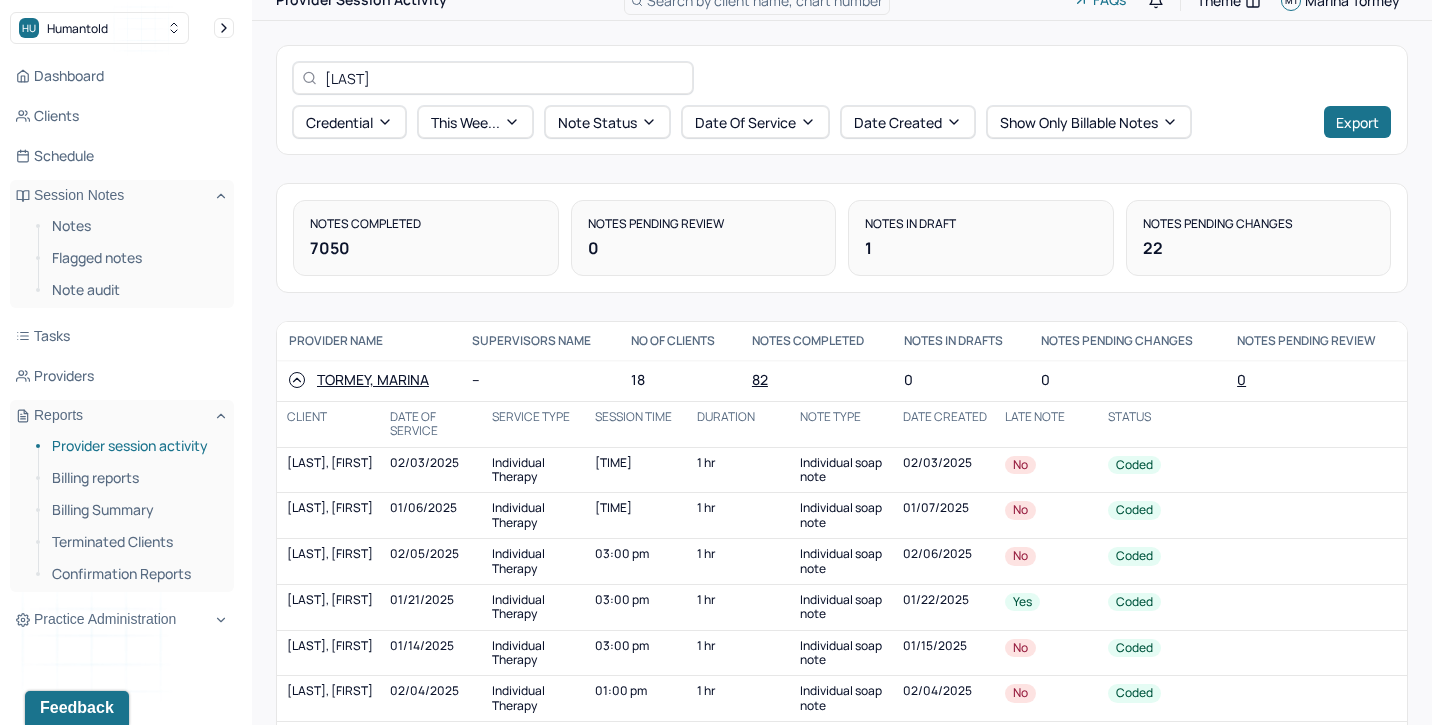 scroll, scrollTop: 31, scrollLeft: 0, axis: vertical 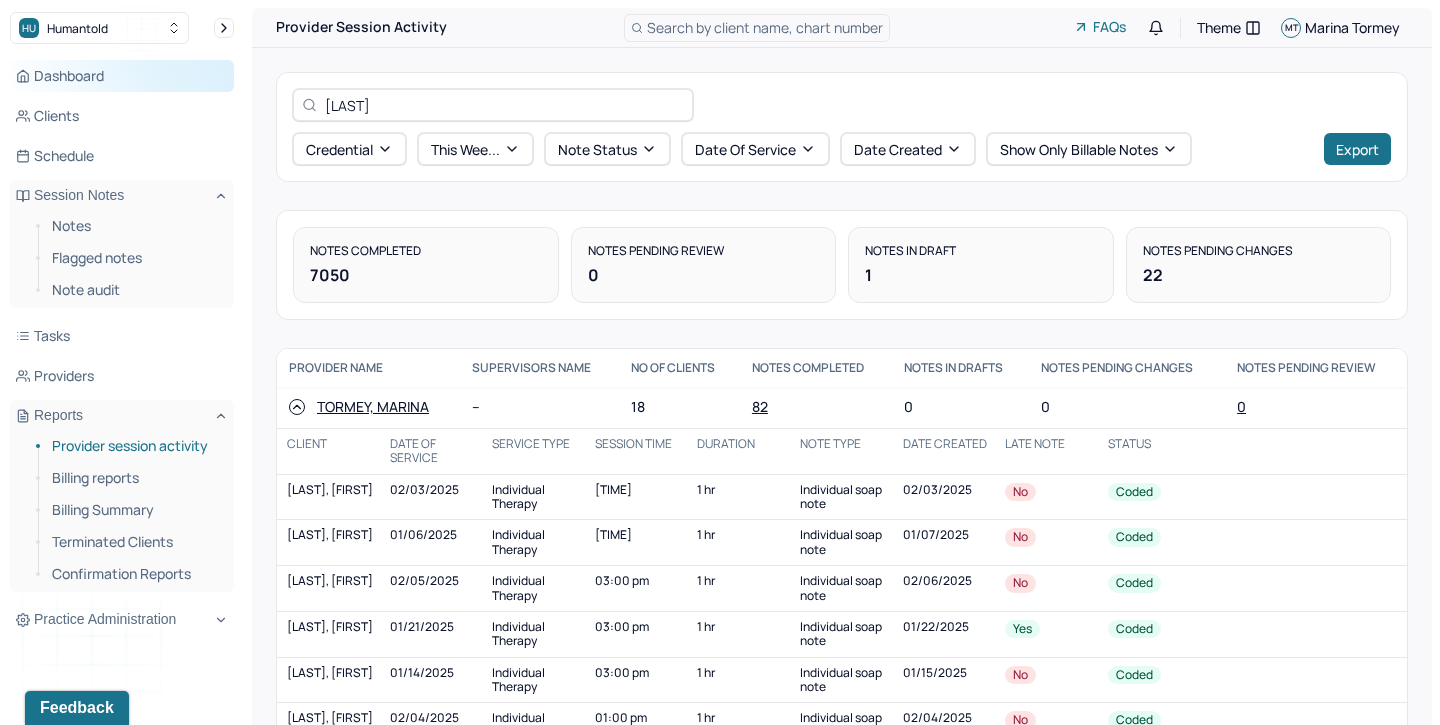 click on "Dashboard" at bounding box center (122, 76) 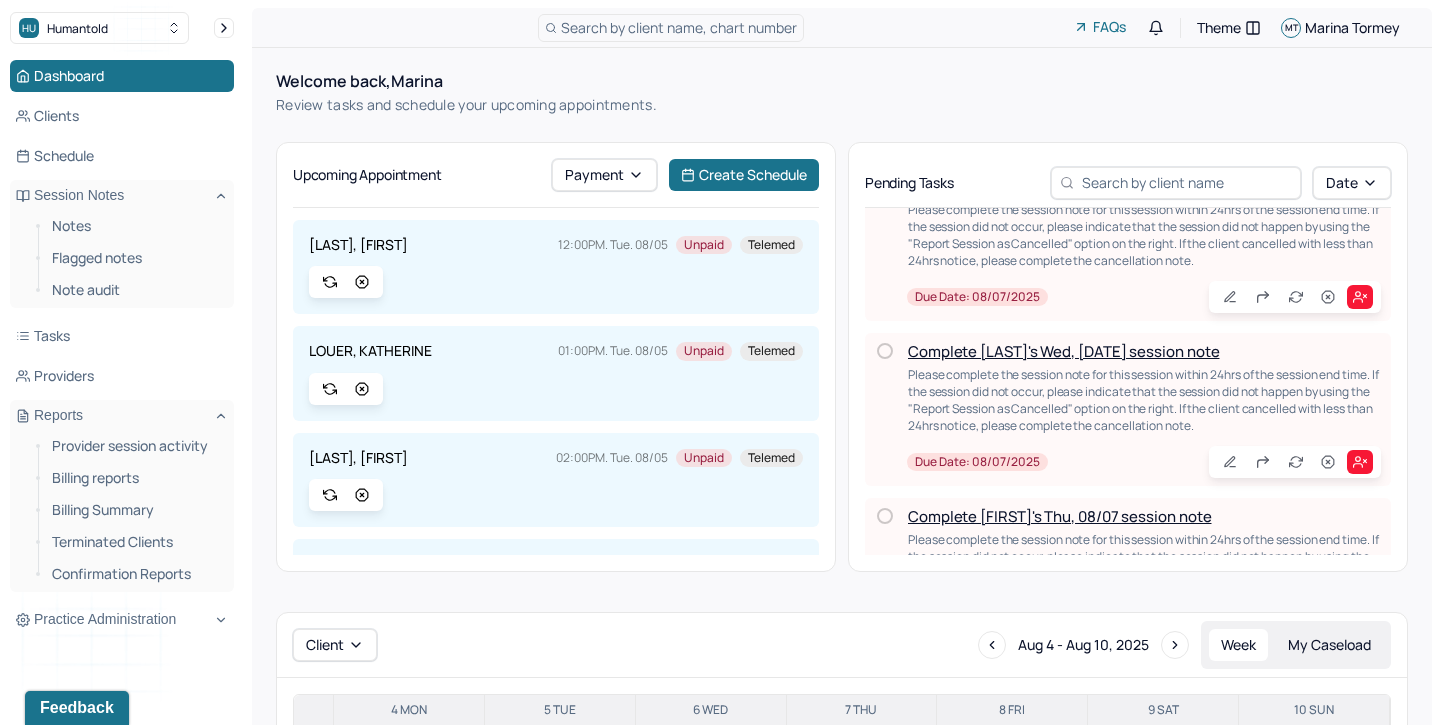 scroll, scrollTop: 0, scrollLeft: 0, axis: both 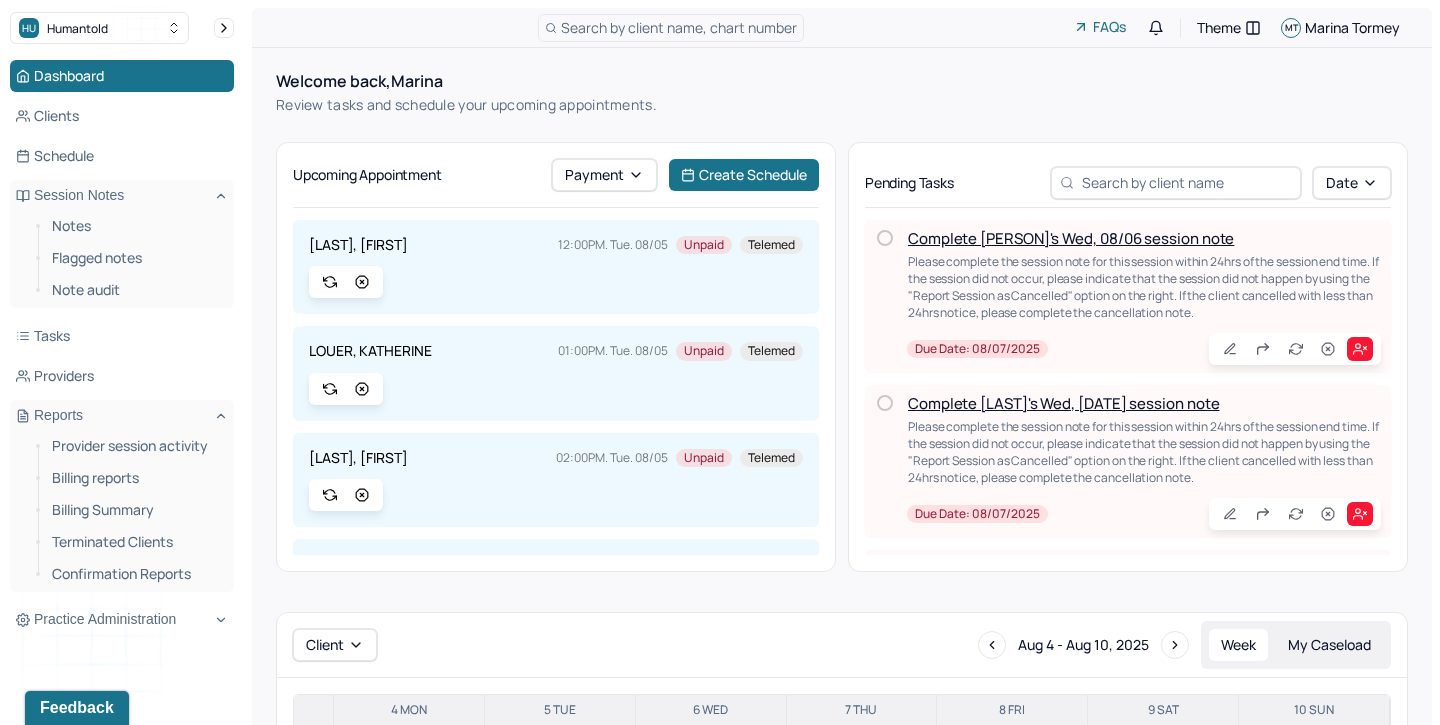 click on "Complete [LAST]'s Wed, [DATE] session note" at bounding box center (1063, 403) 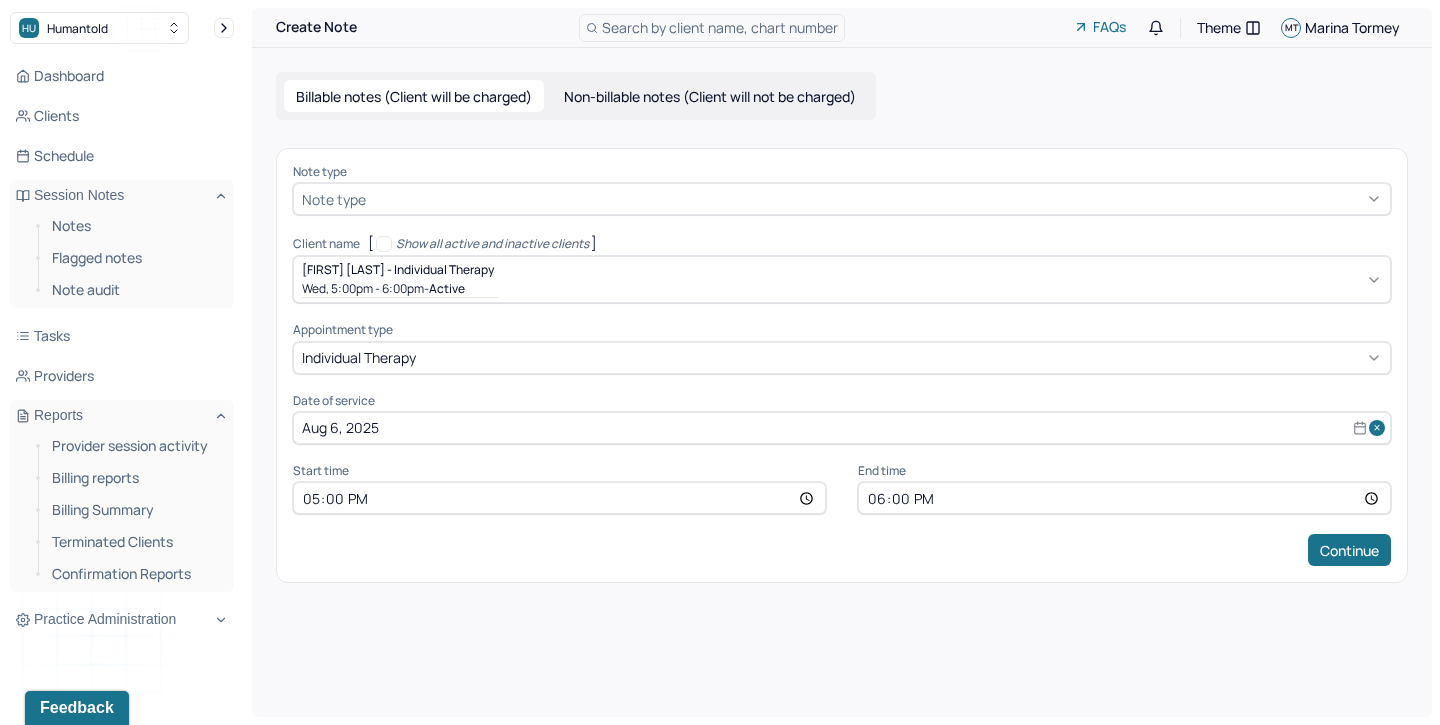 click at bounding box center [876, 199] 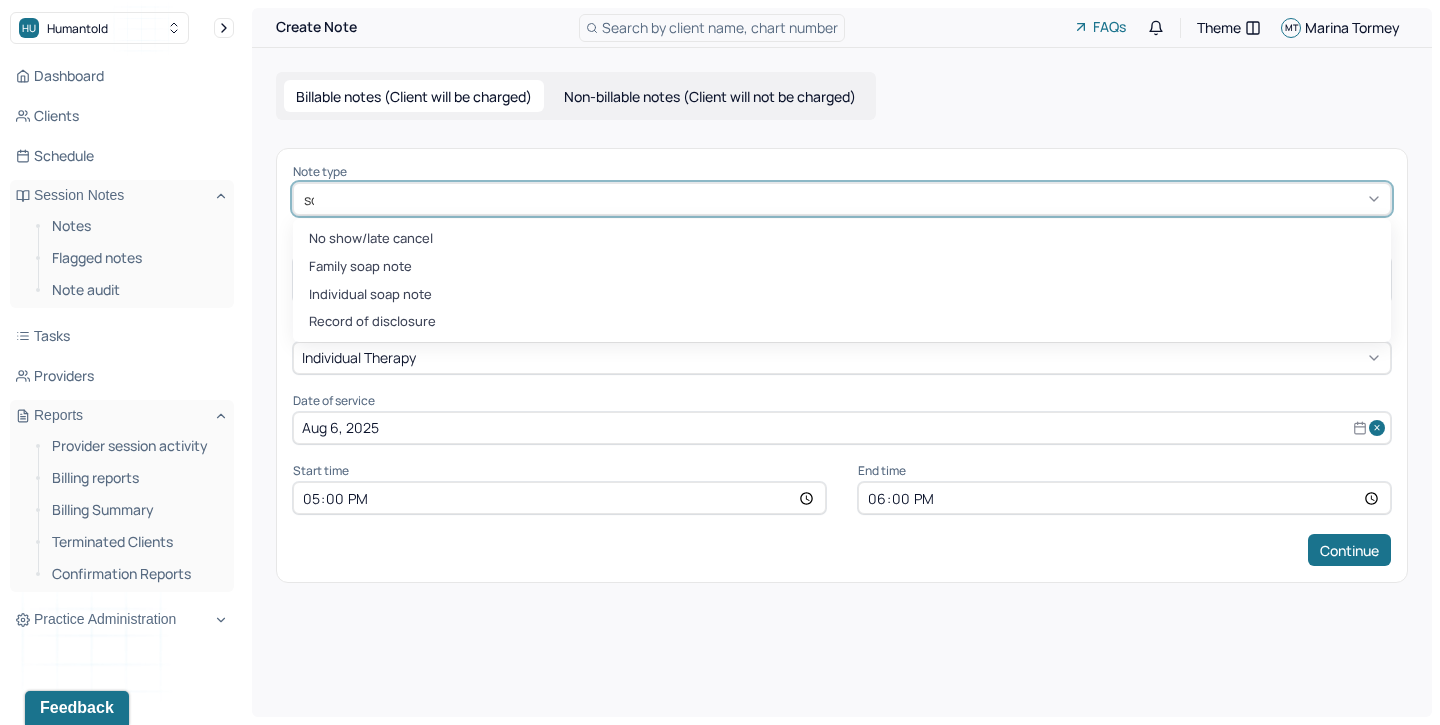 type on "soa" 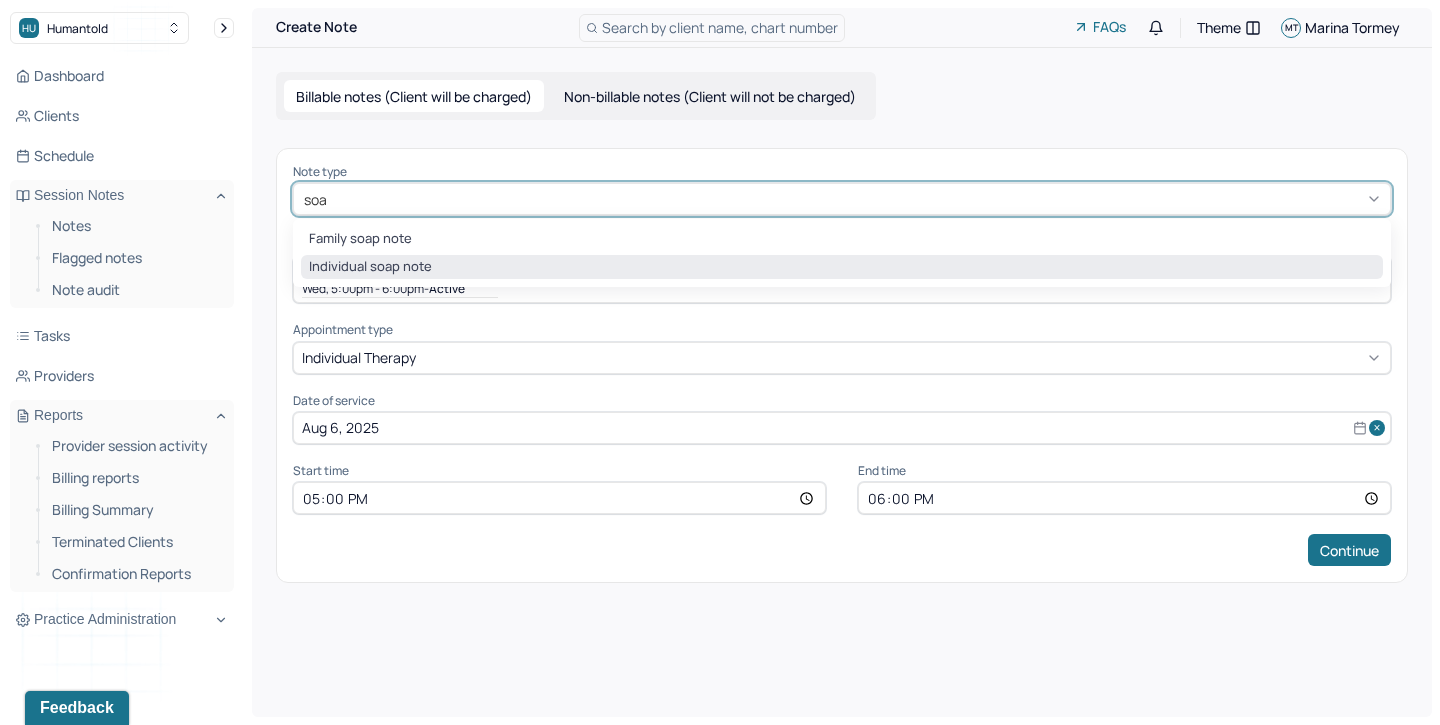 click on "Individual soap note" at bounding box center (842, 267) 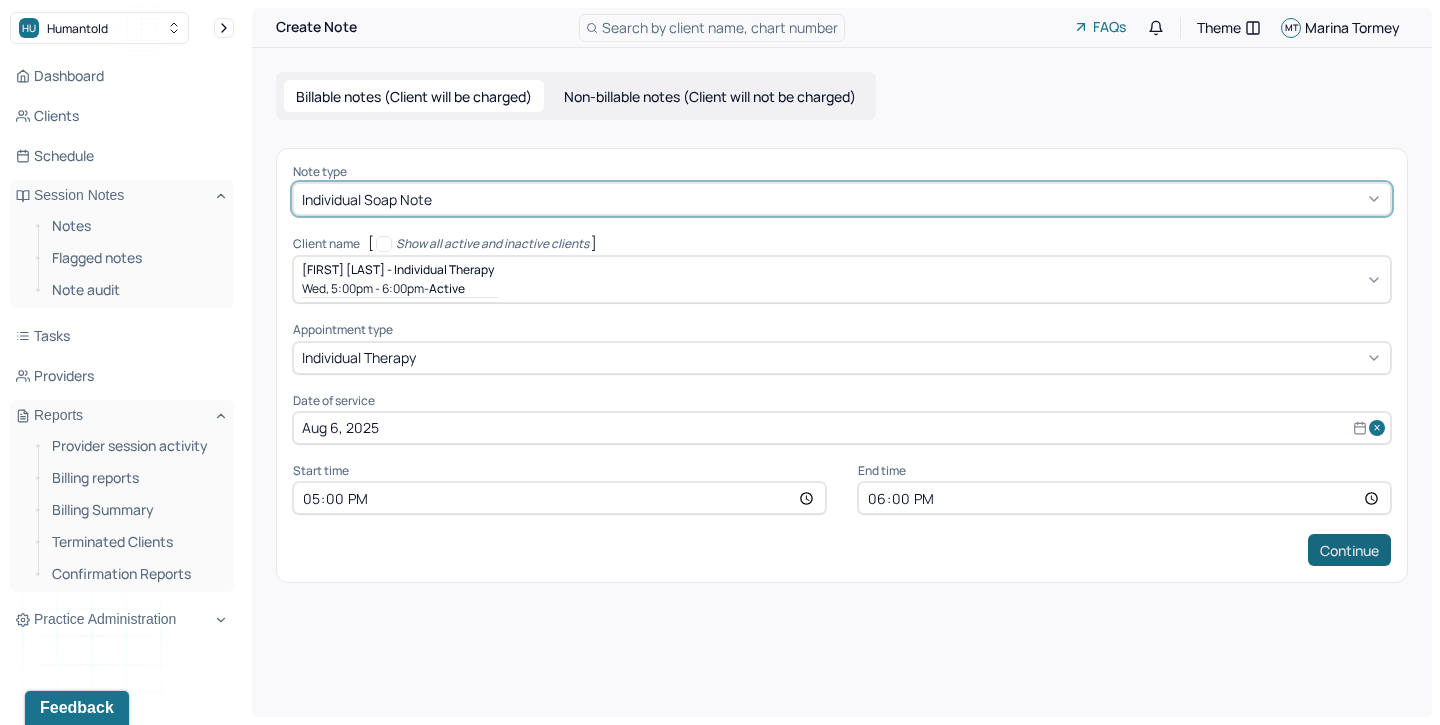 click on "Continue" at bounding box center [1349, 550] 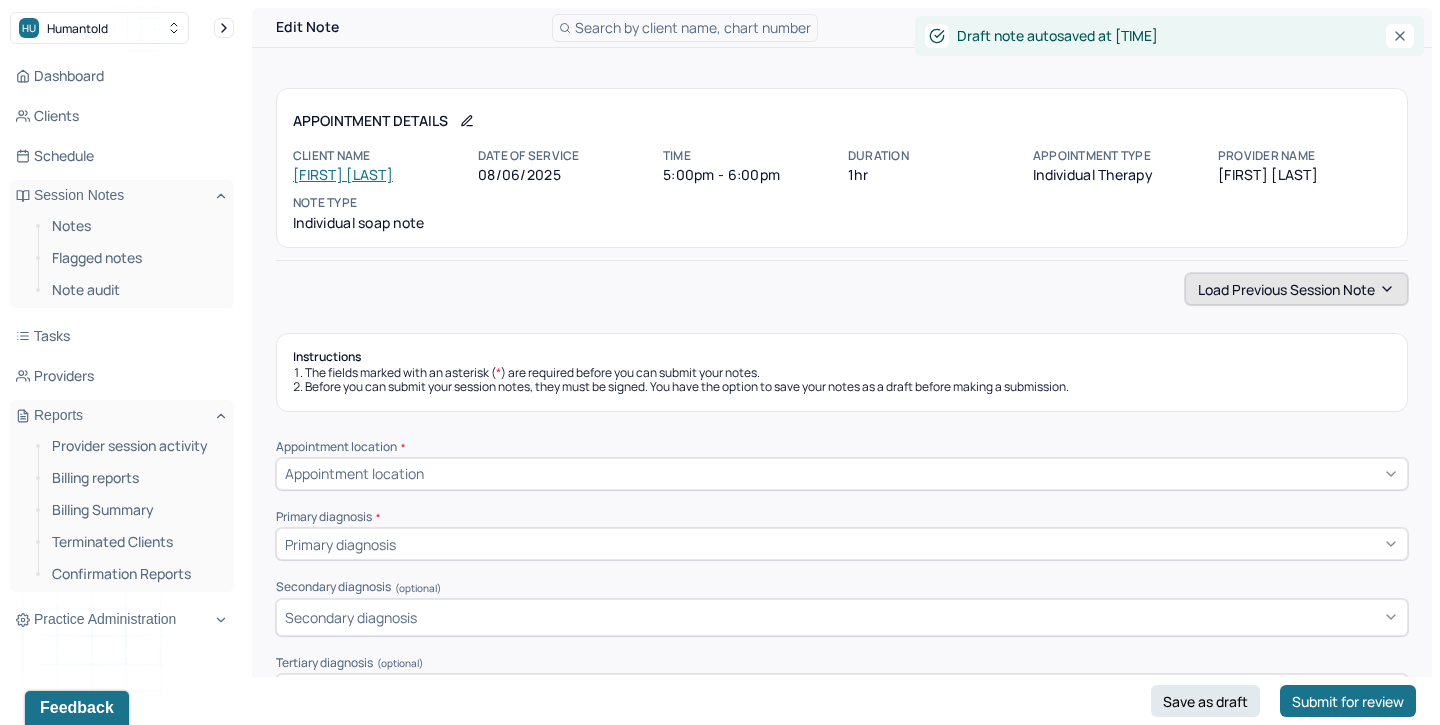 click on "Load previous session note" at bounding box center [1296, 289] 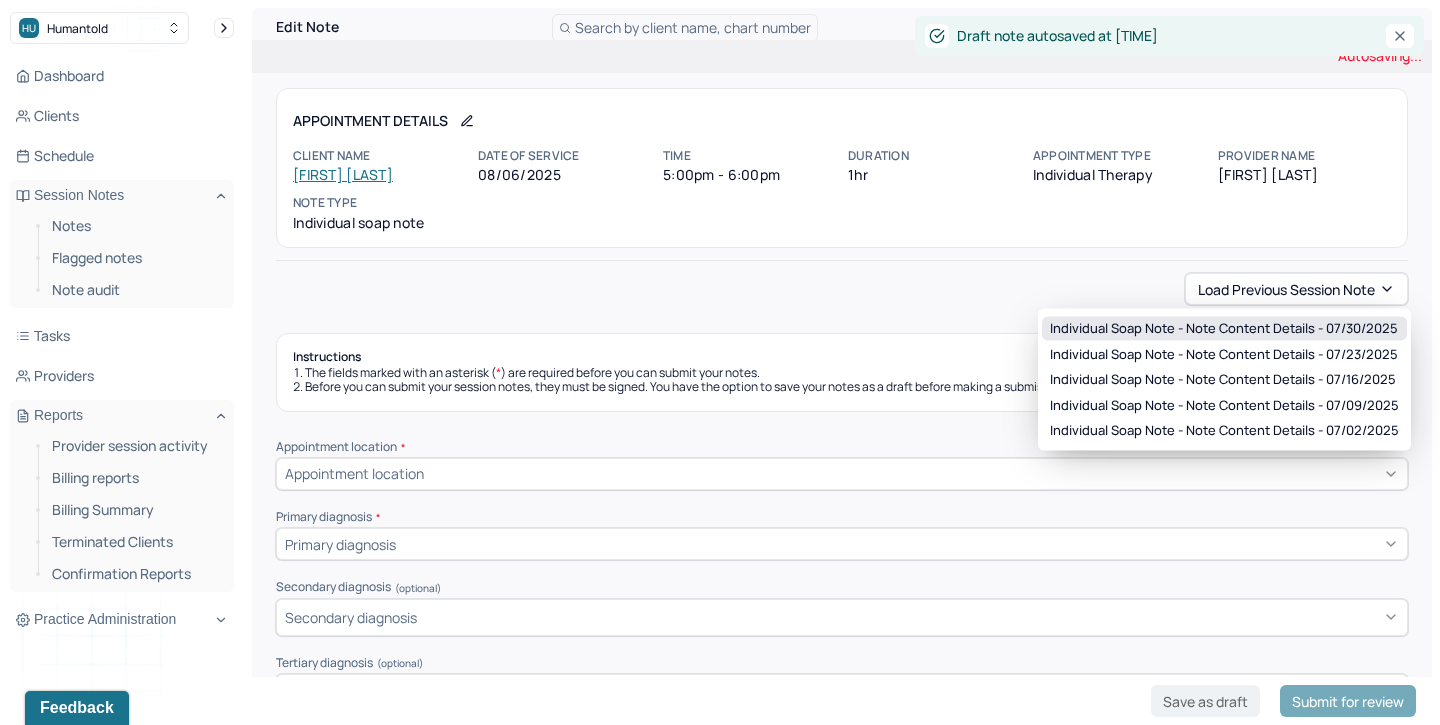 click on "Individual soap note   - Note content Details -   07/30/2025" at bounding box center [1224, 329] 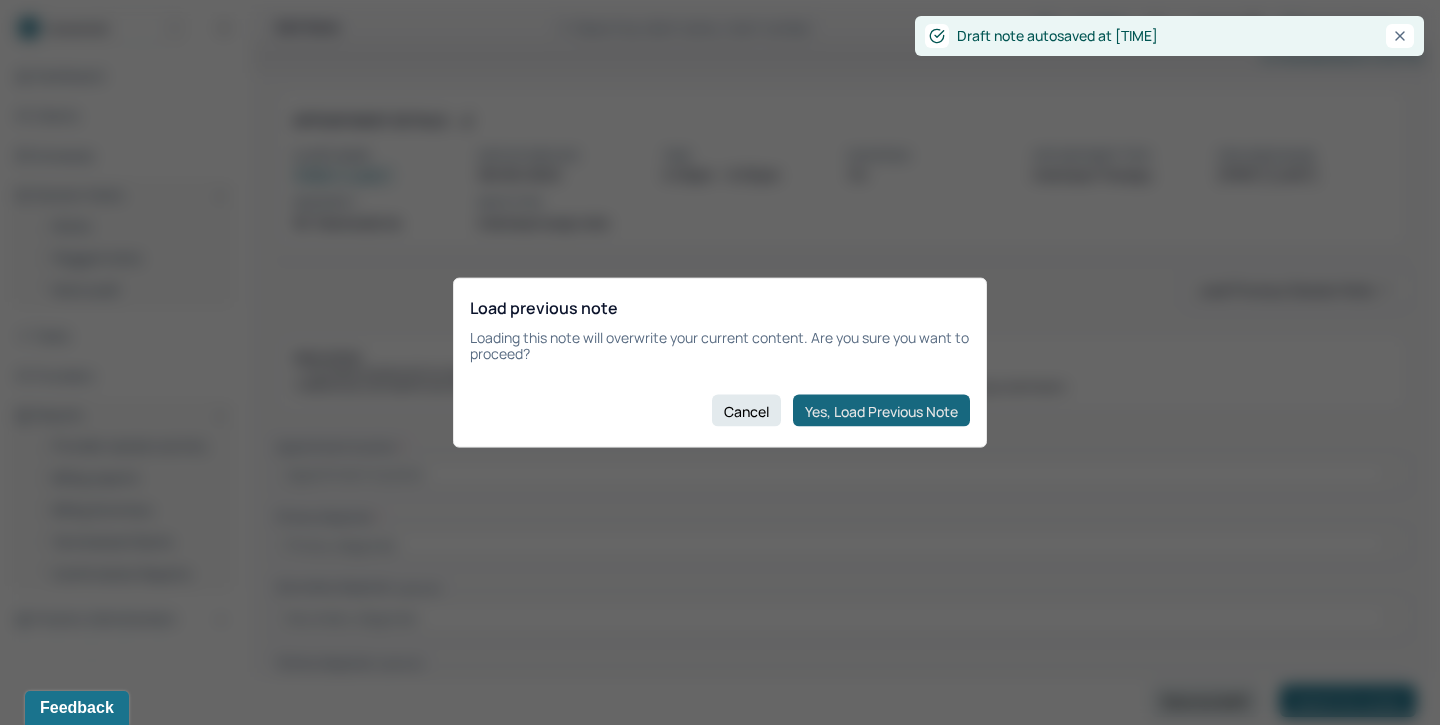 click on "Yes, Load Previous Note" at bounding box center (881, 411) 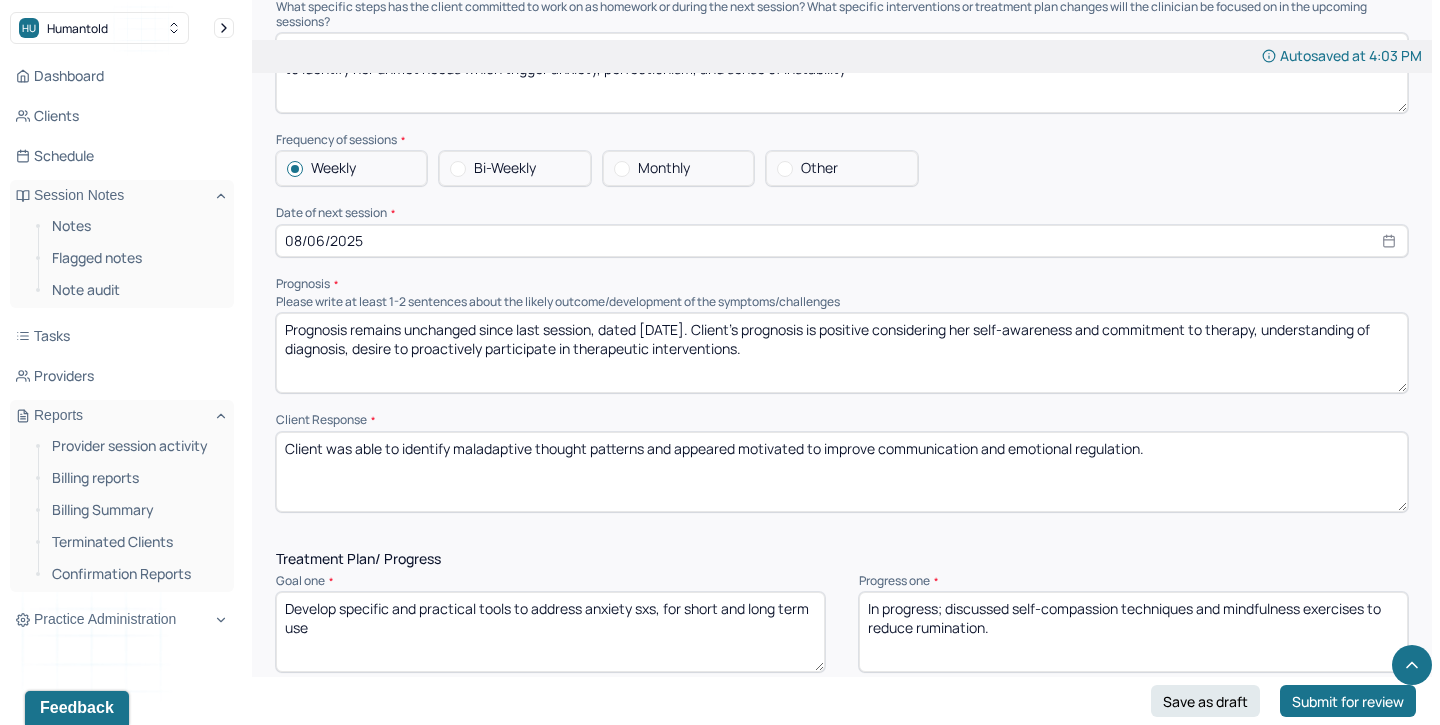 scroll, scrollTop: 2137, scrollLeft: 0, axis: vertical 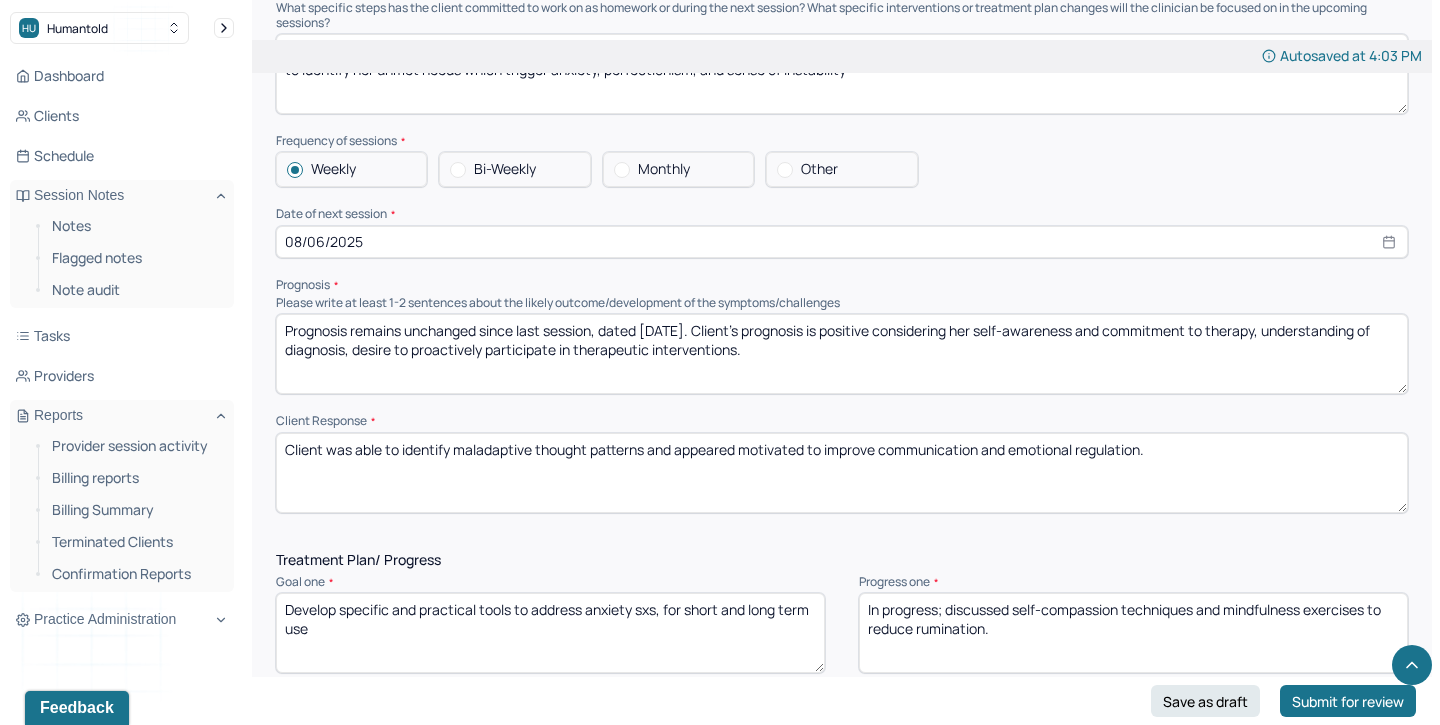 click on "Prognosis remains unchanged since last session, dated [DATE]. Client's prognosis is positive considering her self-awareness and commitment to therapy, understanding of diagnosis, desire to proactively participate in therapeutic interventions." at bounding box center (842, 354) 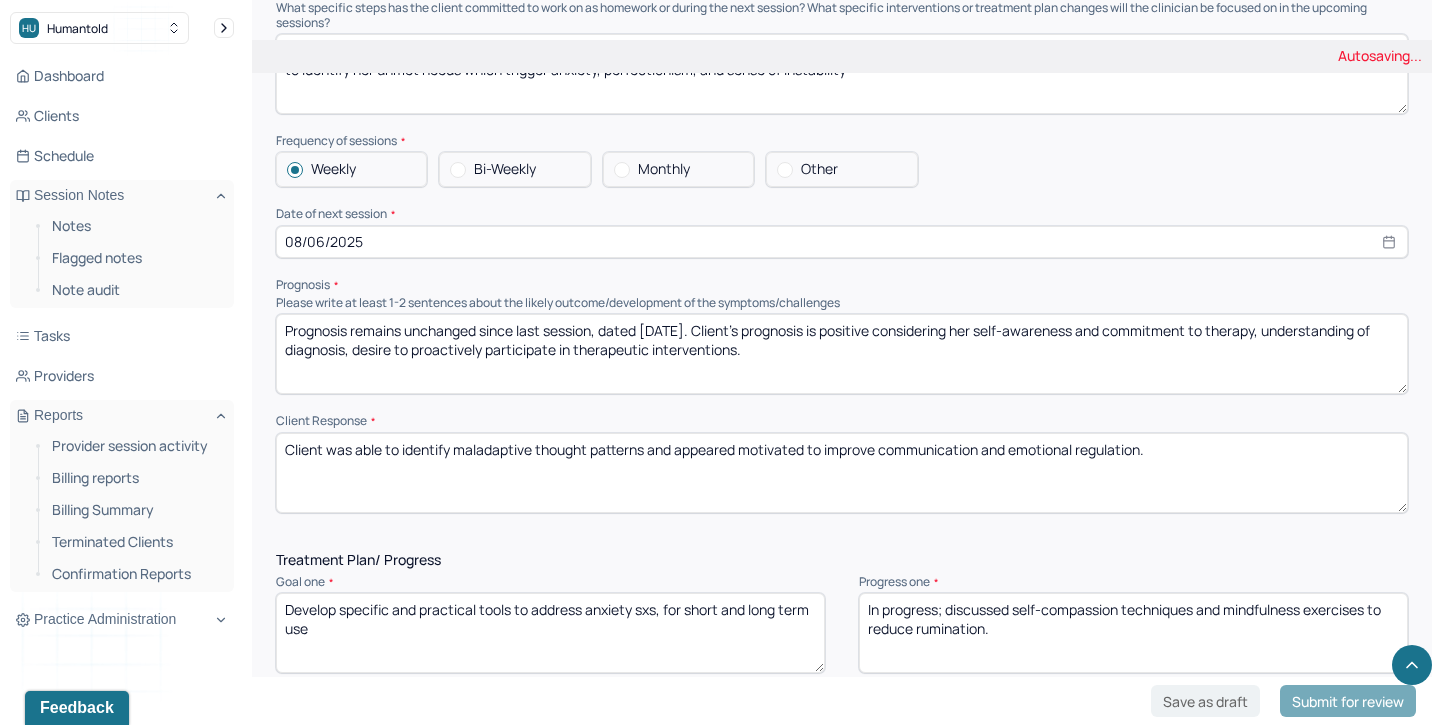 type on "Prognosis remains unchanged since last session, dated [DATE]. Client's prognosis is positive considering her self-awareness and commitment to therapy, understanding of diagnosis, desire to proactively participate in therapeutic interventions." 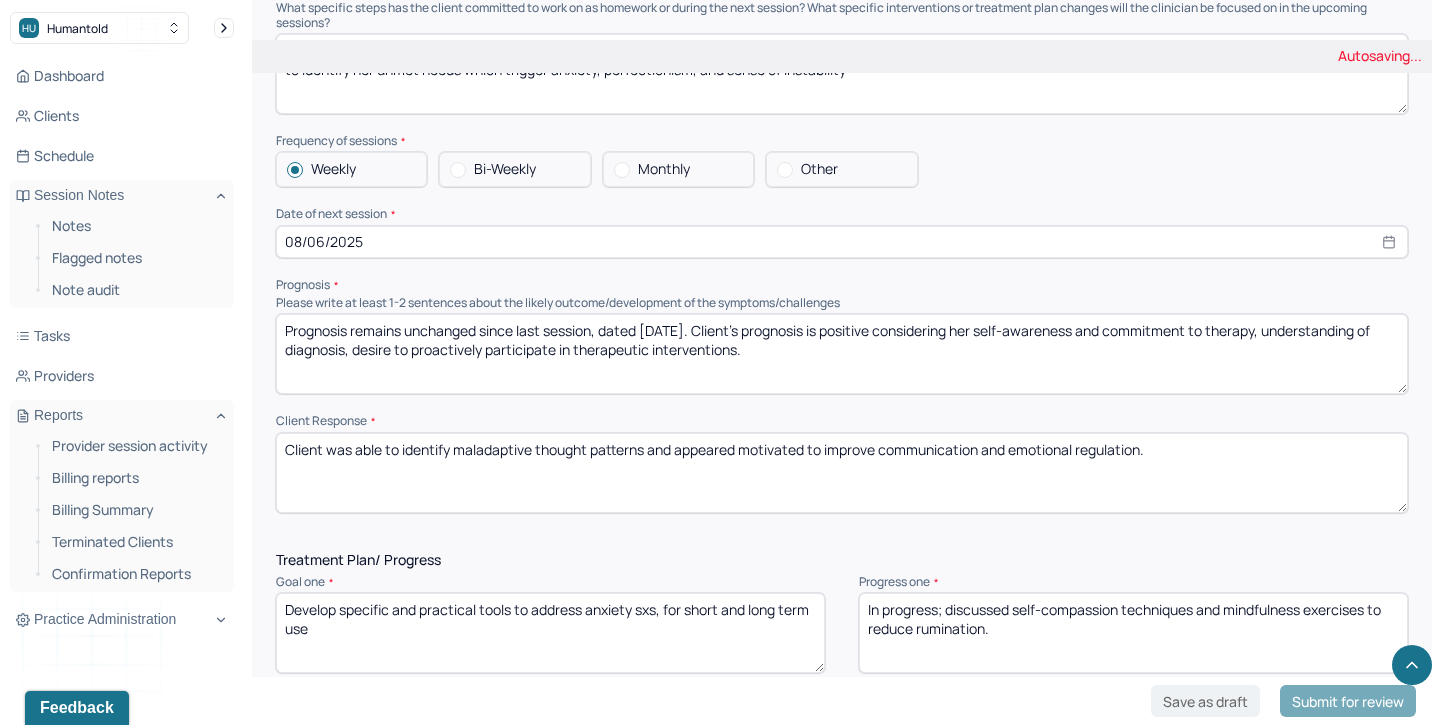 click on "08/06/2025" at bounding box center [842, 242] 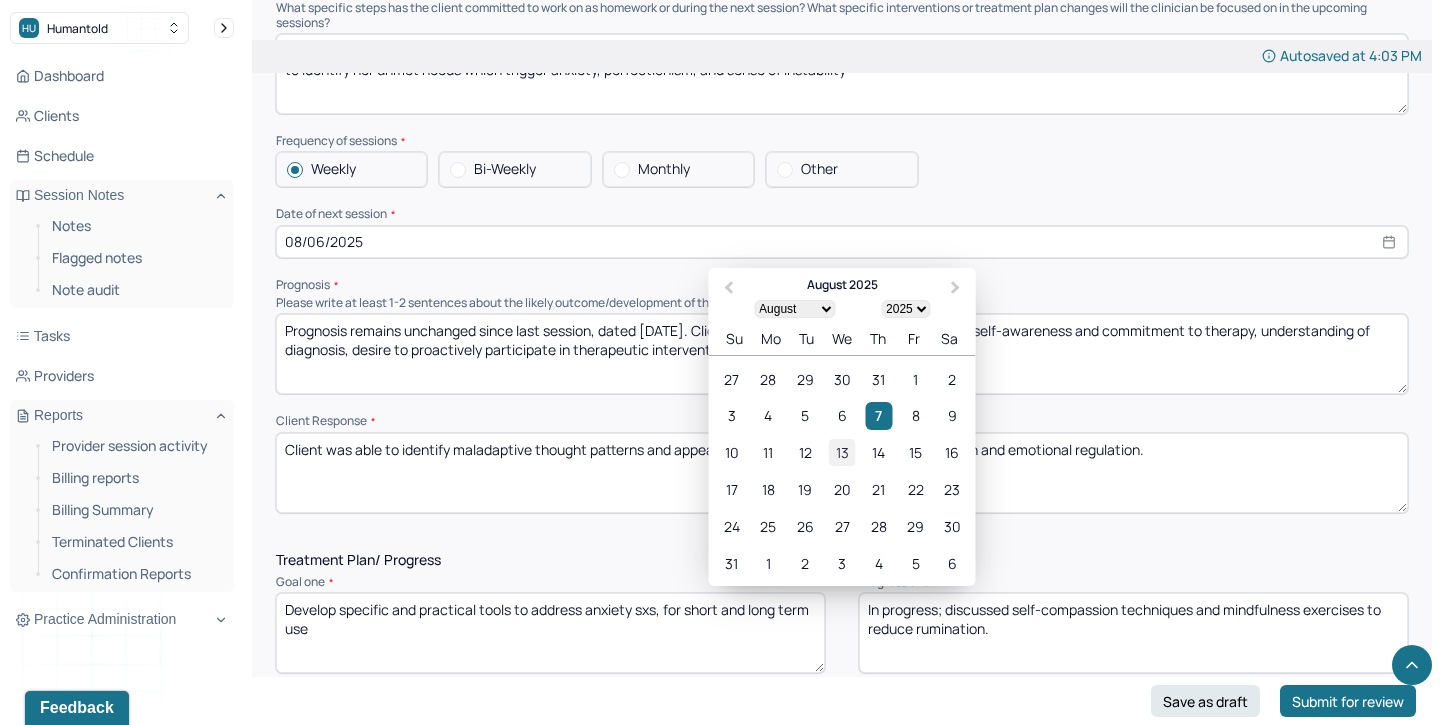 click on "13" at bounding box center [841, 452] 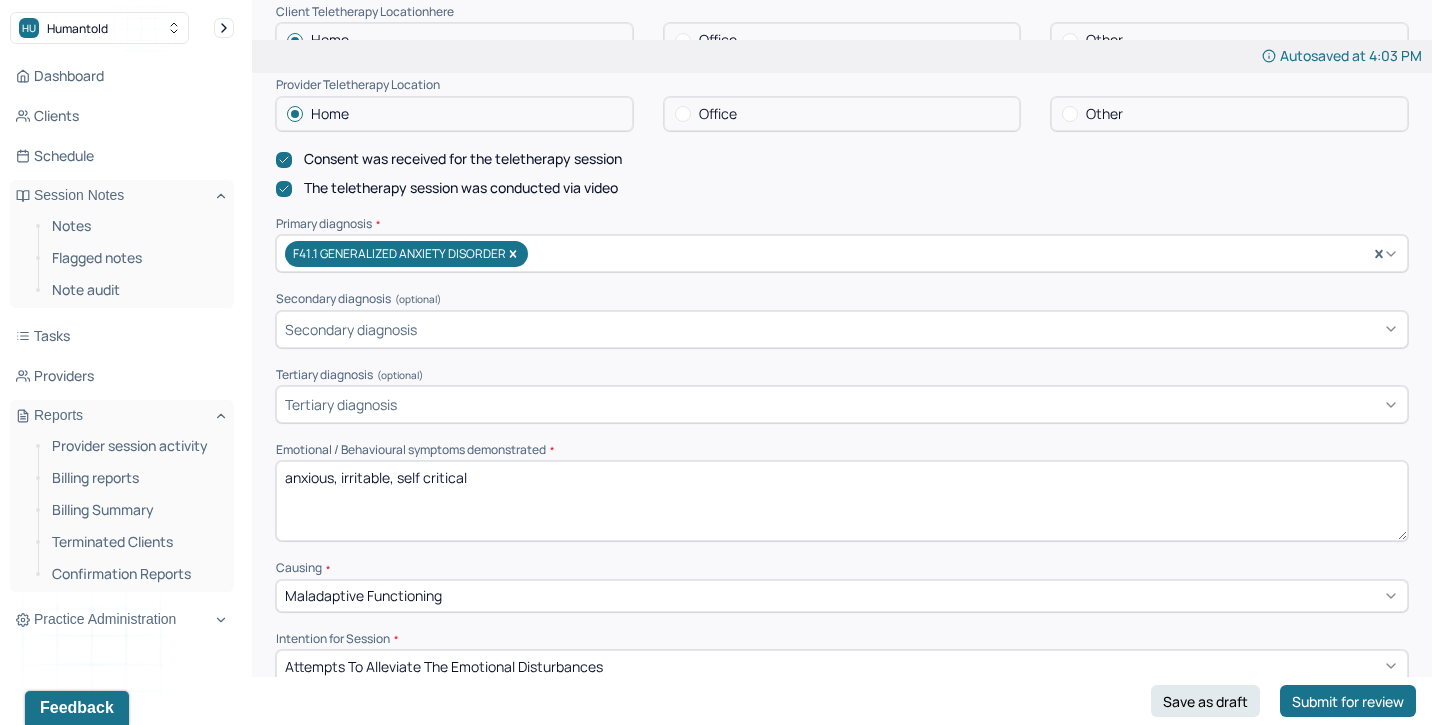 scroll, scrollTop: 533, scrollLeft: 0, axis: vertical 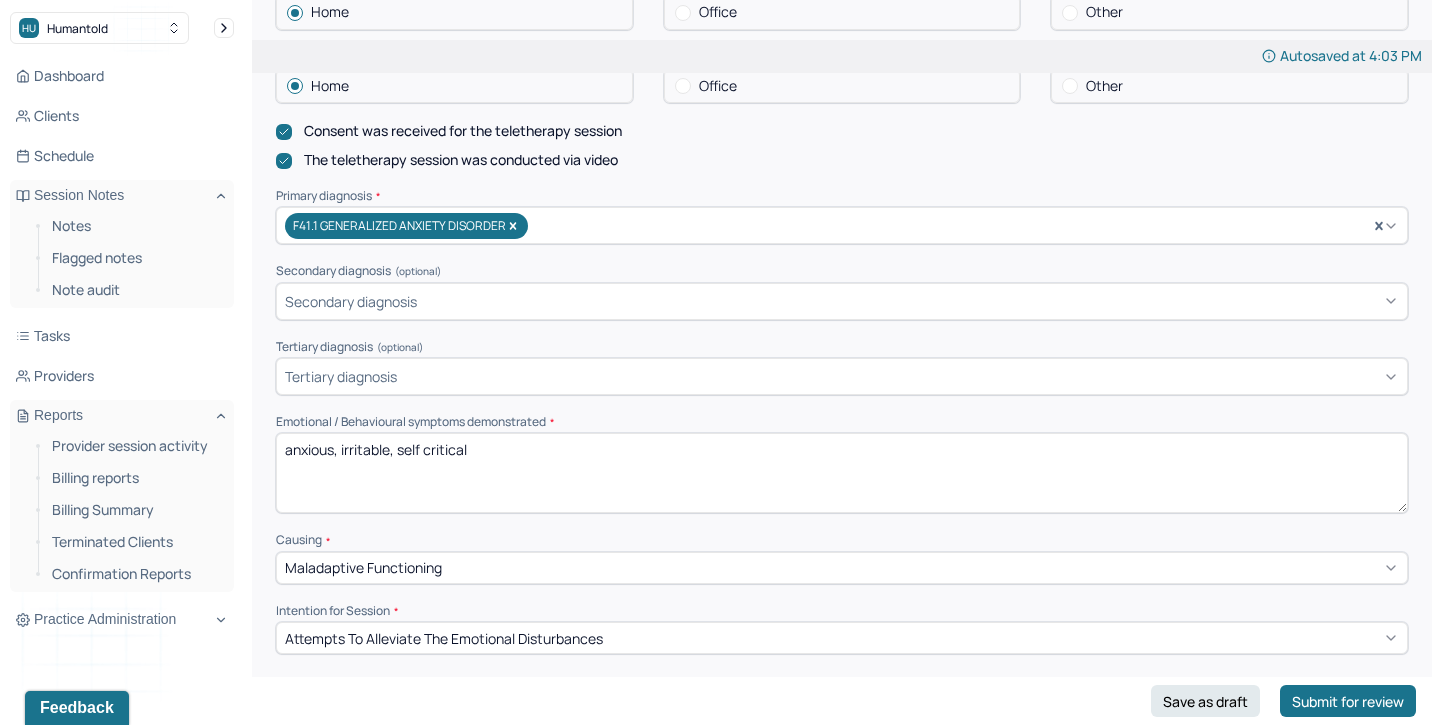 click on "anxious, irritable, self critical" at bounding box center (842, 473) 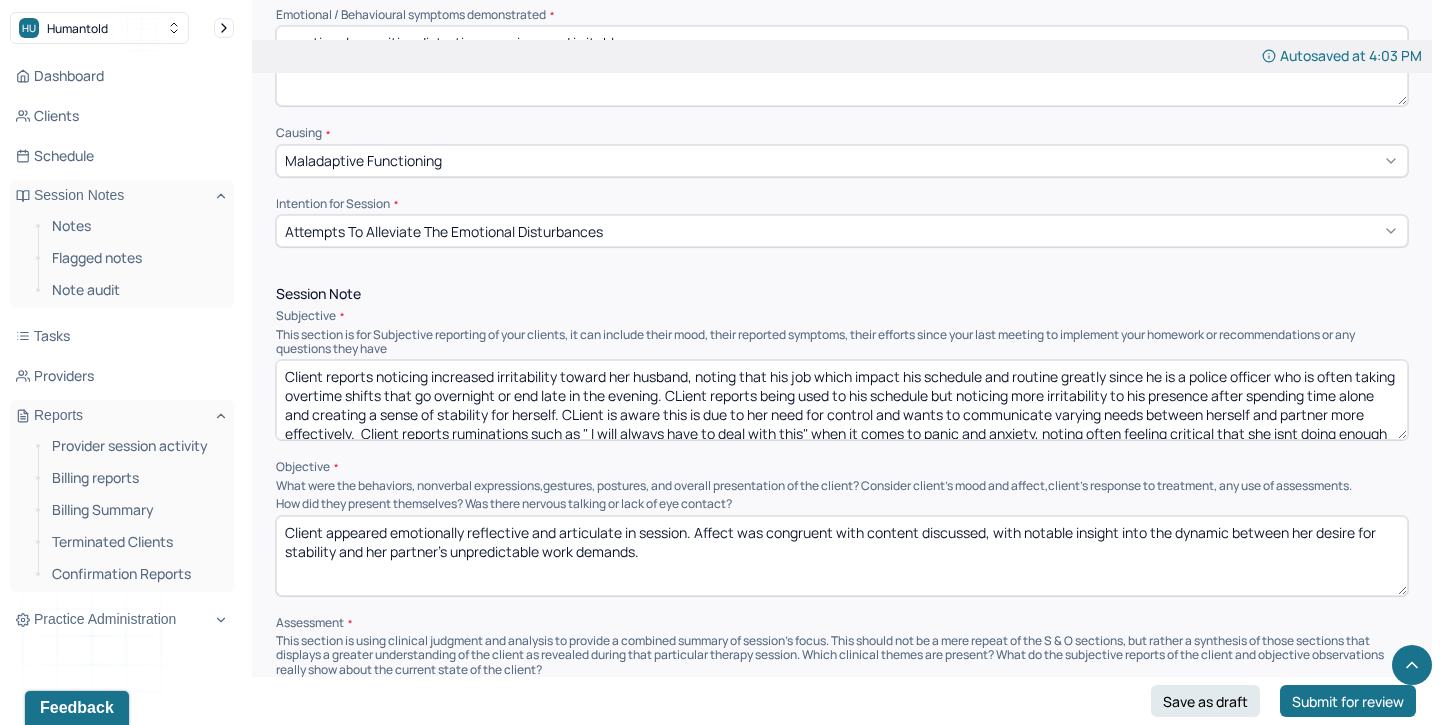 scroll, scrollTop: 941, scrollLeft: 0, axis: vertical 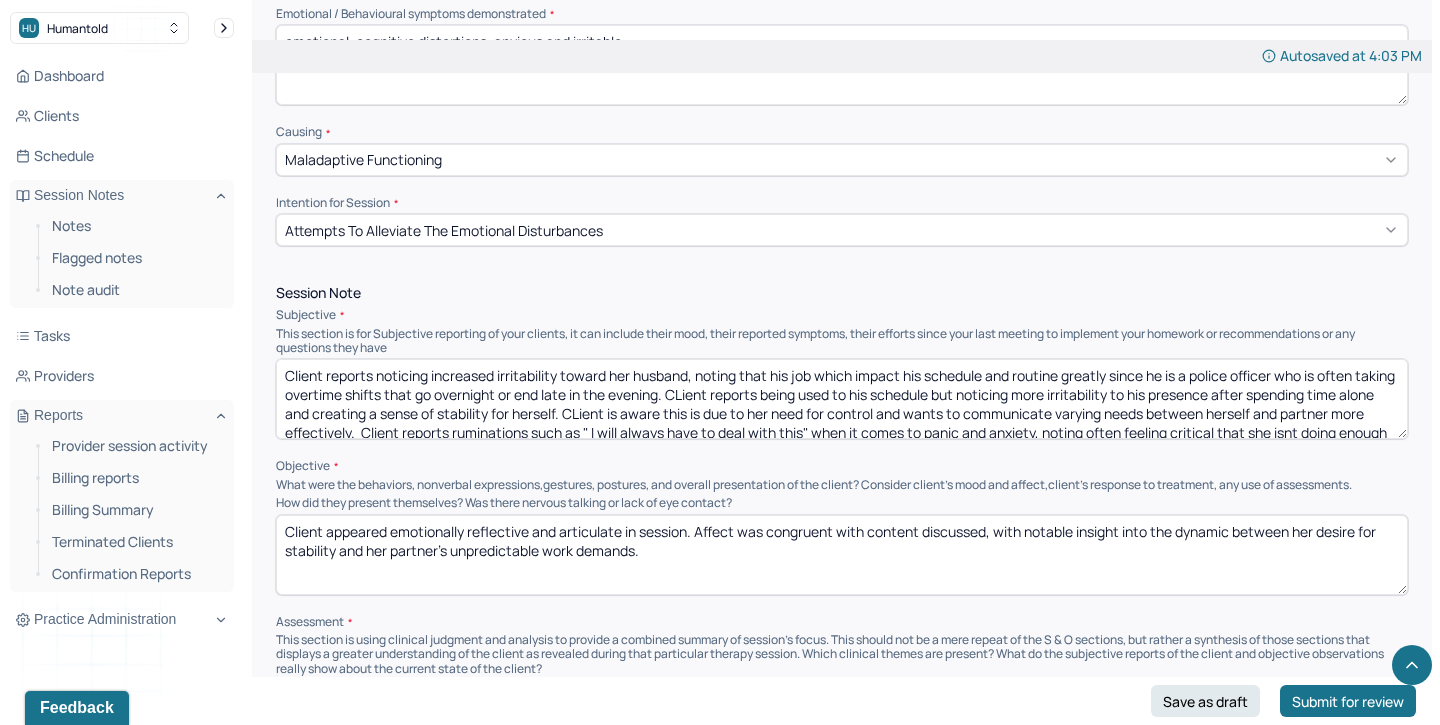 type on "emotional, cognitive distortions, anxious and irritable" 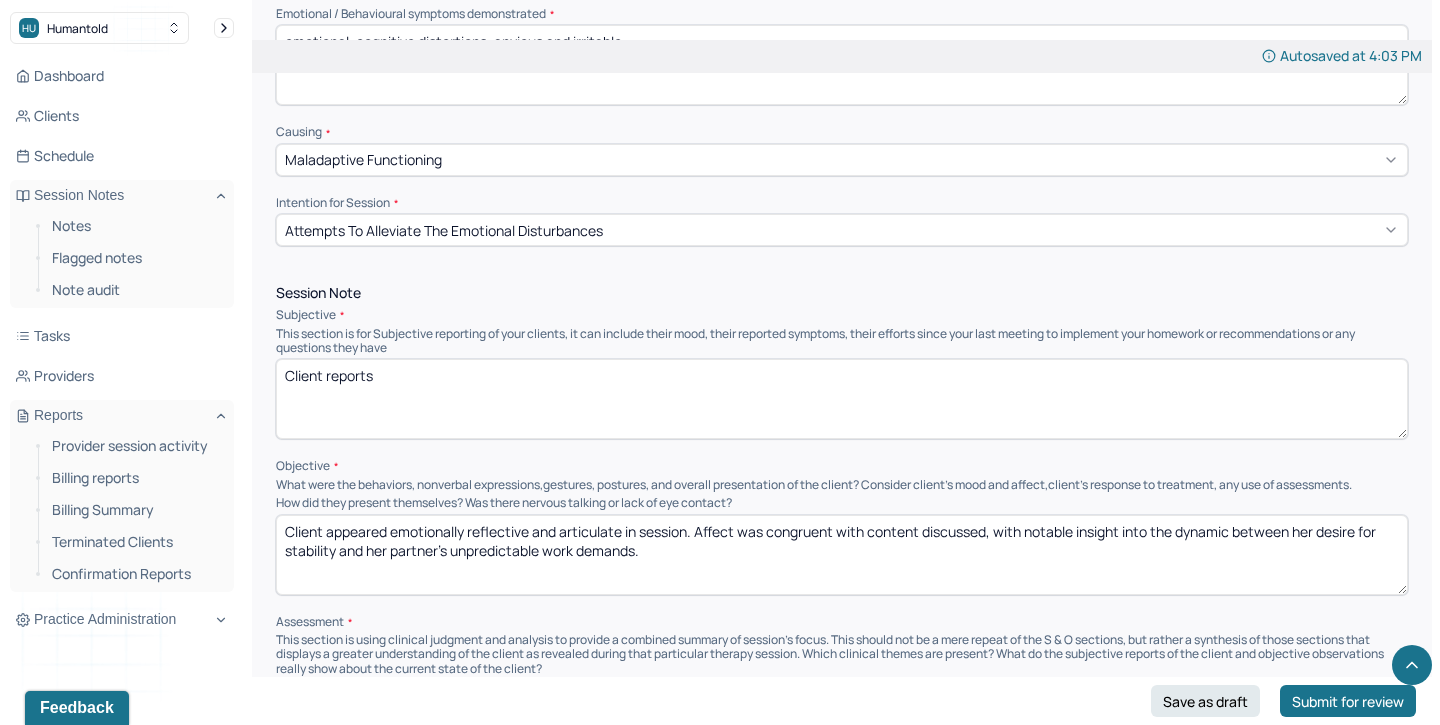 click on "CLient reports" at bounding box center (842, 399) 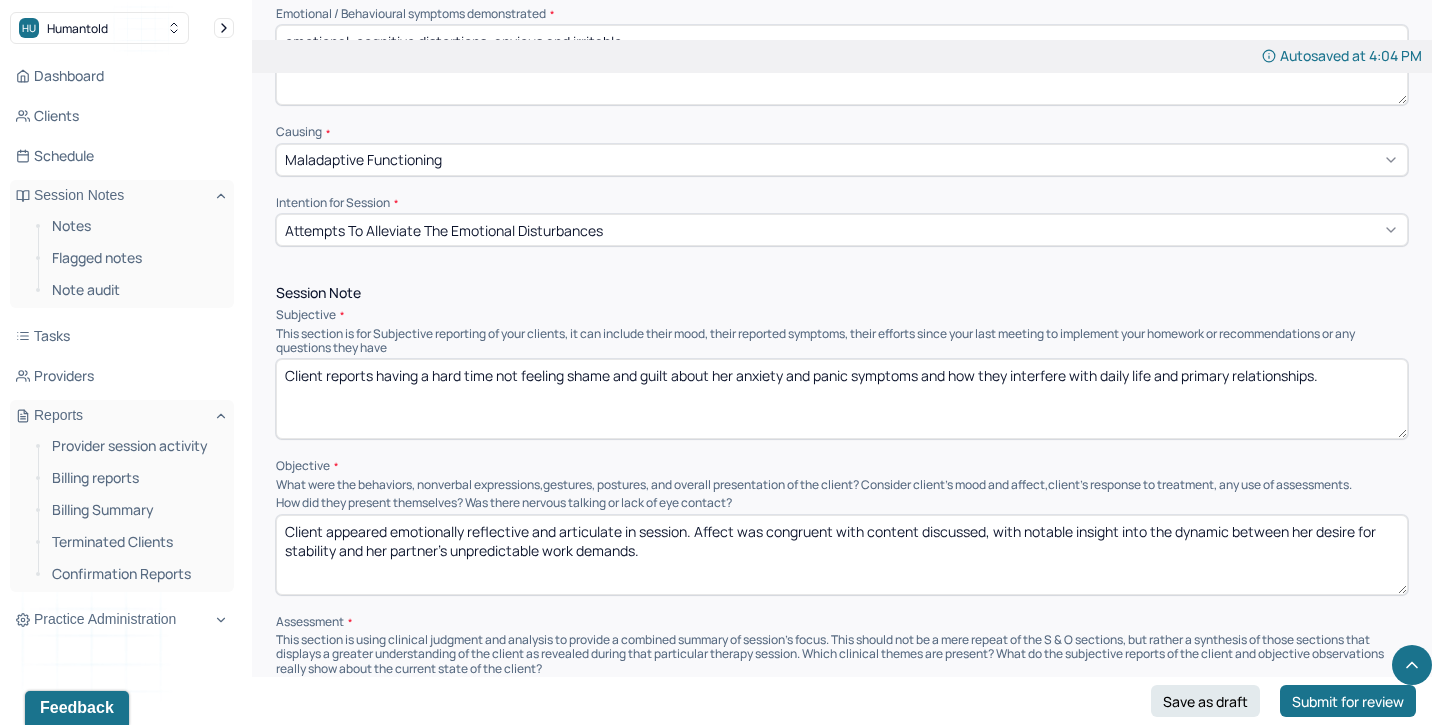click on "Session Note Subjective This section is for Subjective reporting of your clients, it can include their mood, their reported symptoms, their efforts since your last meeting to implement your homework or recommendations or any questions they have Client reports having a hard time not feeling shame and guilt about her anxiety and panic symptoms and how they itnerfere with daily life and primary relationships. Objective What were the behaviors, nonverbal expressions,gestures, postures, and overall presentation of the client? Consider client's mood and affect,client's response to treatment, any use of assessments. How did they present themselves? Was there nervous talking or lack of eye contact? Client appeared emotionally reflective and articulate in session. Affect was congruent with content discussed, with notable insight into the dynamic between her desire for stability and her partner’s unpredictable work demands. Assessment" at bounding box center [842, 523] 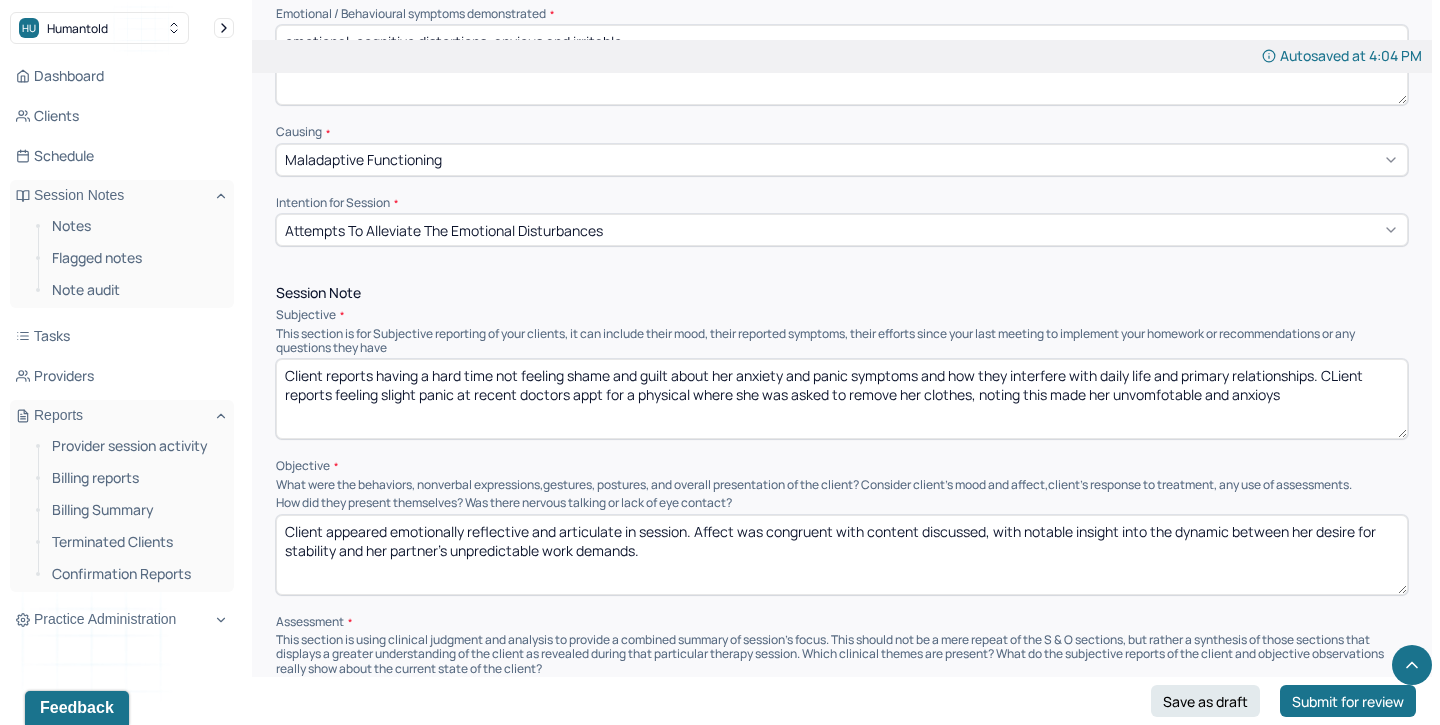 click on "Client reports having a hard time not feeling shame and guilt about her anxiety and panic symptoms and how they interfere with daily life and primary relationships. CLient reports feeling slight panic at recent doctors appt for a physical where she was asked to remove her clothes, noting this made her unvomfotable and anxioys" at bounding box center (842, 399) 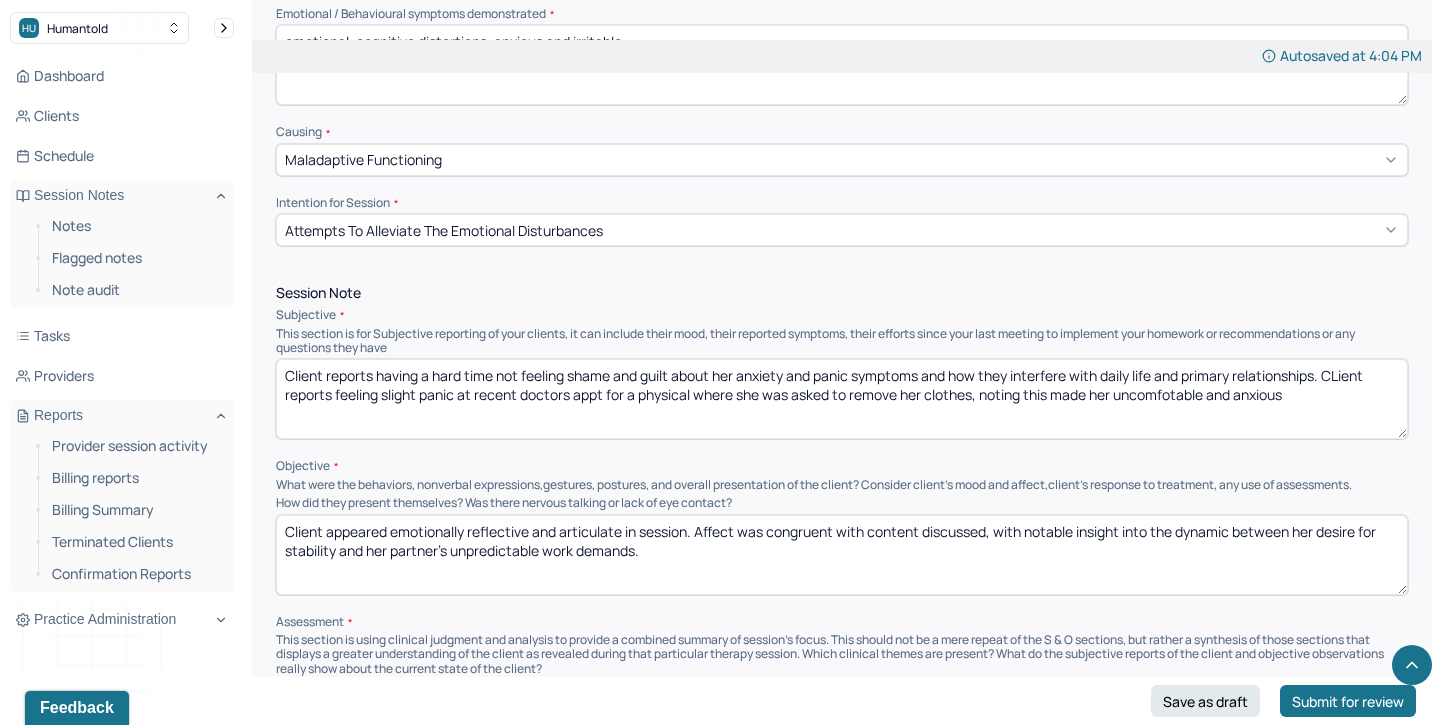 click on "Client reports having a hard time not feeling shame and guilt about her anxiety and panic symptoms and how they interfere with daily life and primary relationships. Client reports feeling slight panic at recent doctors appt for a physical where she was asked to remove her clothes, noting this made her uncomfotable and anxioys" at bounding box center (842, 399) 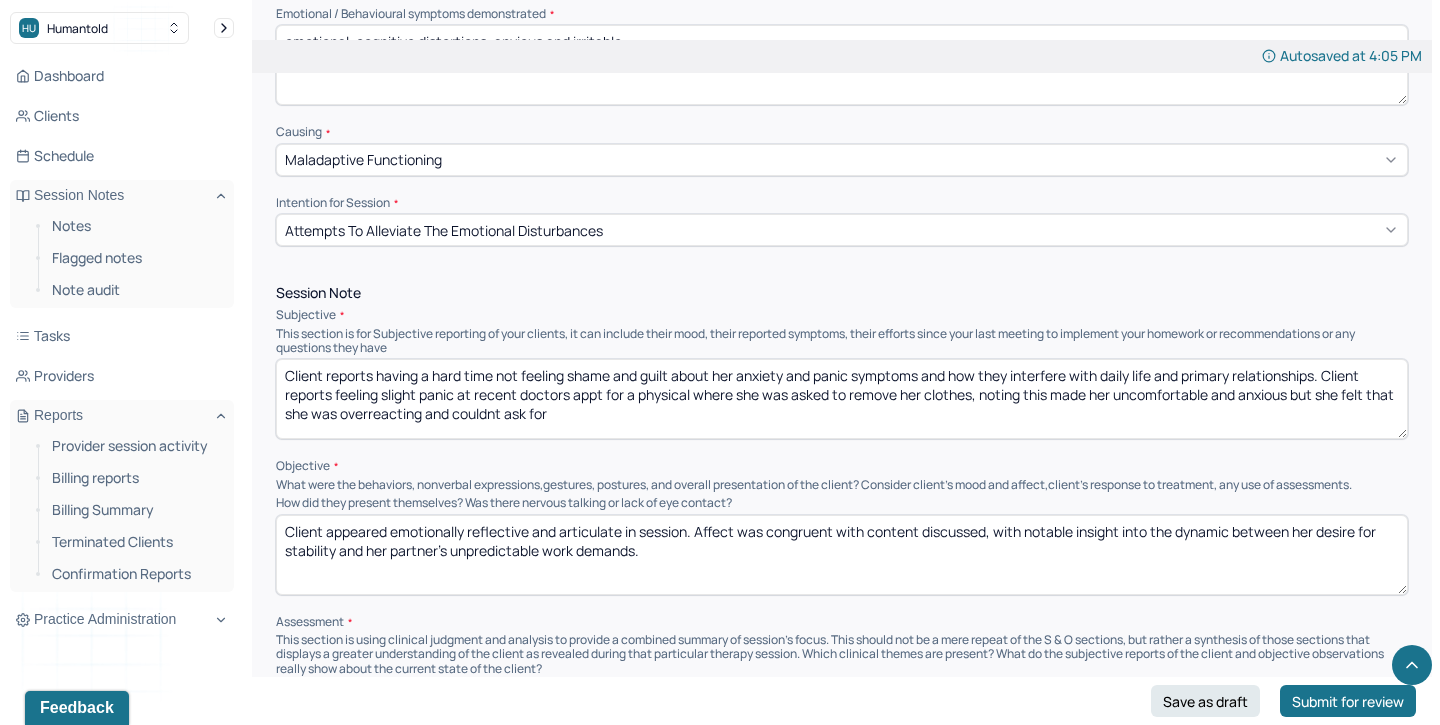 click on "Client reports having a hard time not feeling shame and guilt about her anxiety and panic symptoms and how they interfere with daily life and primary relationships. CLient reports feeling slight panic at recent doctors appt for a physical where she was asked to remove her clothes, noting this made her uncomfotable and anxious but she felt that she was overreacting and couldnt ask for" at bounding box center [842, 399] 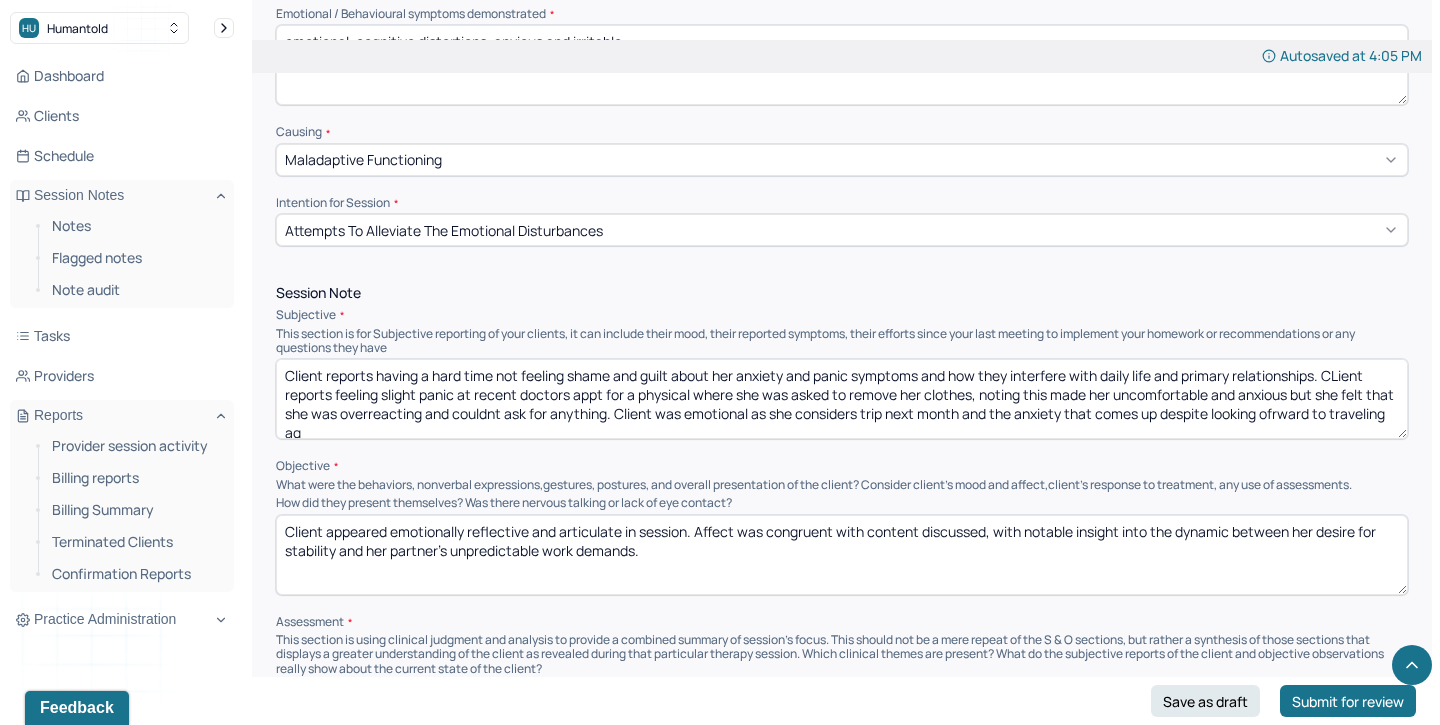 scroll, scrollTop: 3, scrollLeft: 0, axis: vertical 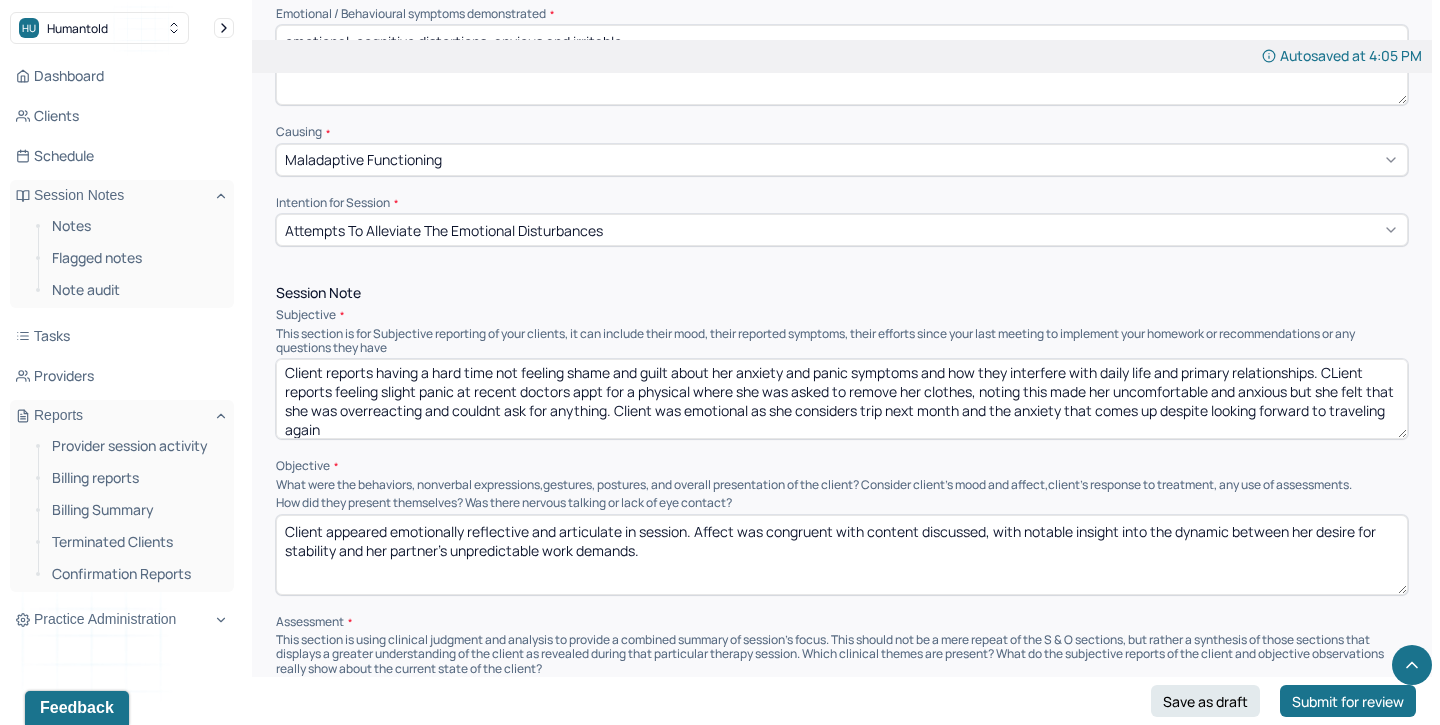 click on "Client reports having a hard time not feeling shame and guilt about her anxiety and panic symptoms and how they interfere with daily life and primary relationships. CLient reports feeling slight panic at recent doctors appt for a physical where she was asked to remove her clothes, noting this made her uncomfortable and anxious but she felt that she was overreacting and couldnt ask for anything. Client was emotional as she considers trip next month and the anxiety that comes up despite looking ofrward to traveling again" at bounding box center [842, 399] 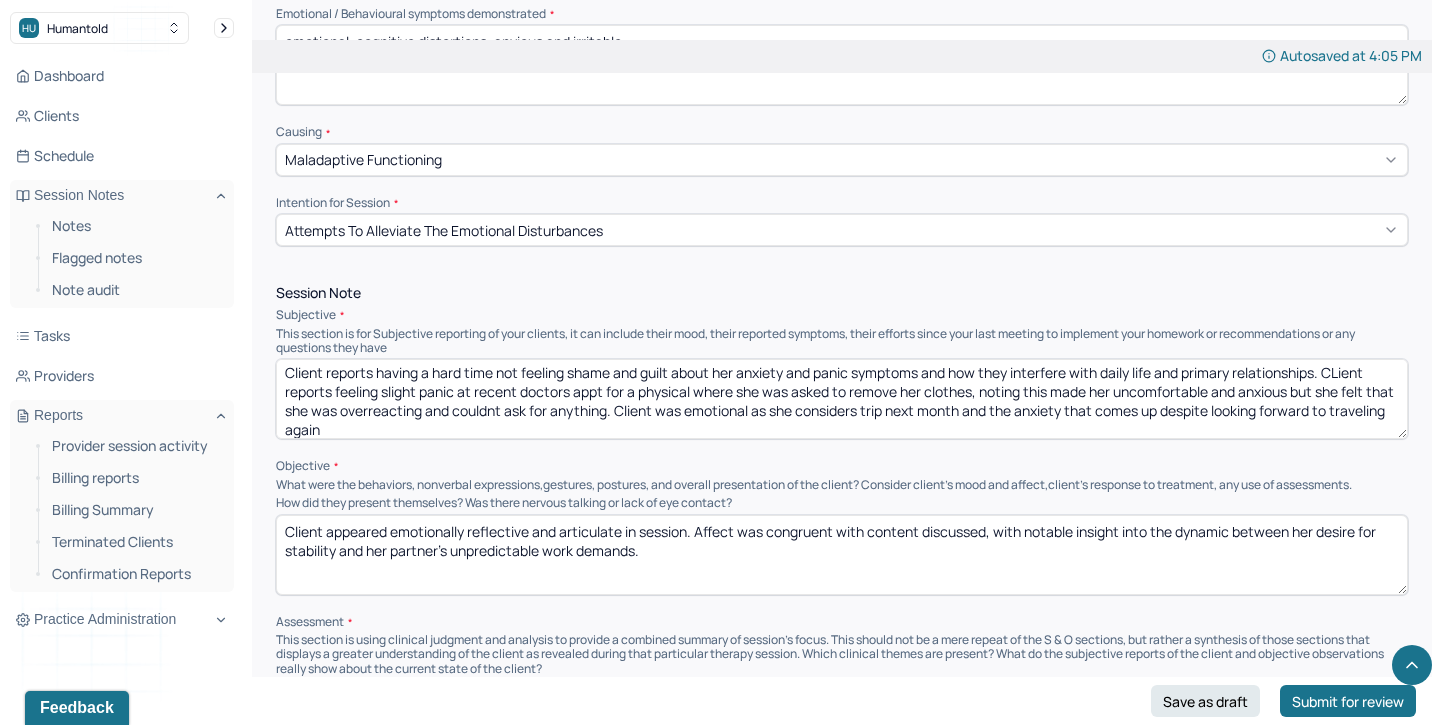 type on "Client reports having a hard time not feeling shame and guilt about her anxiety and panic symptoms and how they interfere with daily life and primary relationships. CLient reports feeling slight panic at recent doctors appt for a physical where she was asked to remove her clothes, noting this made her uncomfortable and anxious but she felt that she was overreacting and couldnt ask for anything. Client was emotional as she considers trip next month and the anxiety that comes up despite looking forward to traveling again" 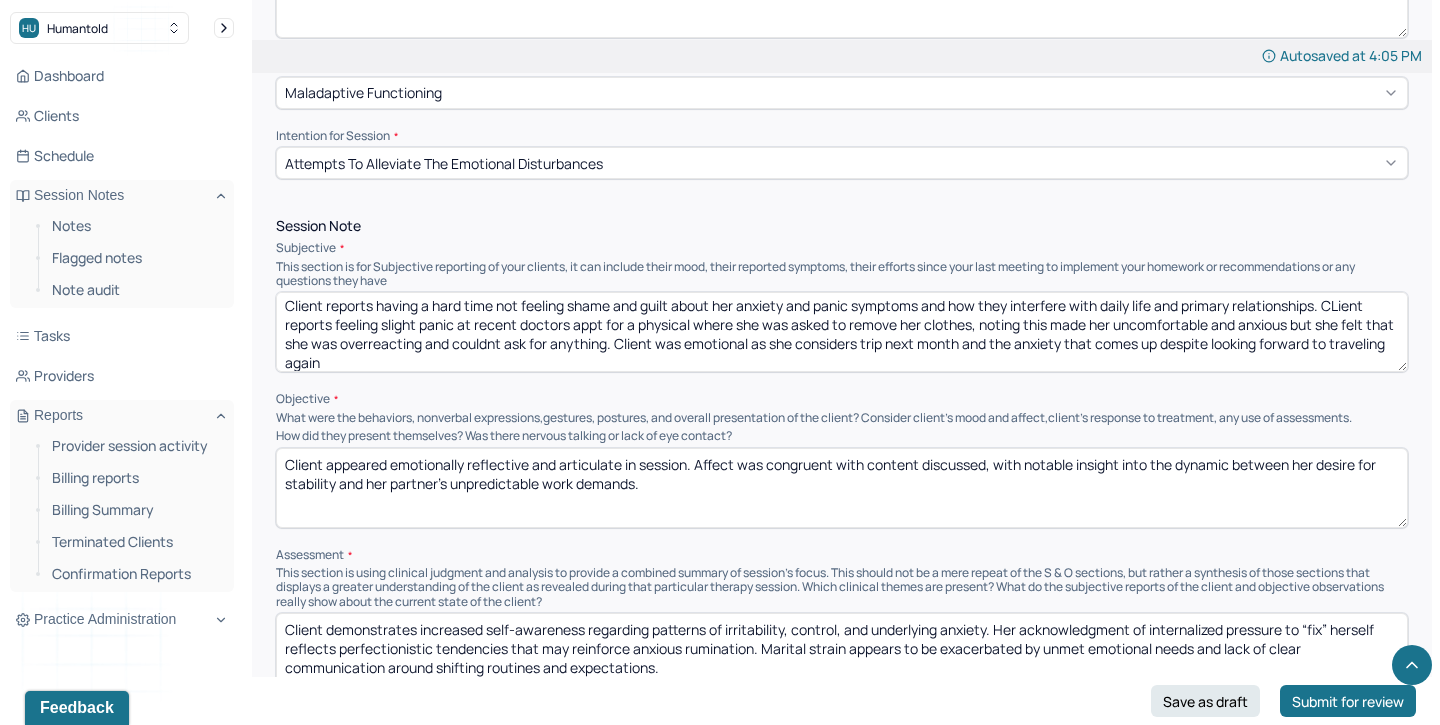 scroll, scrollTop: 1013, scrollLeft: 0, axis: vertical 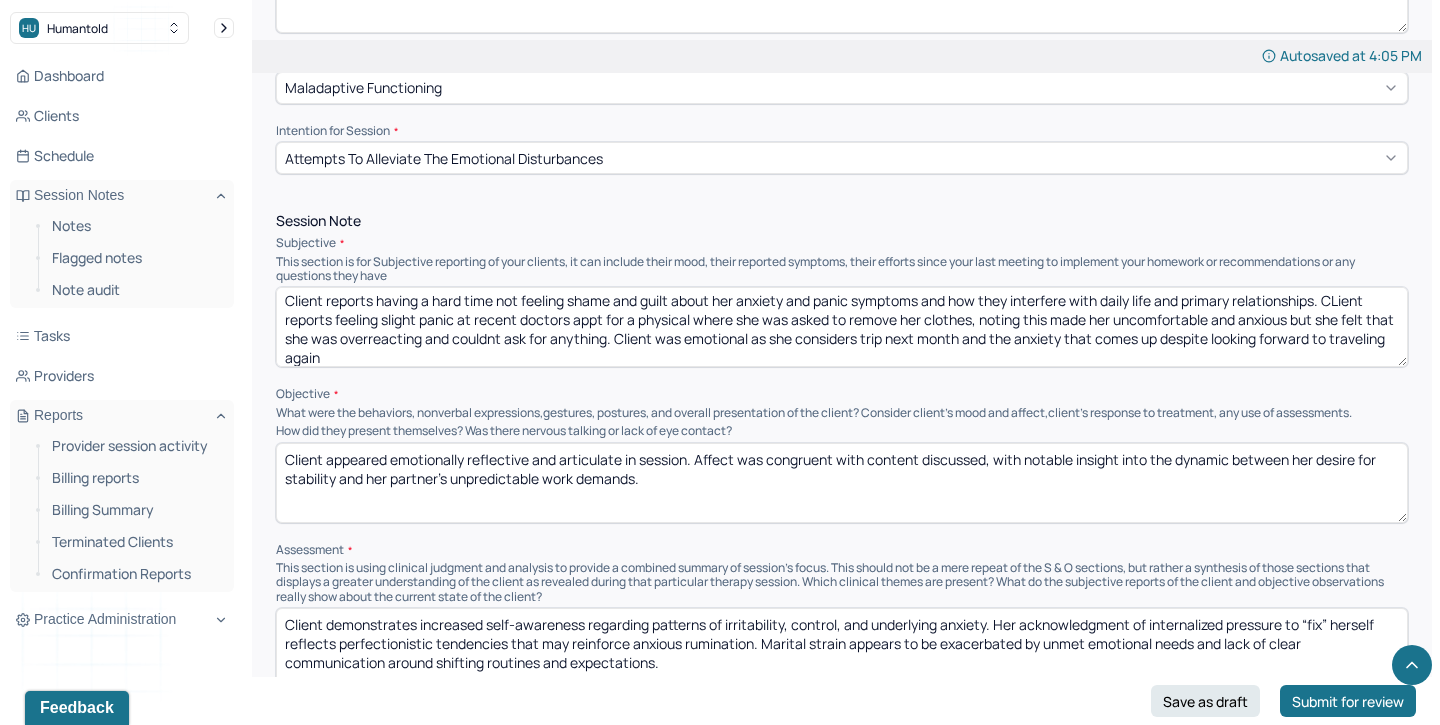 click on "Client appeared emotionally reflective and articulate in session. Affect was congruent with content discussed, with notable insight into the dynamic between her desire for stability and her partner’s unpredictable work demands." at bounding box center [842, 483] 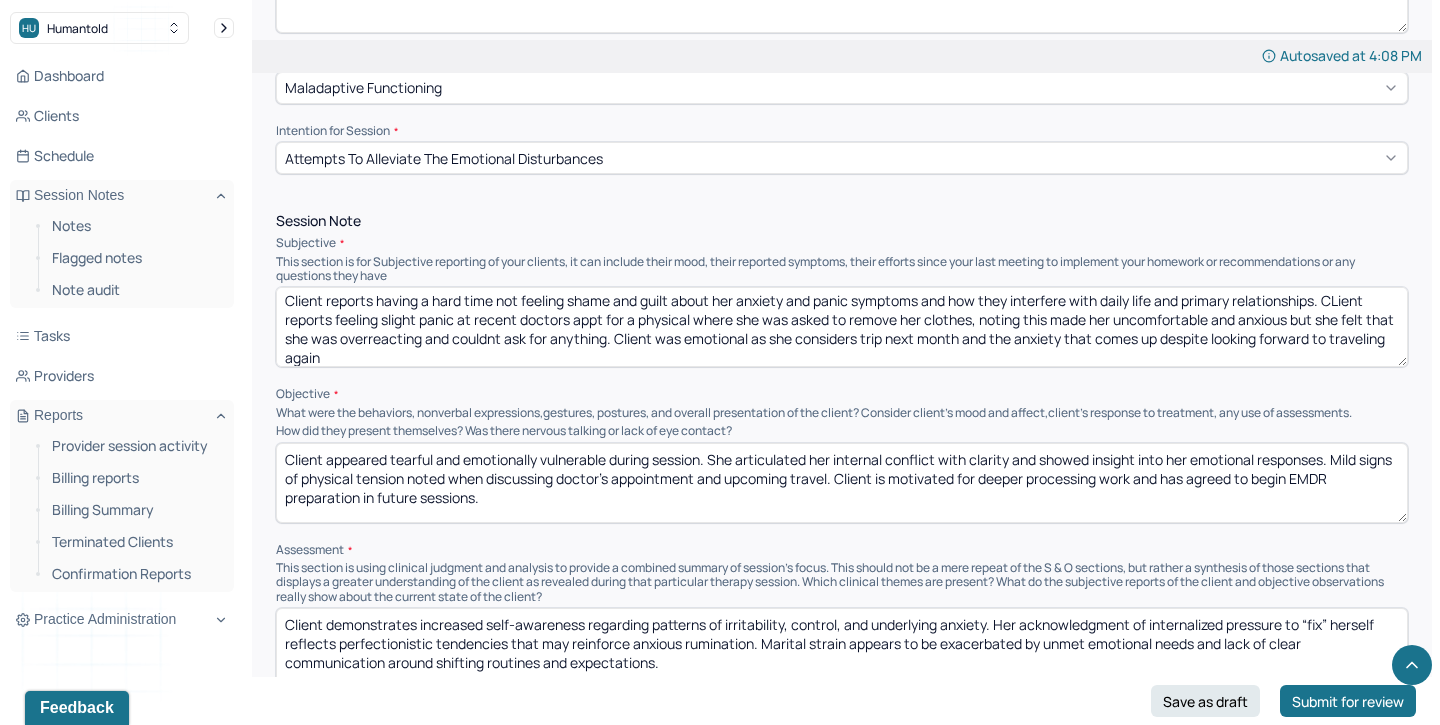 drag, startPoint x: 879, startPoint y: 470, endPoint x: 883, endPoint y: 491, distance: 21.377558 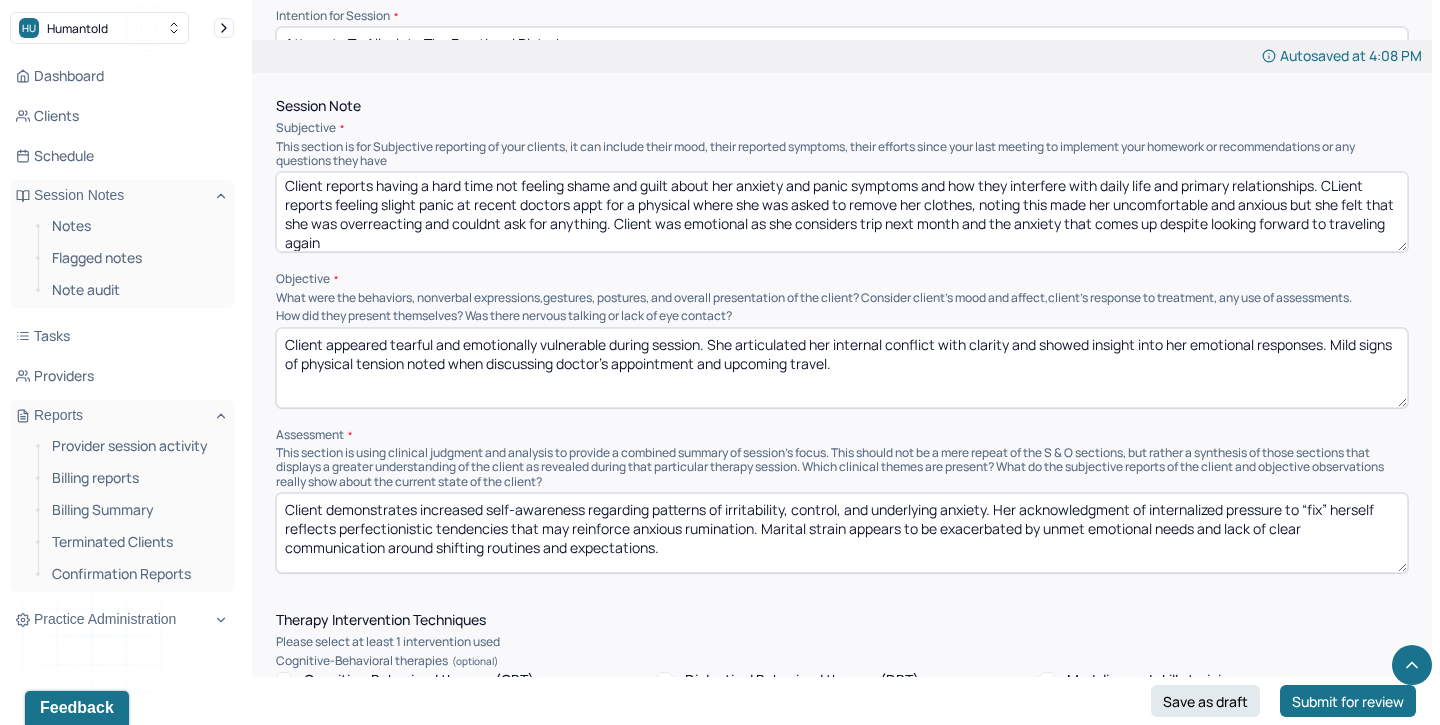 scroll, scrollTop: 1131, scrollLeft: 0, axis: vertical 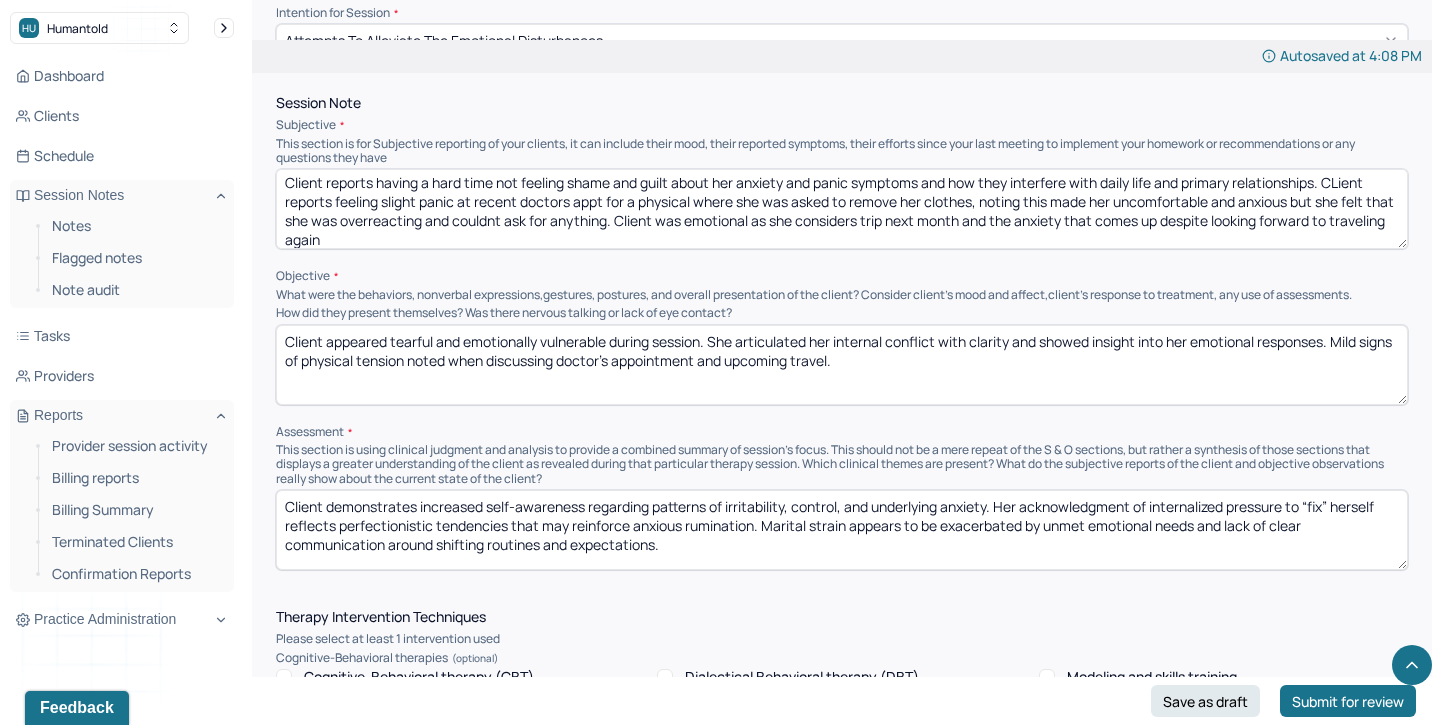 type on "Client appeared tearful and emotionally vulnerable during session. She articulated her internal conflict with clarity and showed insight into her emotional responses. Mild signs of physical tension noted when discussing doctor’s appointment and upcoming travel." 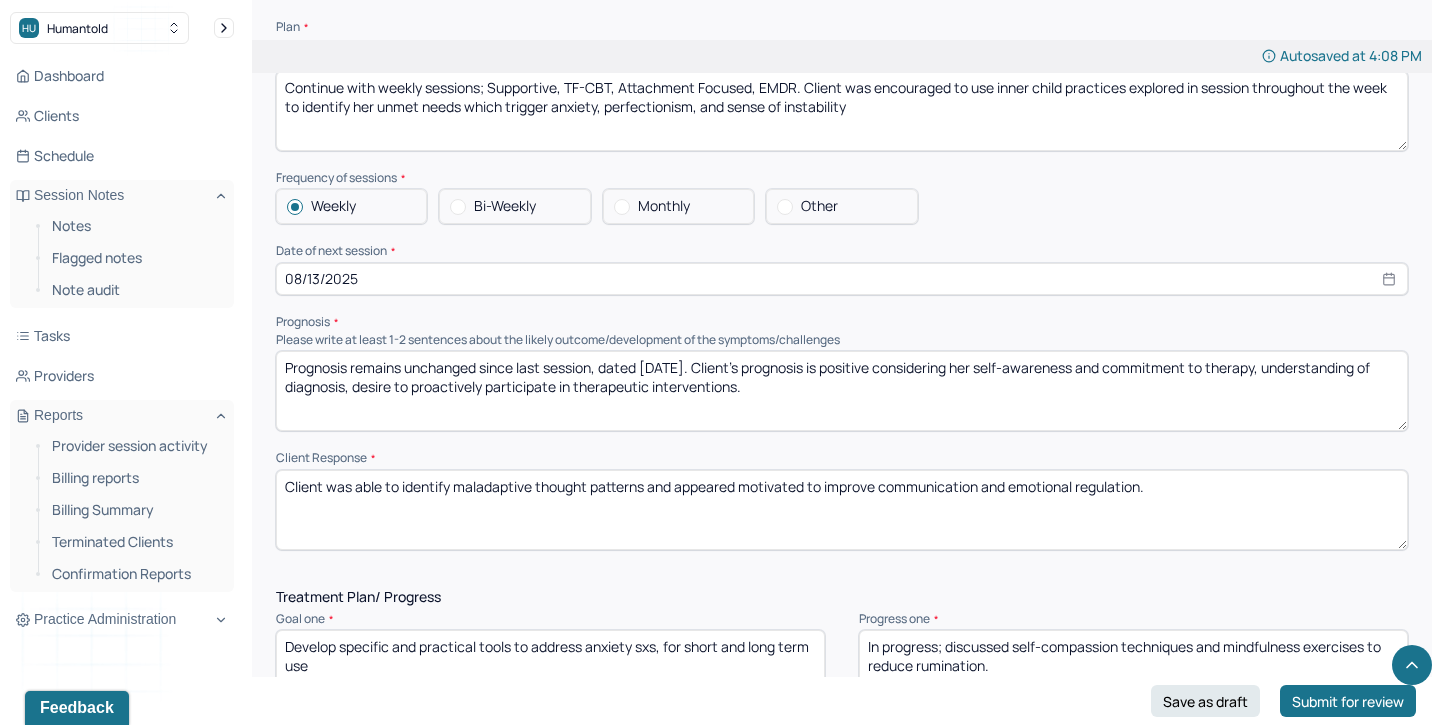 scroll, scrollTop: 2101, scrollLeft: 0, axis: vertical 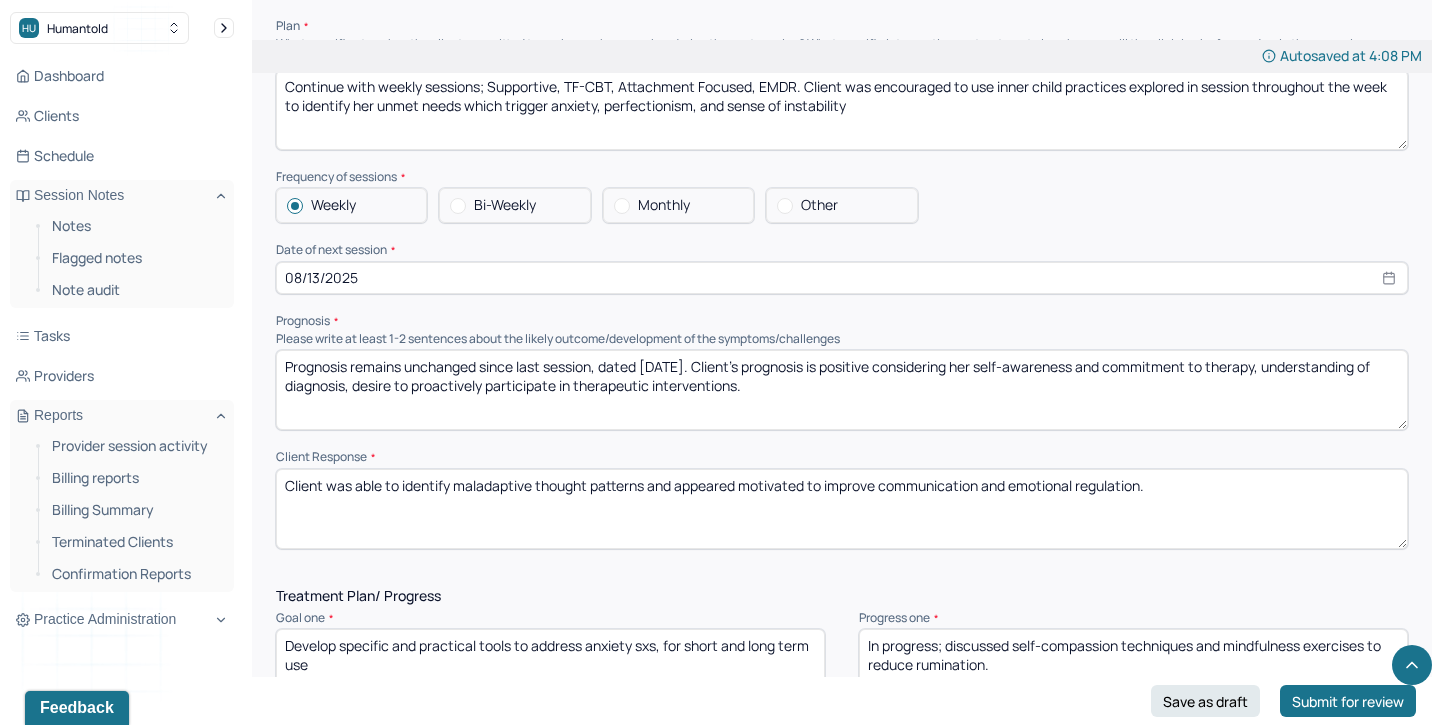 type 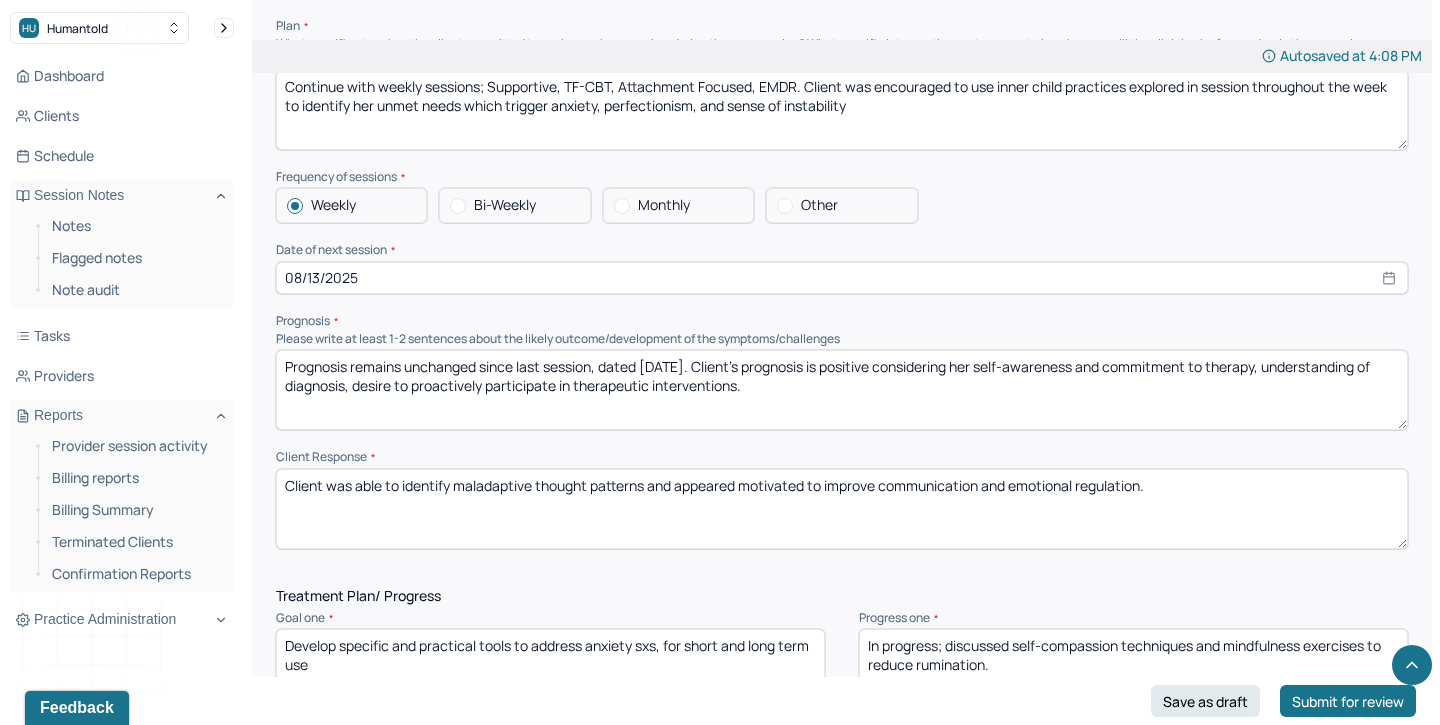 paste on "is motivated for deeper processing work and has agreed to begin EMDR preparation in future sessions" 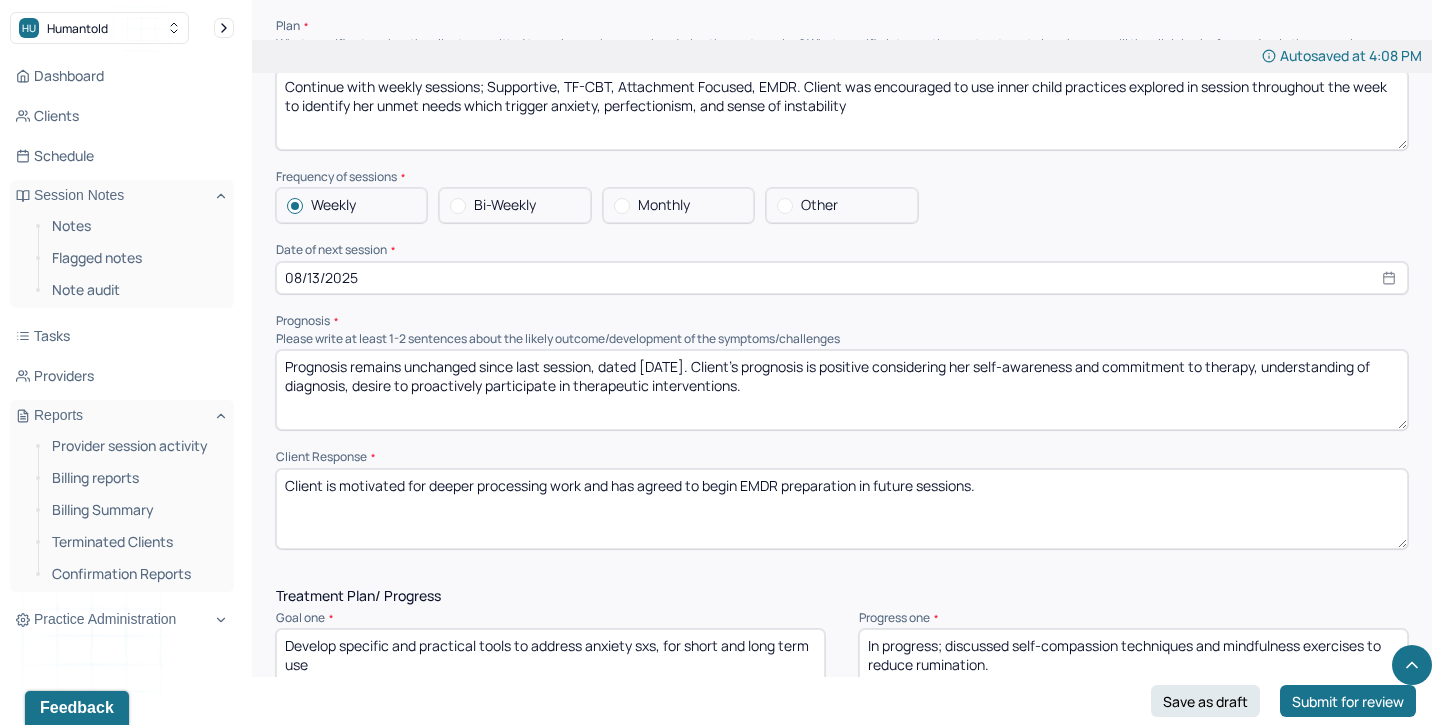 type on "Client is motivated for deeper processing work and has agreed to begin EMDR preparation in future sessions." 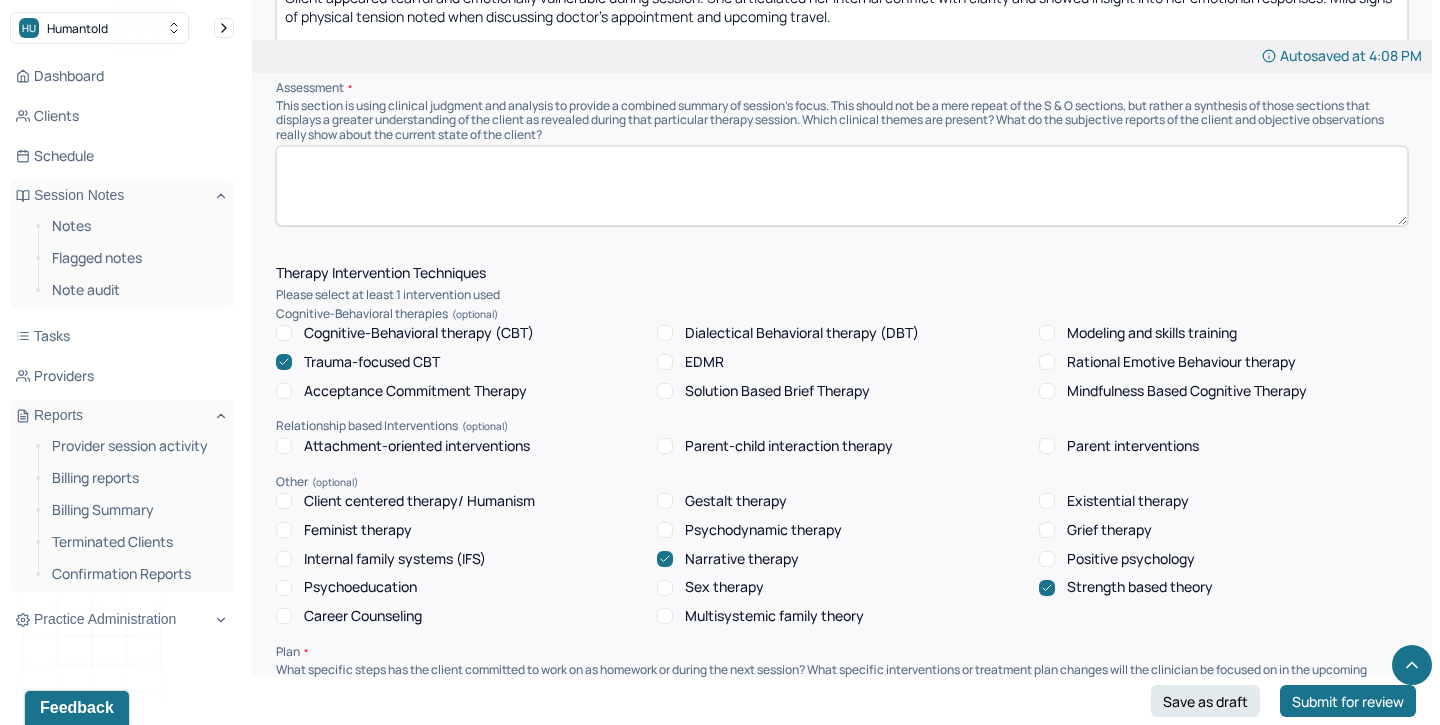 scroll, scrollTop: 1469, scrollLeft: 0, axis: vertical 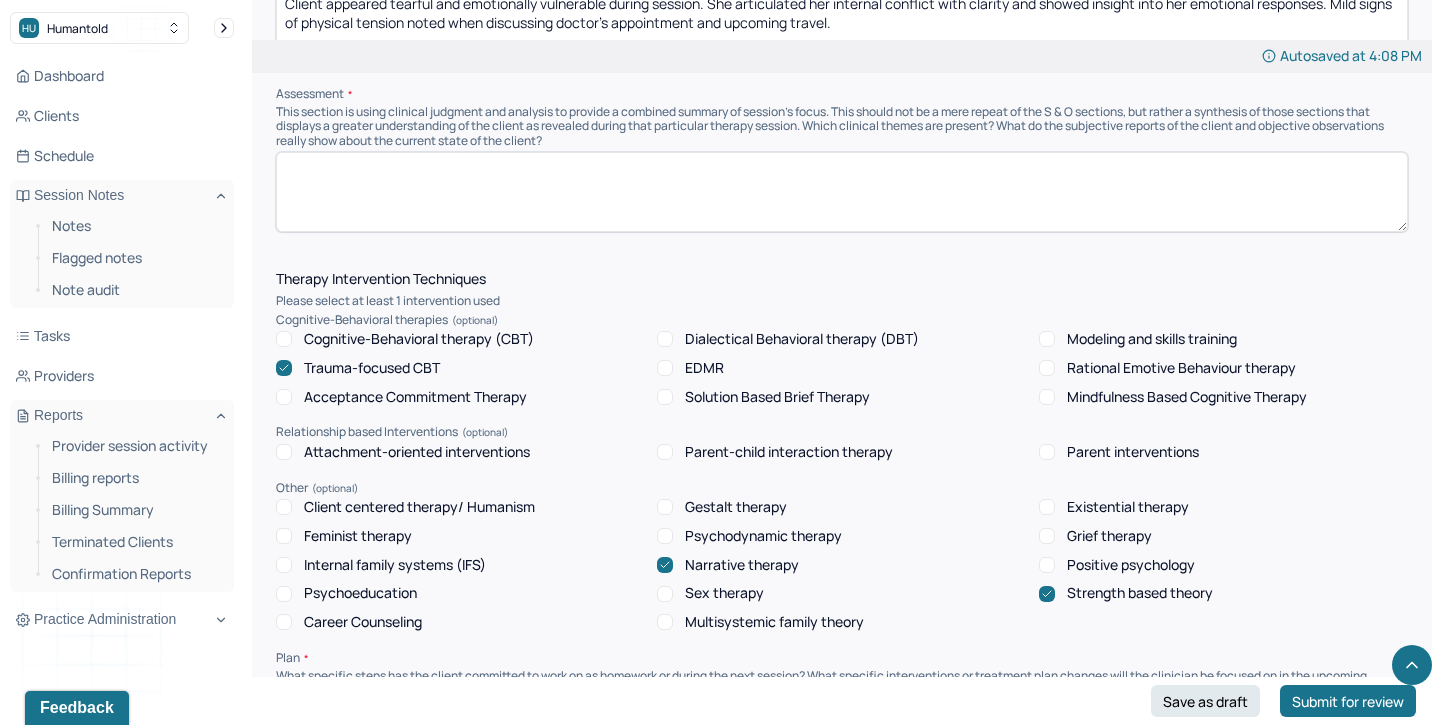 click at bounding box center [842, 192] 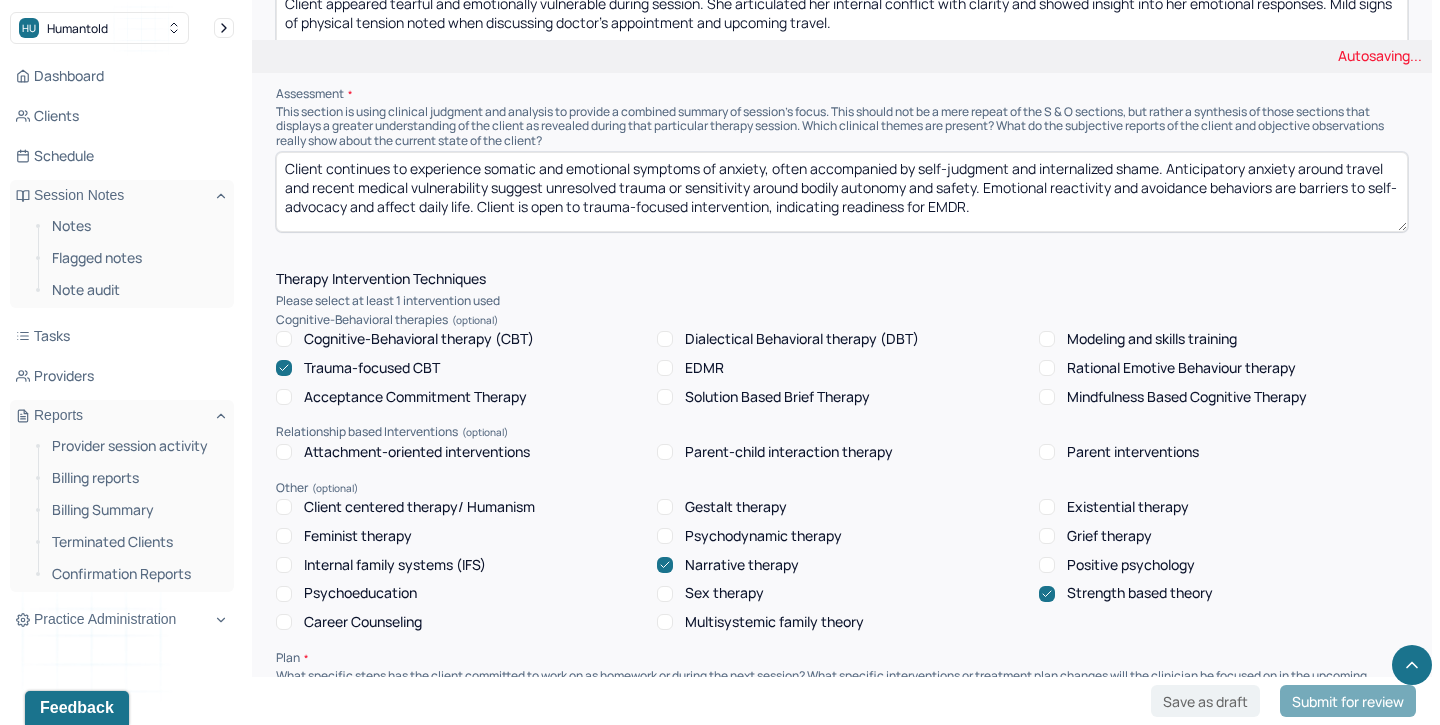 click on "Client continues to experience somatic and emotional symptoms of anxiety, often accompanied by self-judgment and internalized shame. Anticipatory anxiety around travel and recent medical vulnerability suggest unresolved trauma or sensitivity around bodily autonomy and safety. Emotional reactivity and avoidance behaviors are barriers to self-advocacy and affect daily life. Client is open to trauma-focused intervention, indicating readiness for EMDR." at bounding box center [842, 192] 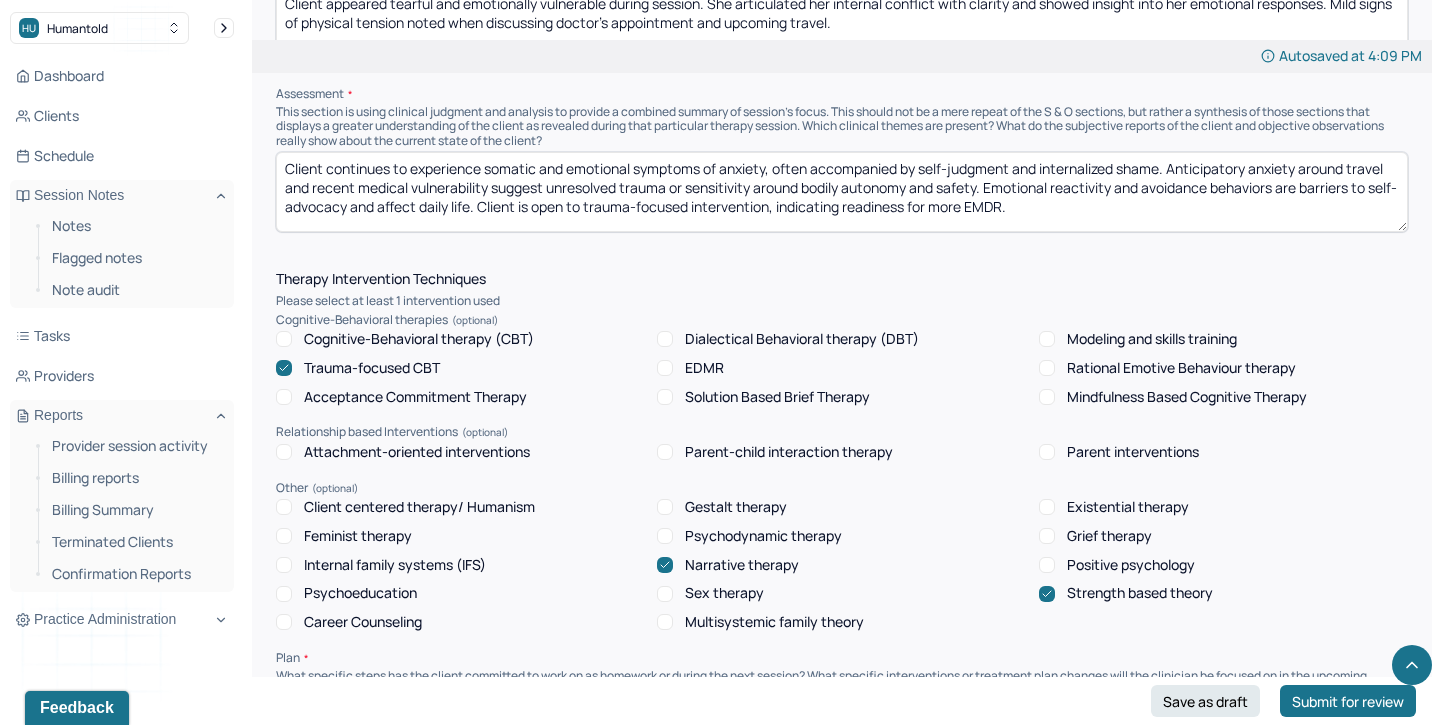 click on "Client continues to experience somatic and emotional symptoms of anxiety, often accompanied by self-judgment and internalized shame. Anticipatory anxiety around travel and recent medical vulnerability suggest unresolved trauma or sensitivity around bodily autonomy and safety. Emotional reactivity and avoidance behaviors are barriers to self-advocacy and affect daily life. Client is open to trauma-focused intervention, indicating readiness for EMDR." at bounding box center (842, 192) 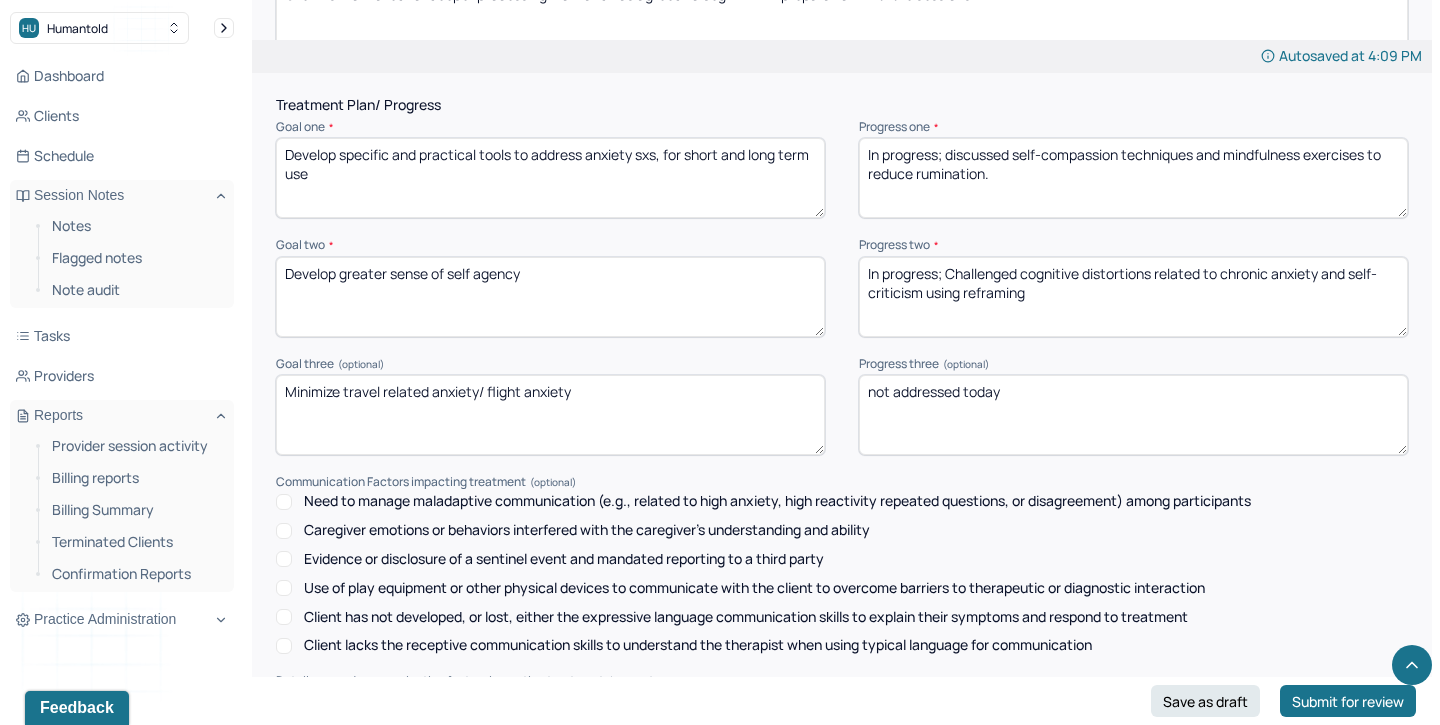 scroll, scrollTop: 2594, scrollLeft: 0, axis: vertical 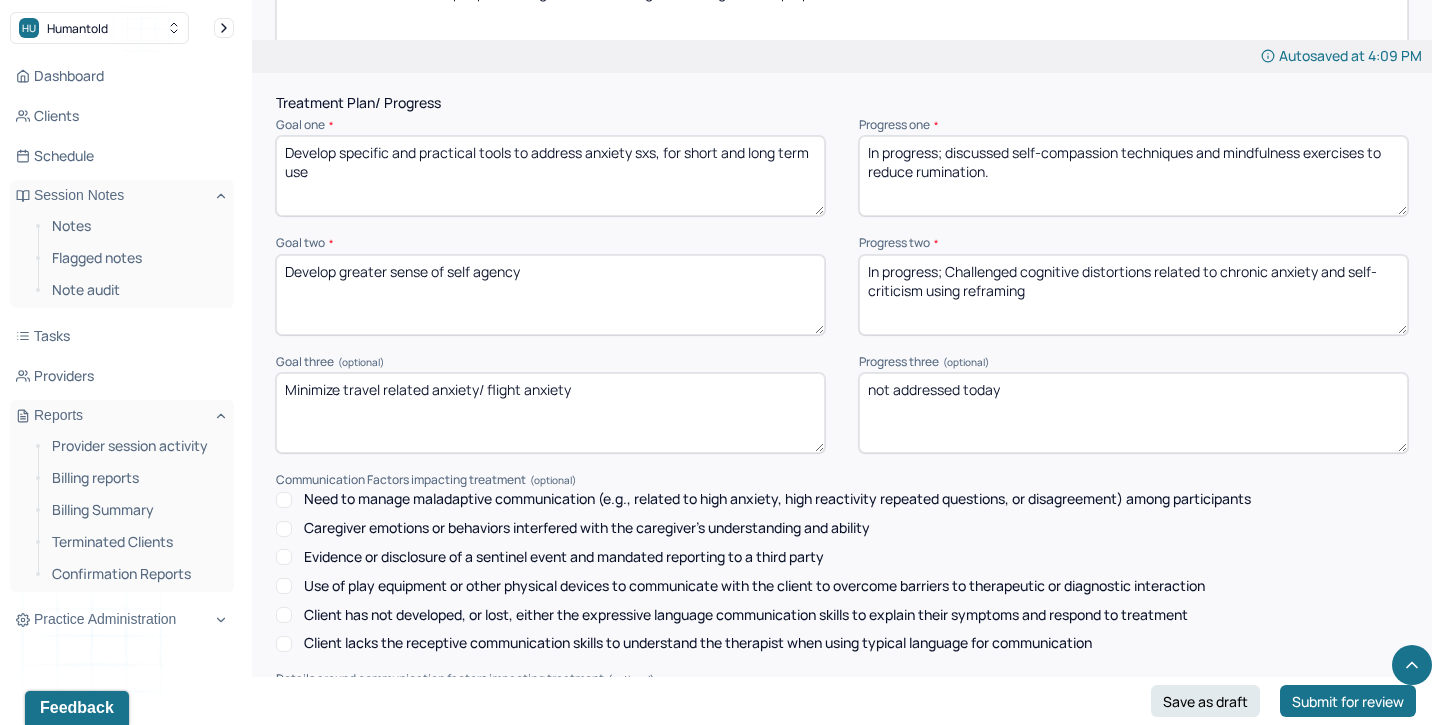 type on "Client continues to experience somatic and emotional symptoms of anxiety, often accompanied by self-judgment and internalized shame. Anticipatory anxiety around travel and recent medical vulnerability suggest unresolved trauma or sensitivity around bodily autonomy and safety. Emotional reactivity and avoidance behaviors are barriers to self-advocacy and affect daily life. Client is open to trauma-focused intervention, indicating readiness for more EMDR in next sessions." 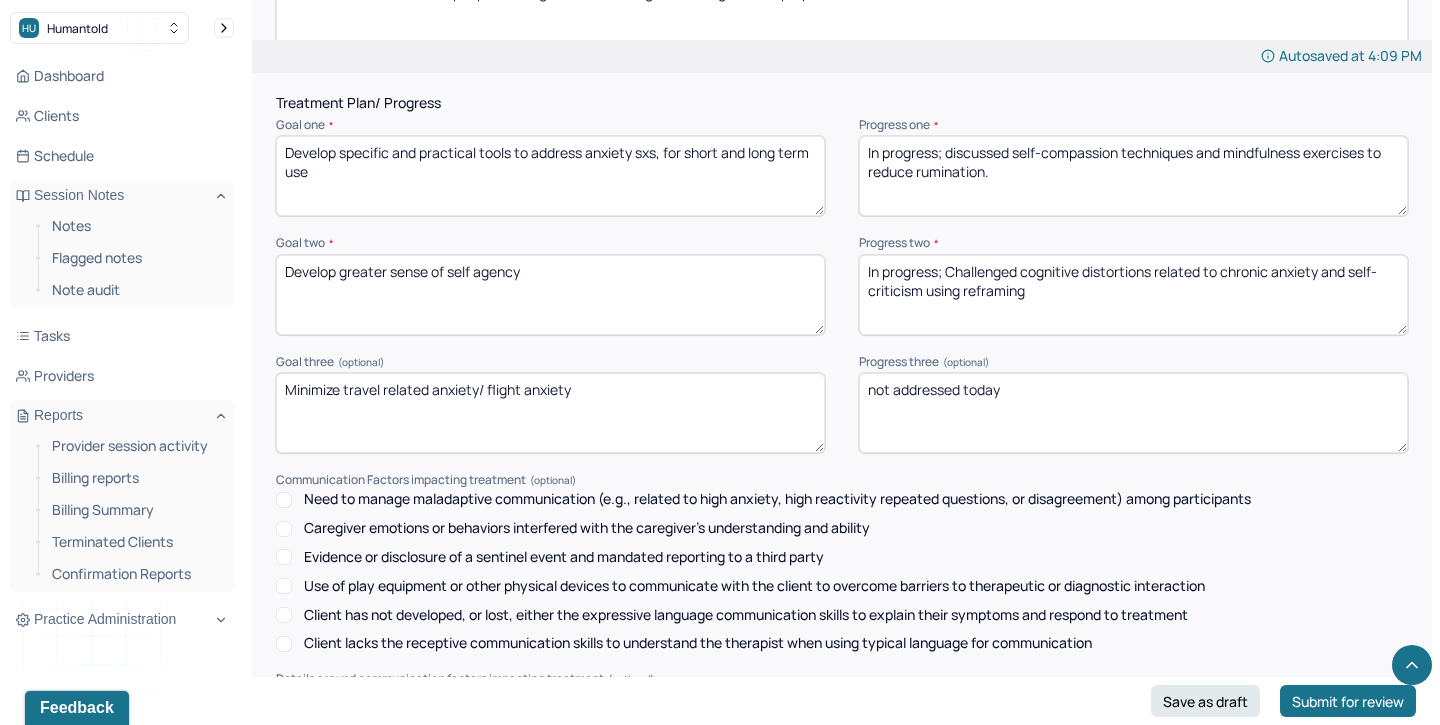 click on "In progress; Challenged cognitive distortions related to chronic anxiety and self-criticism using reframing" at bounding box center (1133, 295) 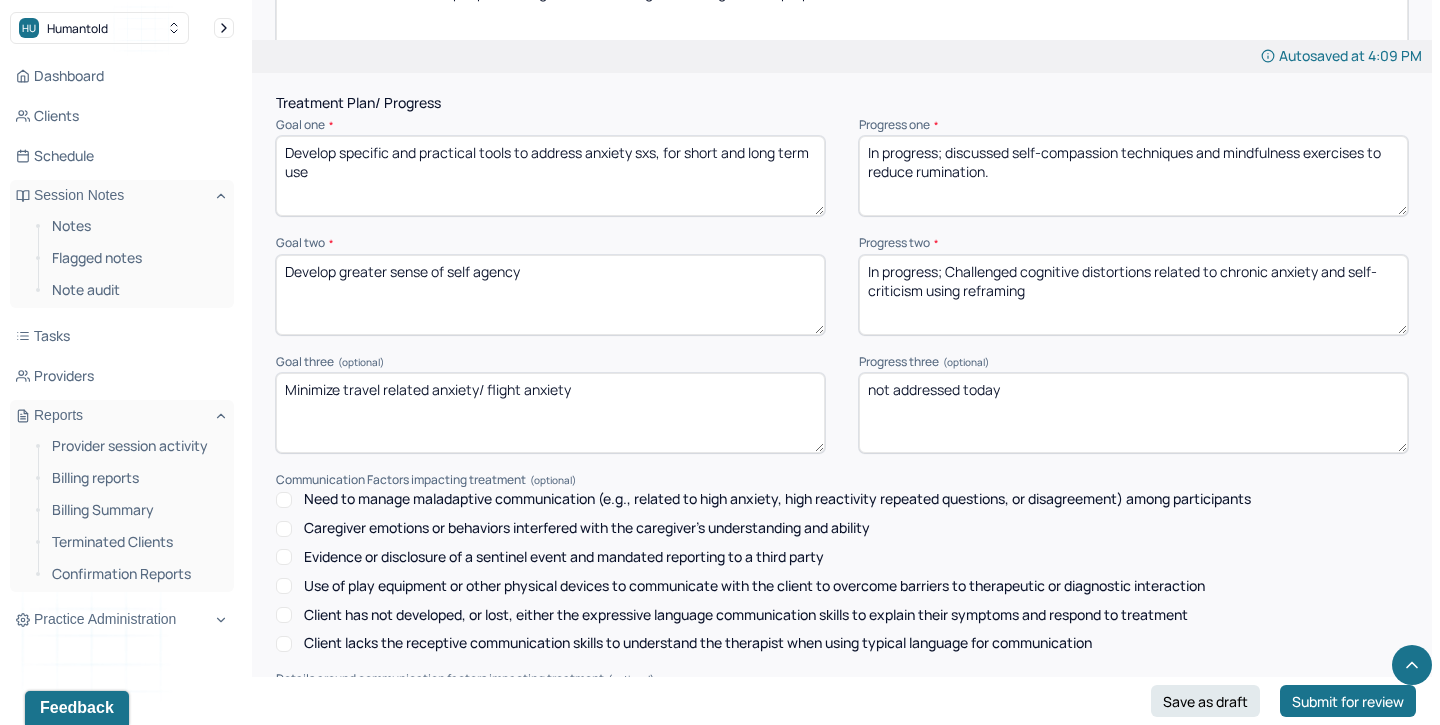 paste on "Support client in developing compassionate self-talk to reduce shame related to anxiety responses." 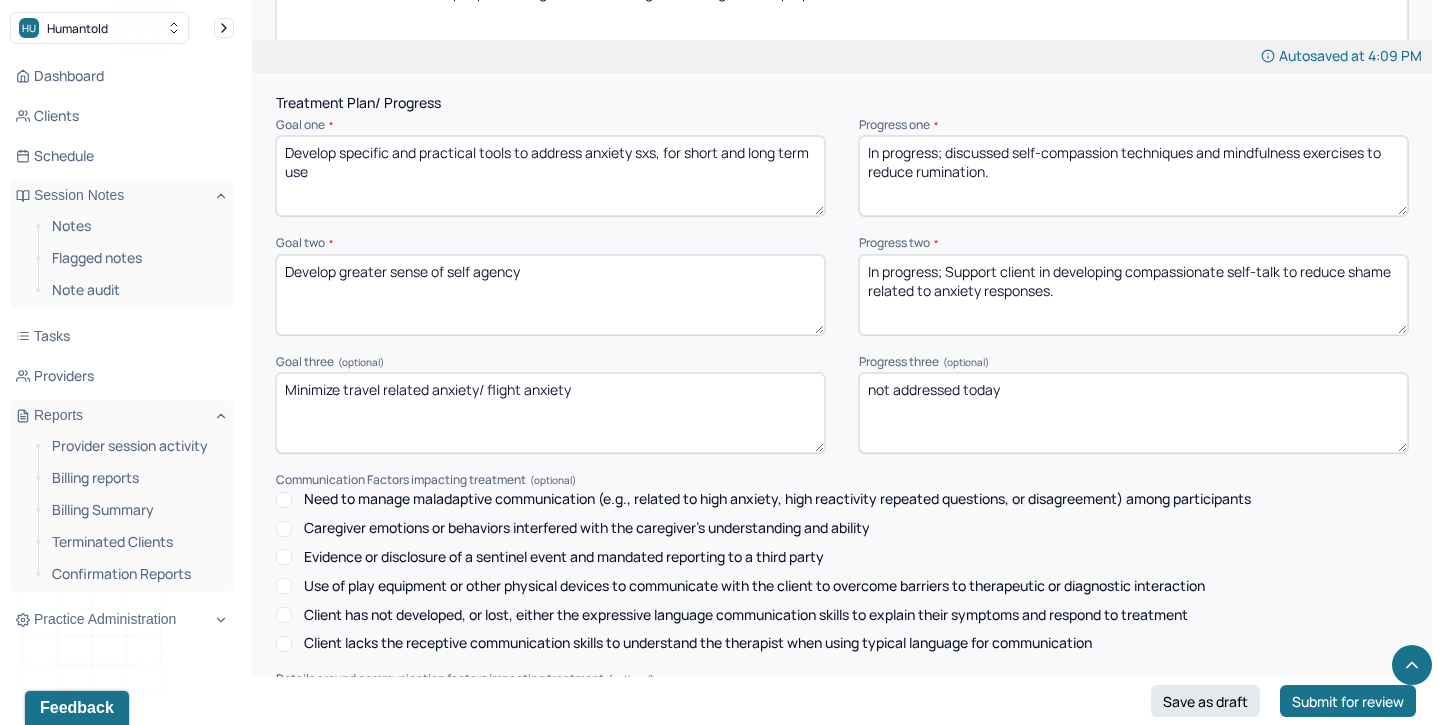 scroll, scrollTop: 3, scrollLeft: 0, axis: vertical 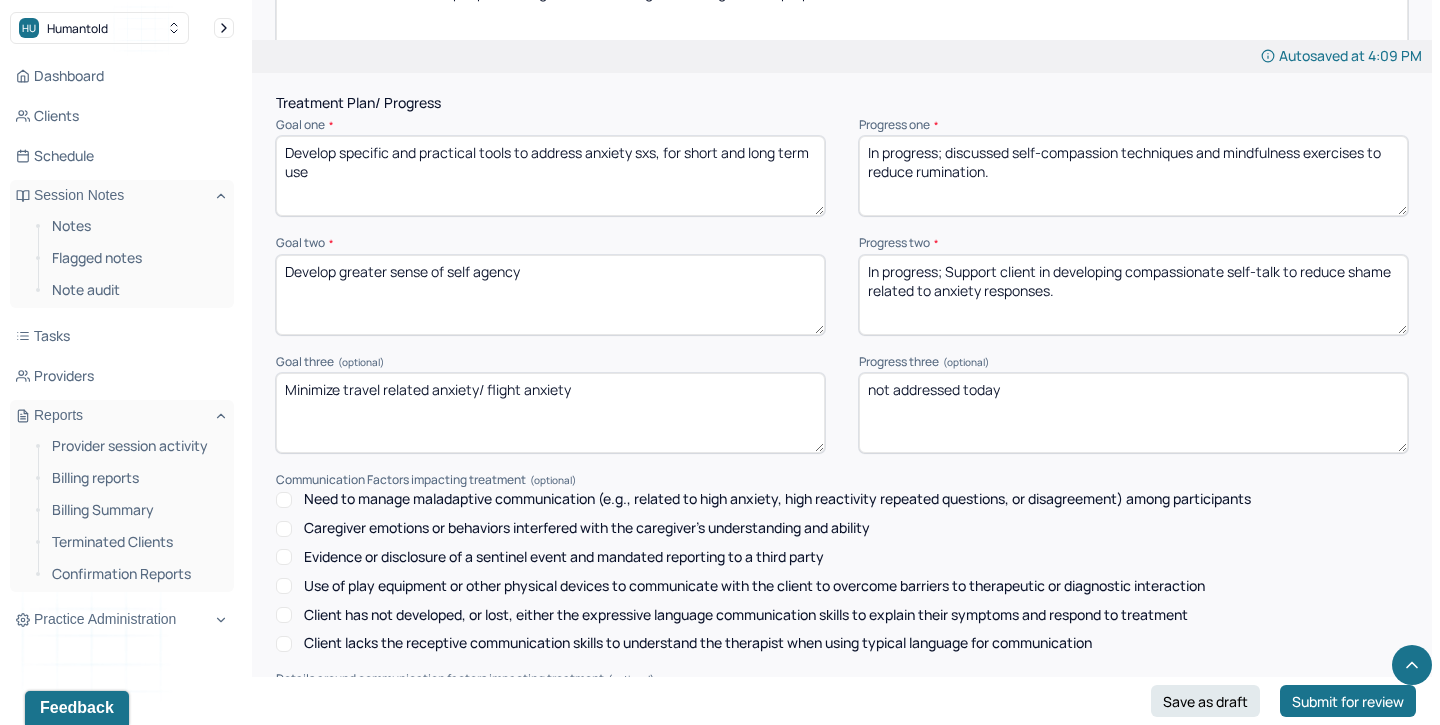 click on "In progress; Support client in developing compassionate self-talk to reduce shame related to anxiety responses." at bounding box center (1133, 295) 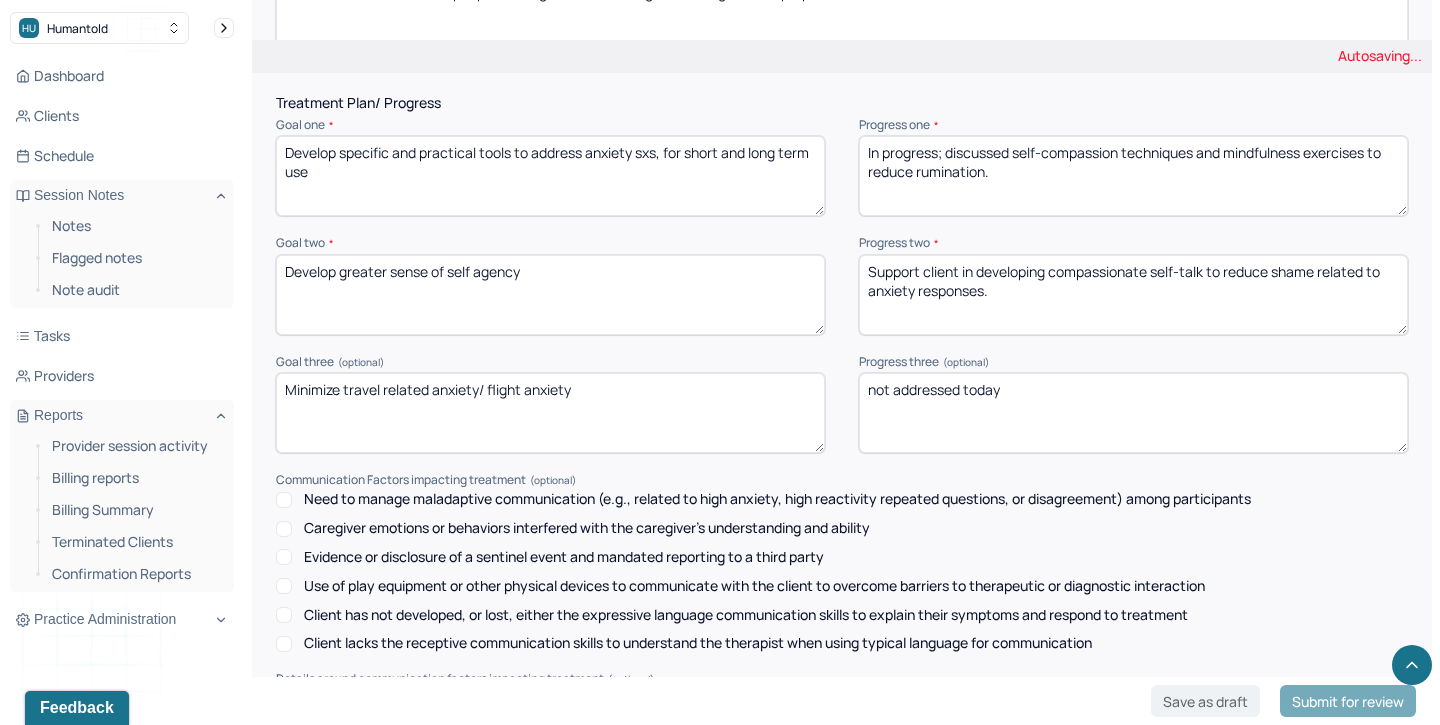 type on "Support client in developing compassionate self-talk to reduce shame related to anxiety responses." 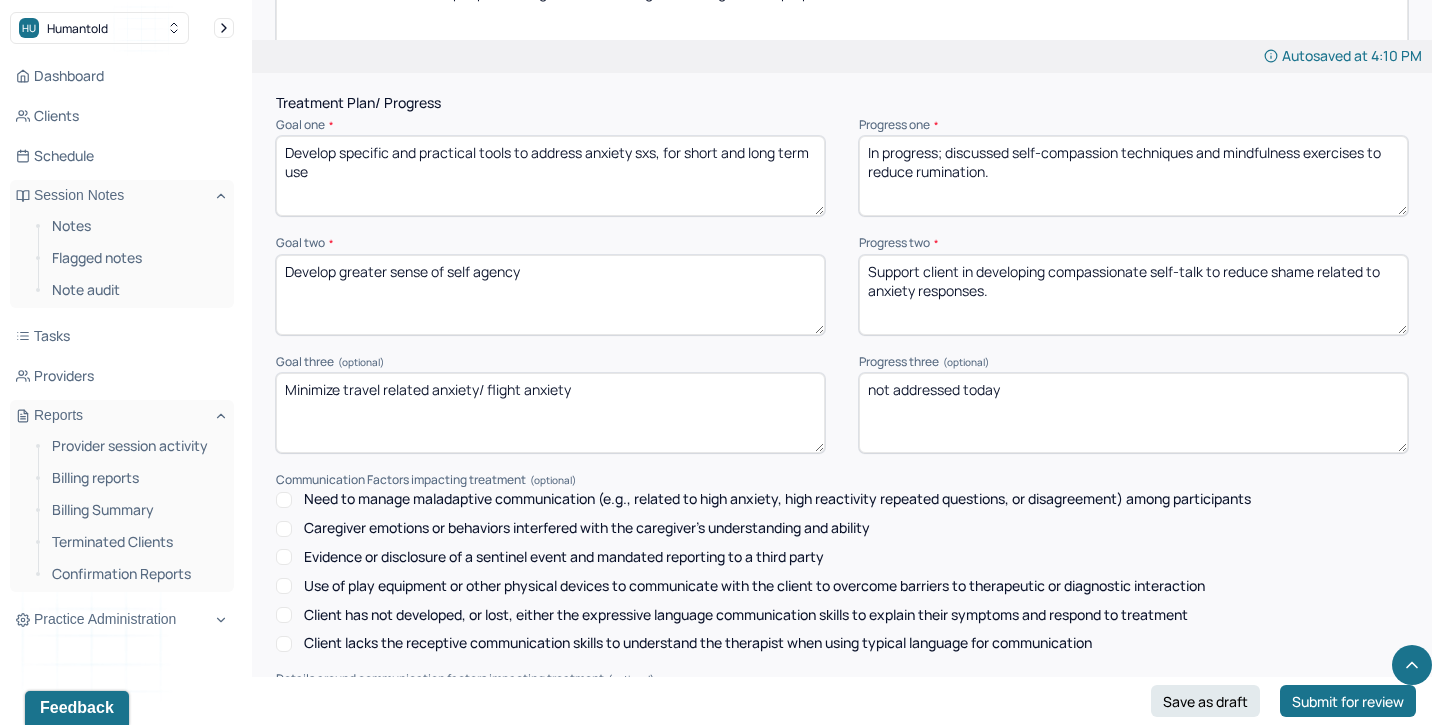 drag, startPoint x: 1051, startPoint y: 397, endPoint x: 766, endPoint y: 385, distance: 285.25253 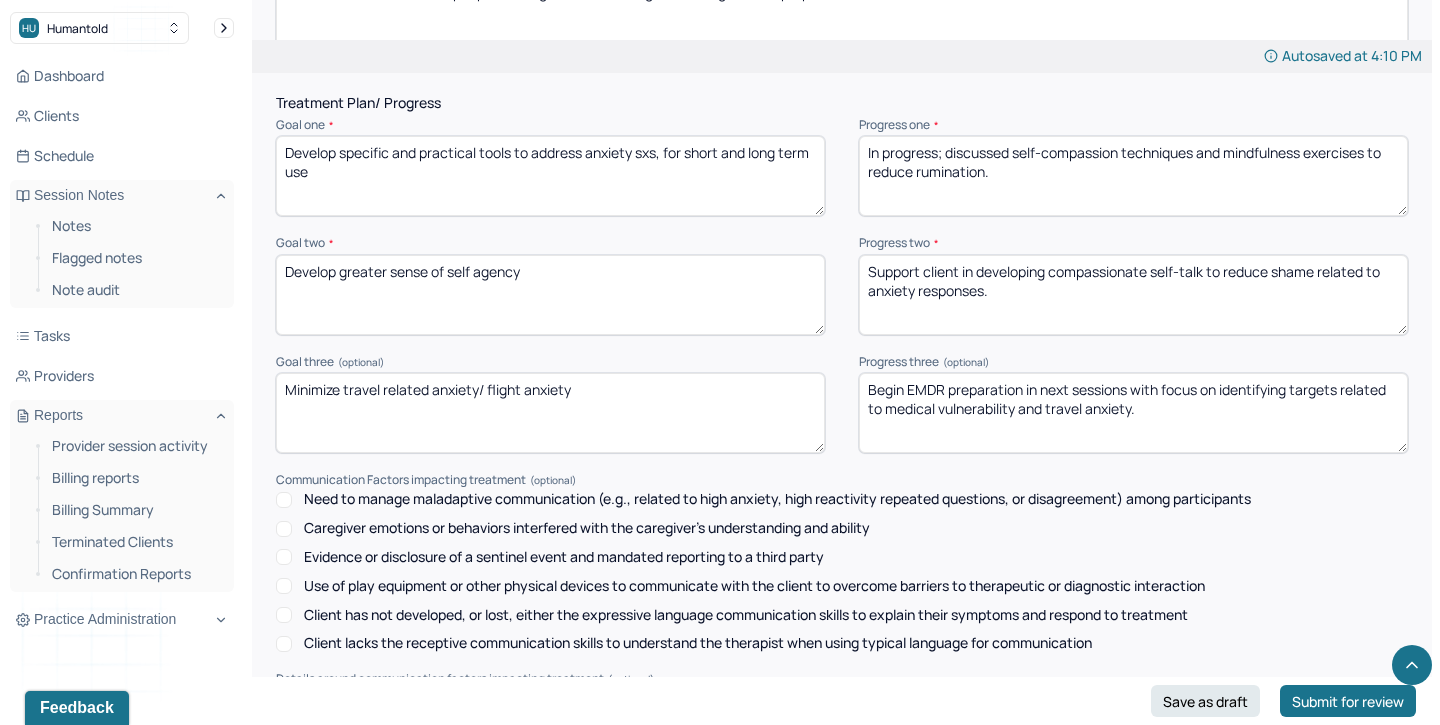 drag, startPoint x: 905, startPoint y: 387, endPoint x: 815, endPoint y: 398, distance: 90.66973 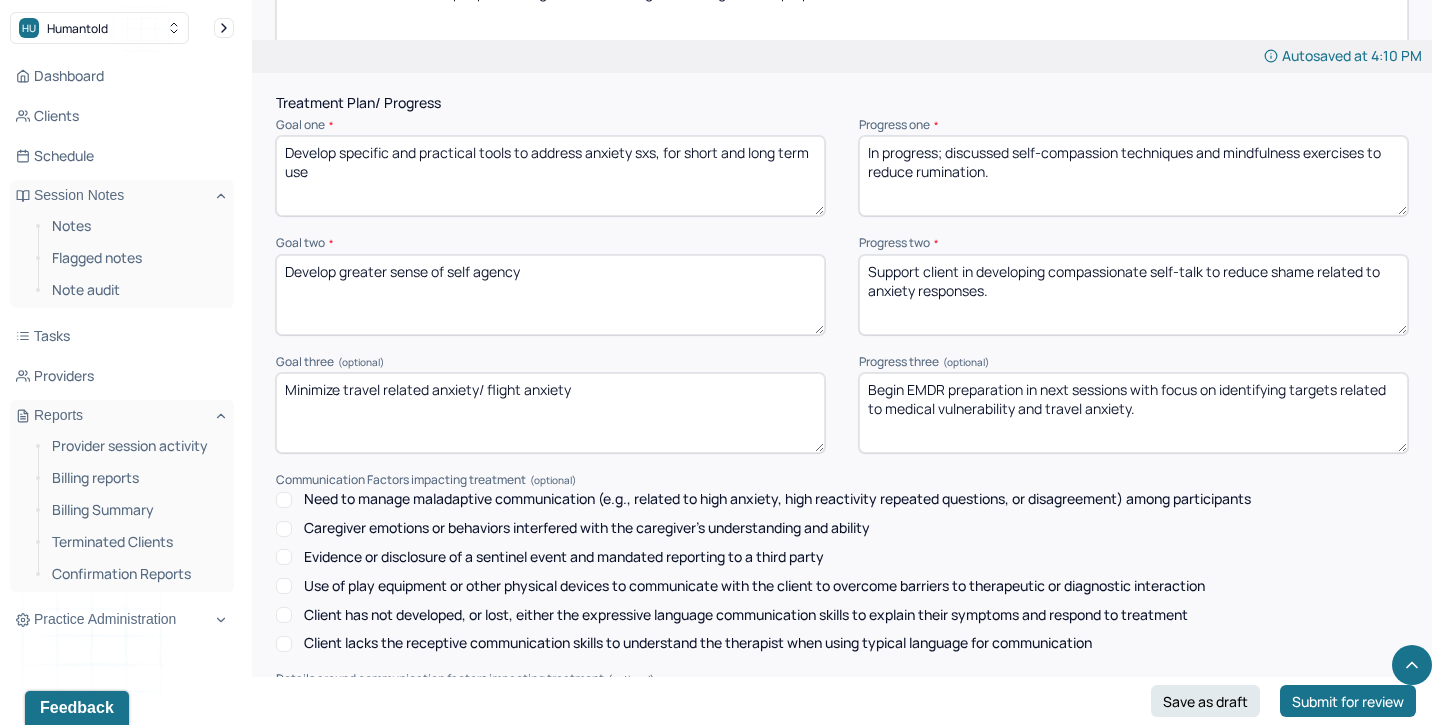 click on "Begin EMDR preparation in next sessions with focus on identifying targets related to medical vulnerability and travel anxiety." at bounding box center [1133, 413] 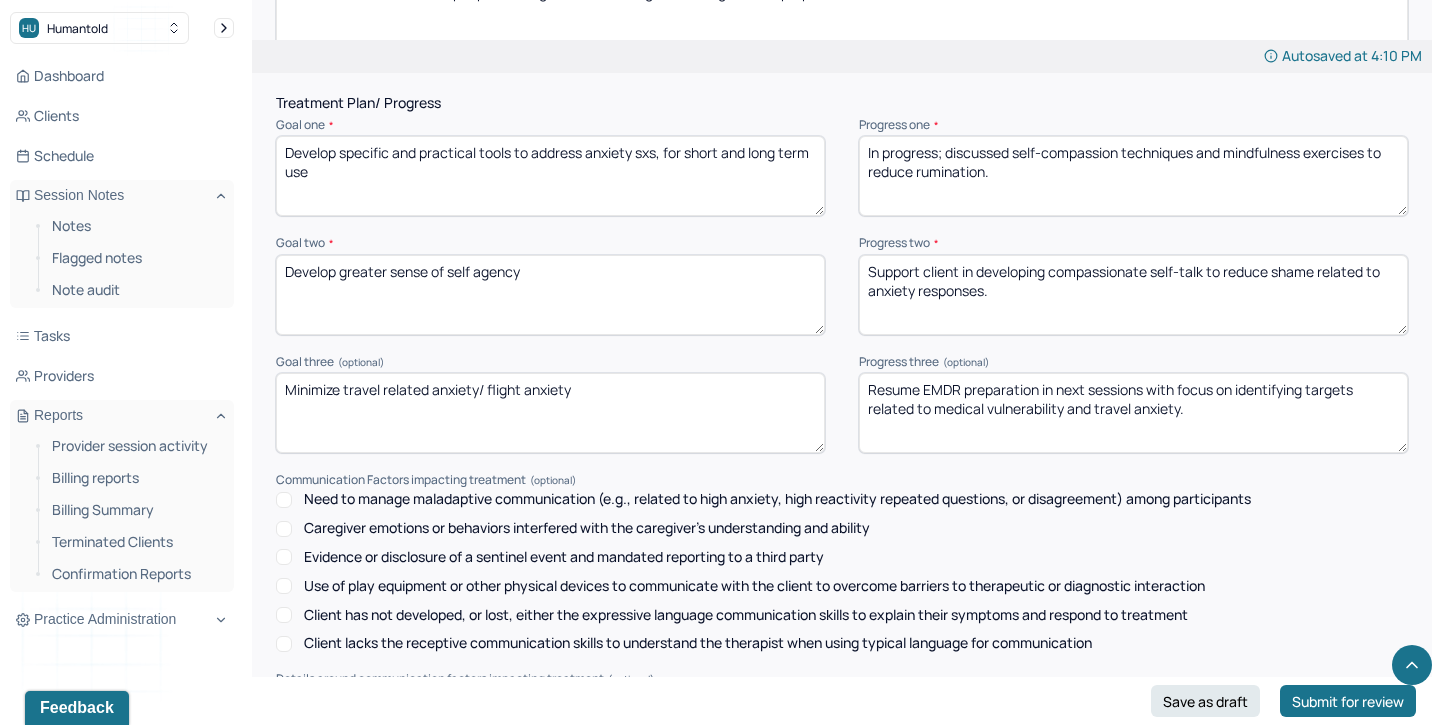 type on "Resume EMDR preparation in next sessions with focus on identifying targets related to medical vulnerability and travel anxiety." 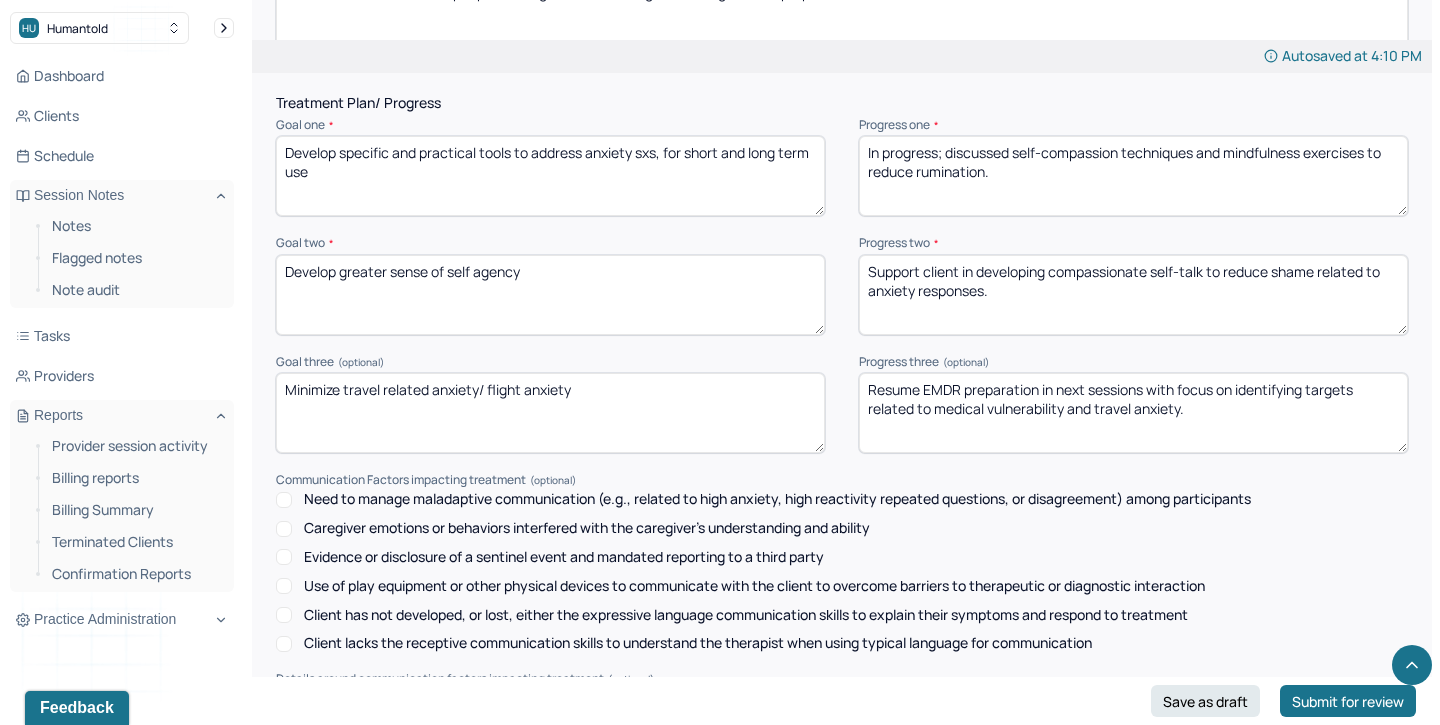 drag, startPoint x: 1005, startPoint y: 173, endPoint x: 947, endPoint y: 144, distance: 64.84597 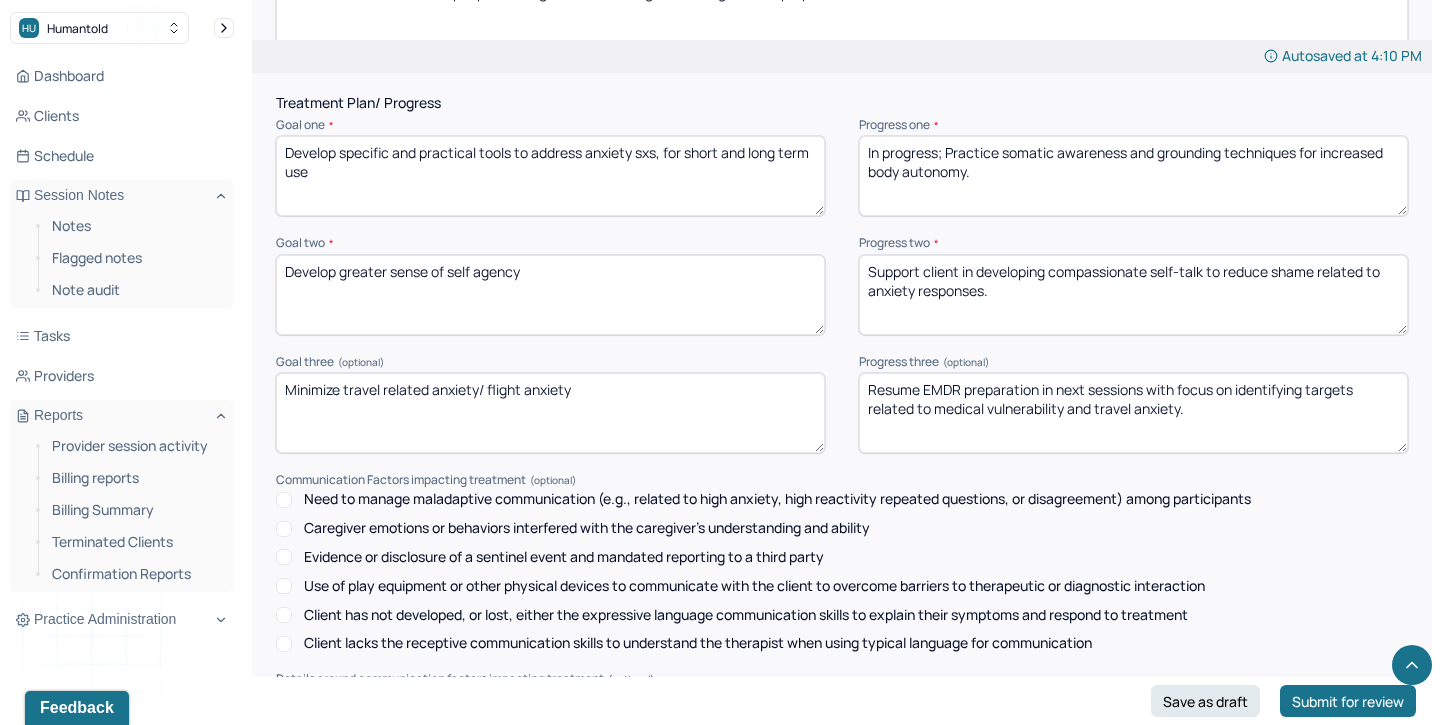 scroll, scrollTop: 3, scrollLeft: 0, axis: vertical 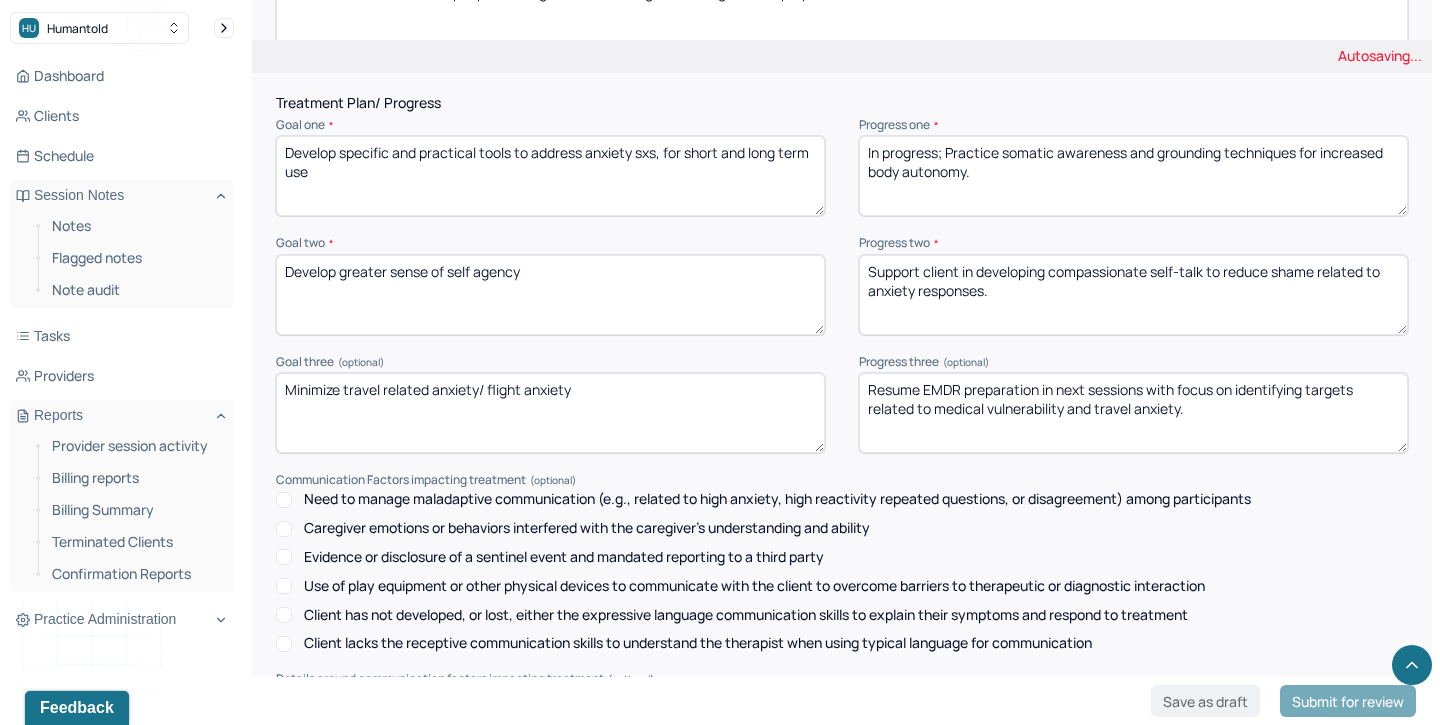 click on "In progress; discussed self-compassion techniques and mindfulness exercises to reduce rumination." at bounding box center (1133, 176) 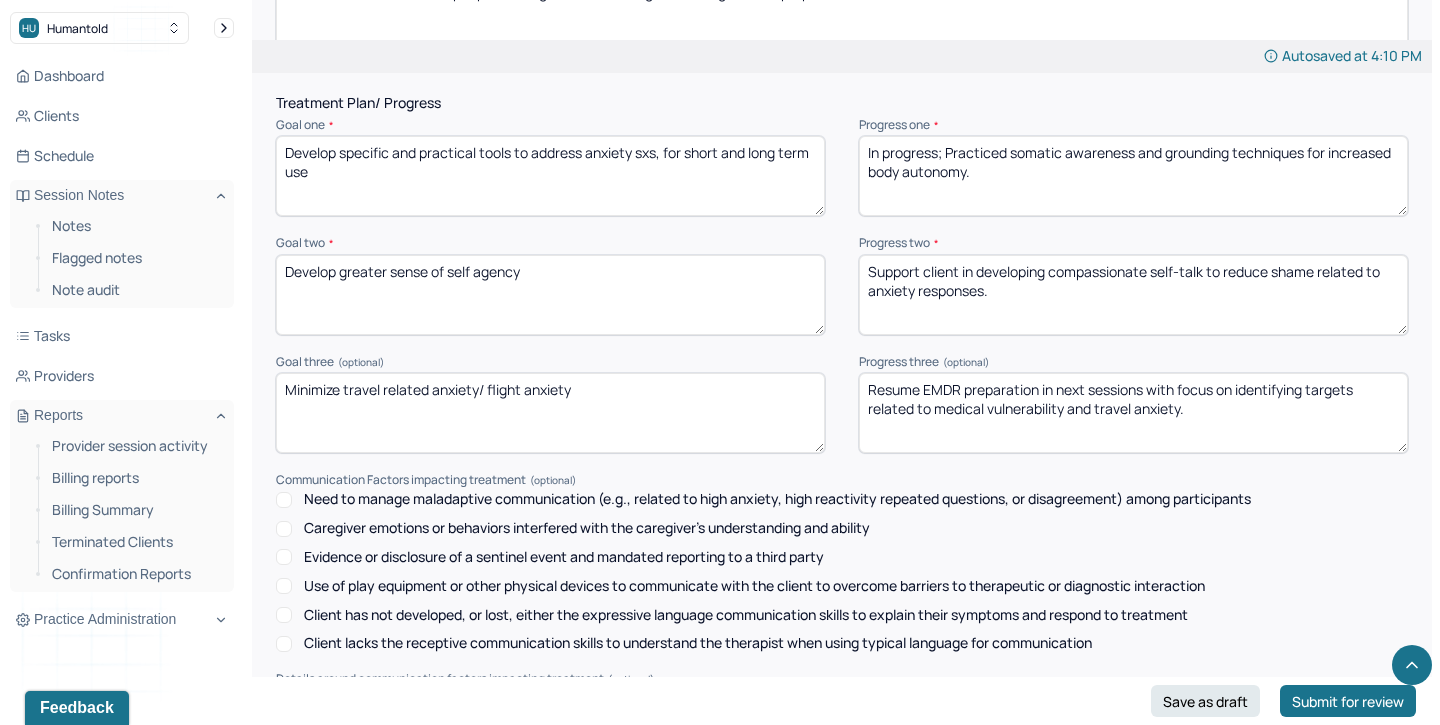 scroll, scrollTop: 2848, scrollLeft: 0, axis: vertical 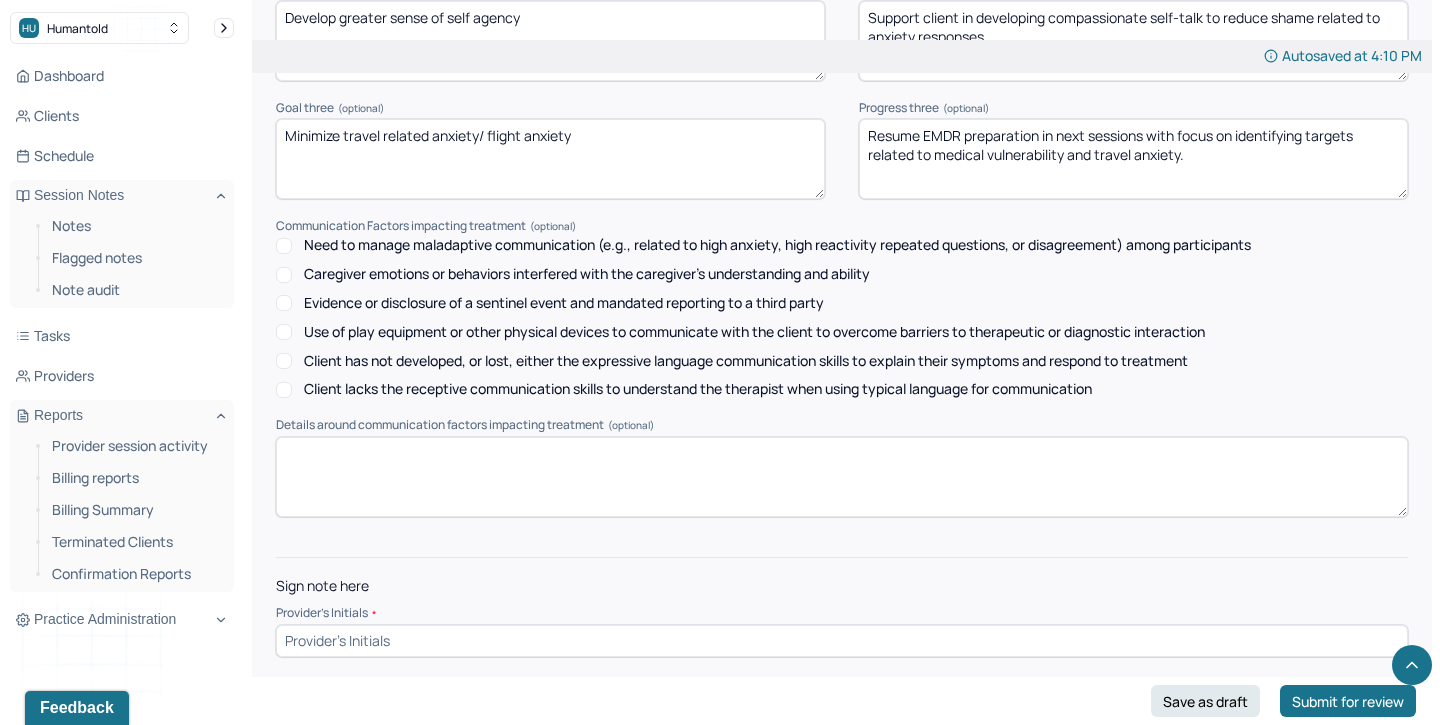 type on "In progress; Practiced somatic awareness and grounding techniques for increased body autonomy." 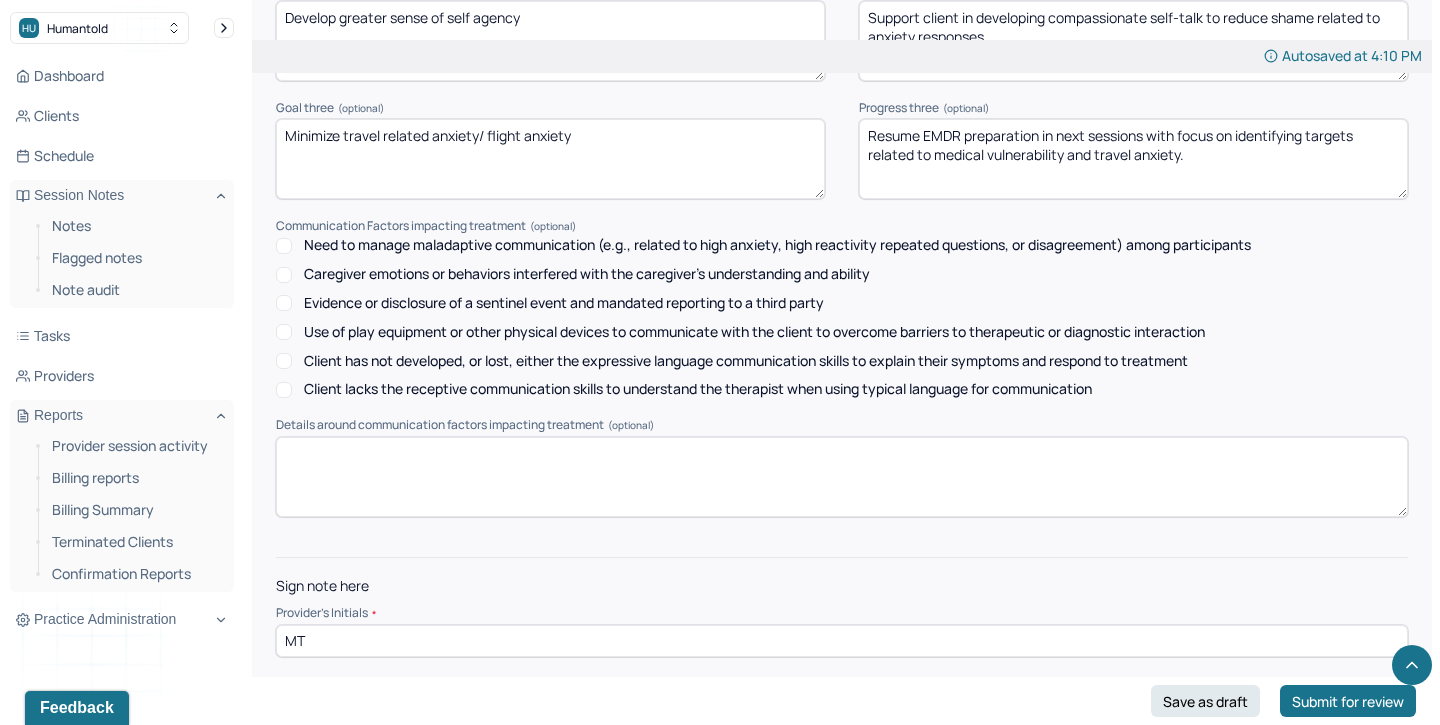 type on "MT" 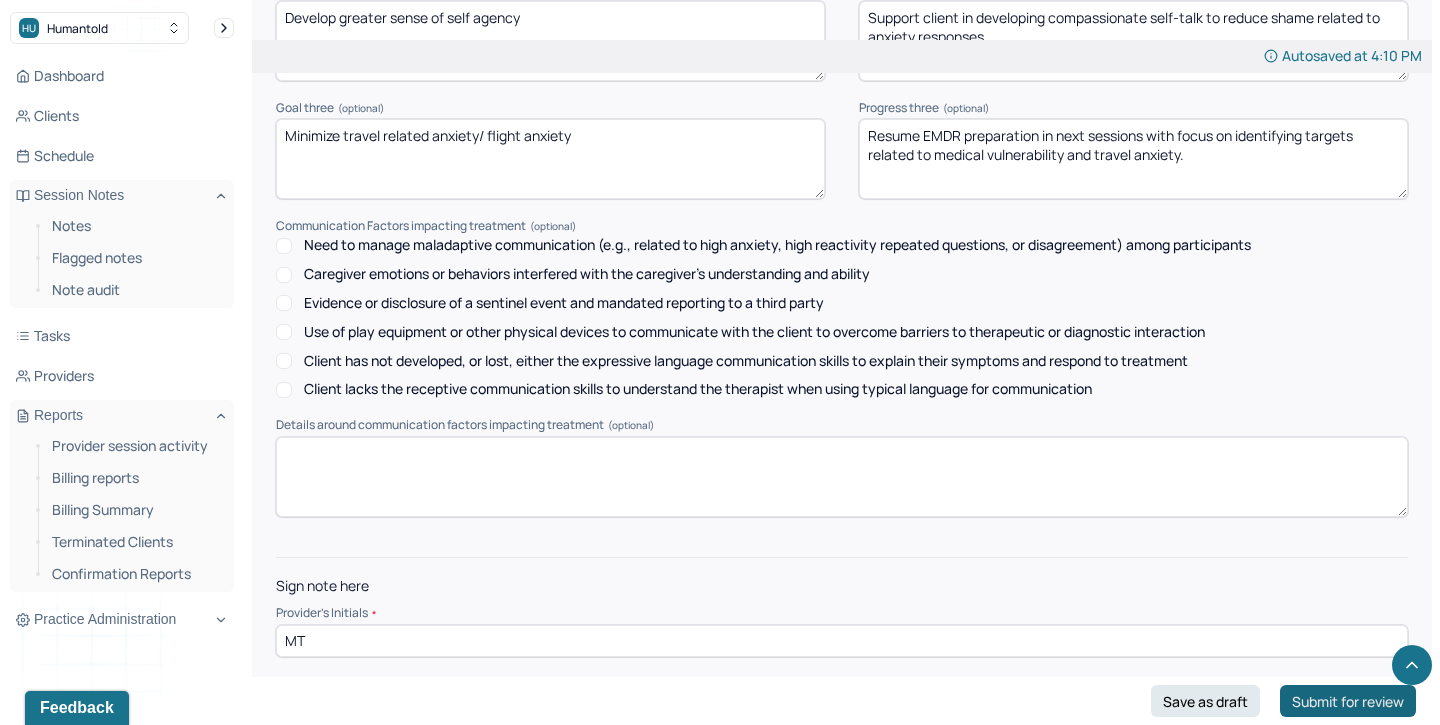 click on "Submit for review" at bounding box center [1348, 701] 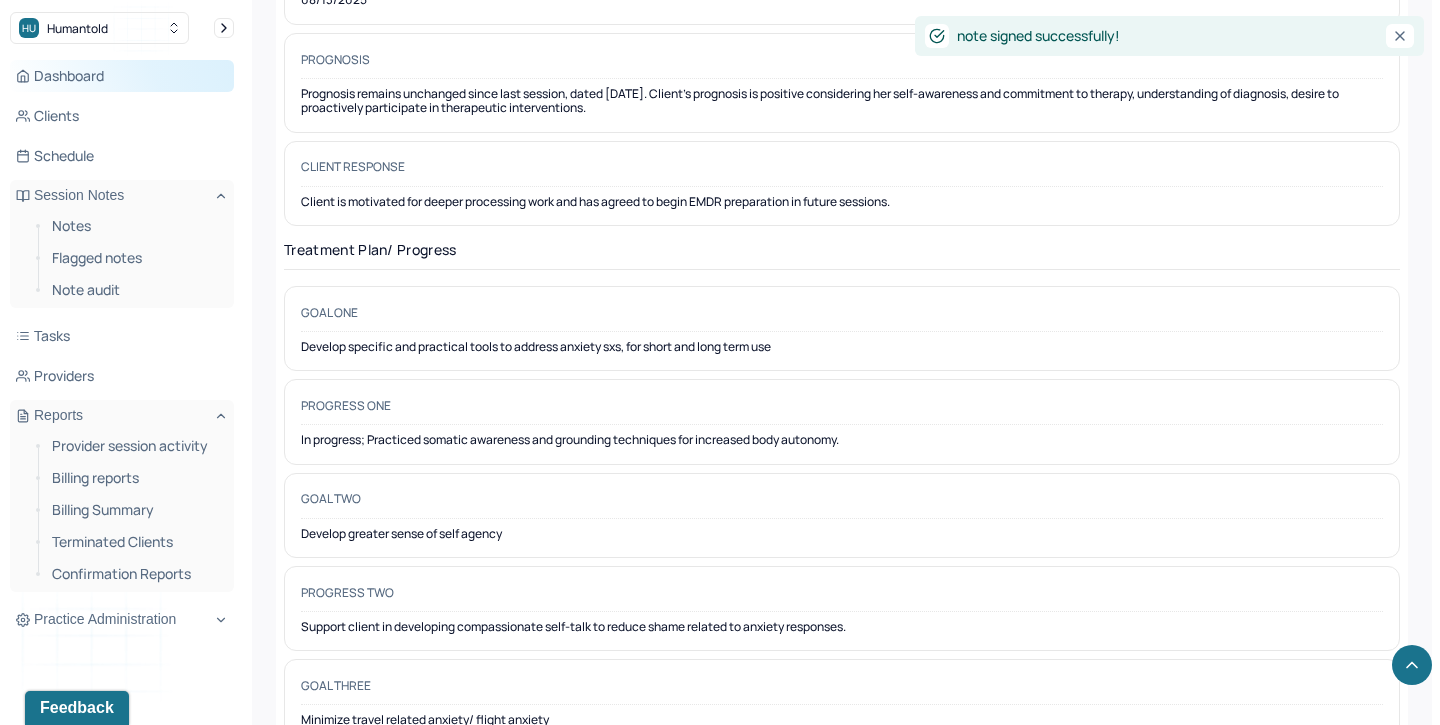 click on "Dashboard" at bounding box center (122, 76) 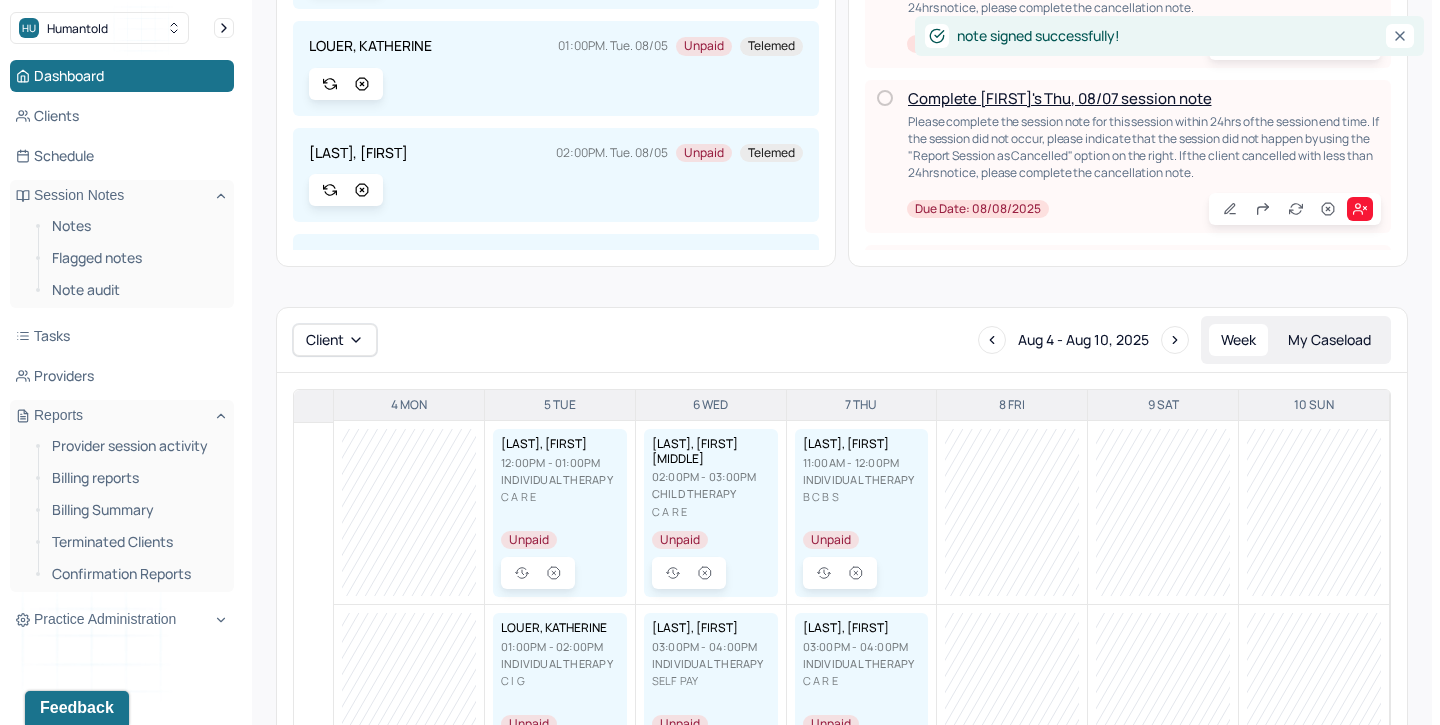 scroll, scrollTop: 0, scrollLeft: 0, axis: both 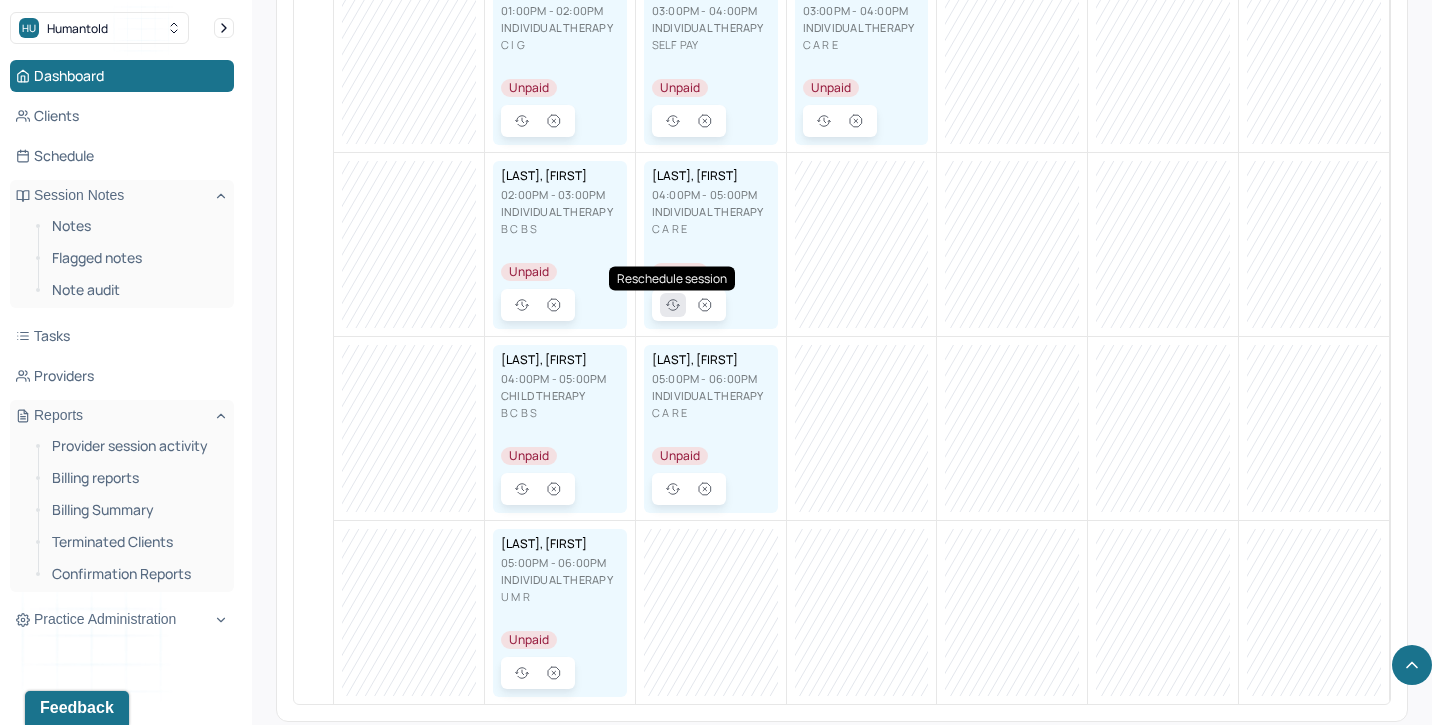 click 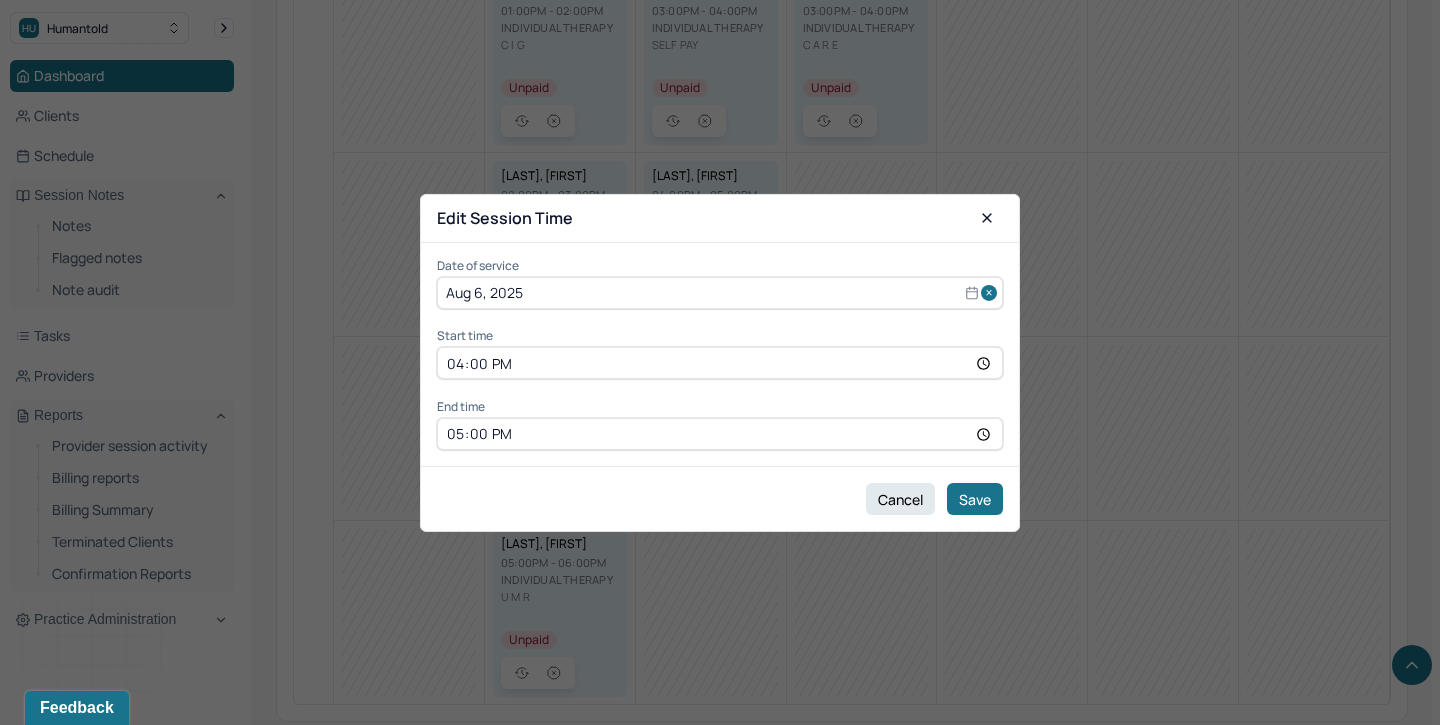 click on "Aug 6, 2025" at bounding box center [720, 293] 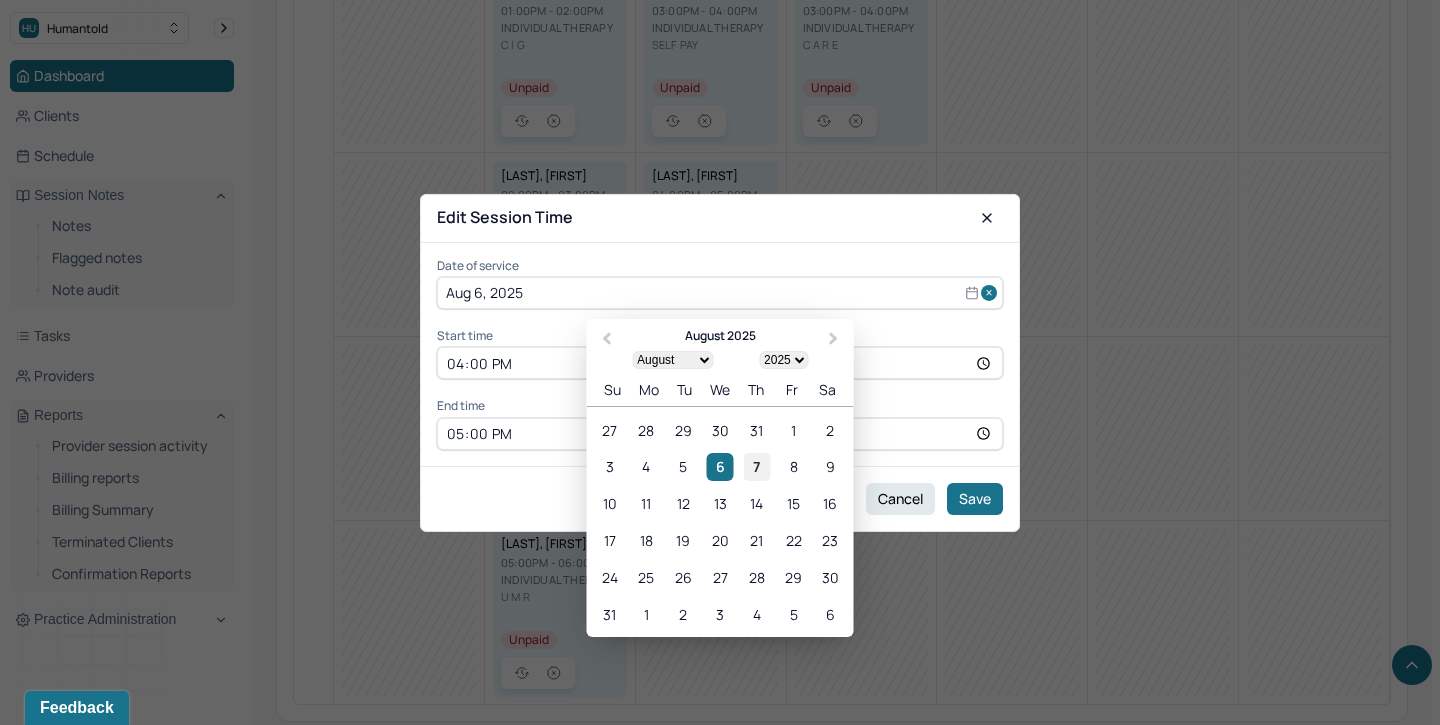 click on "7" at bounding box center (756, 466) 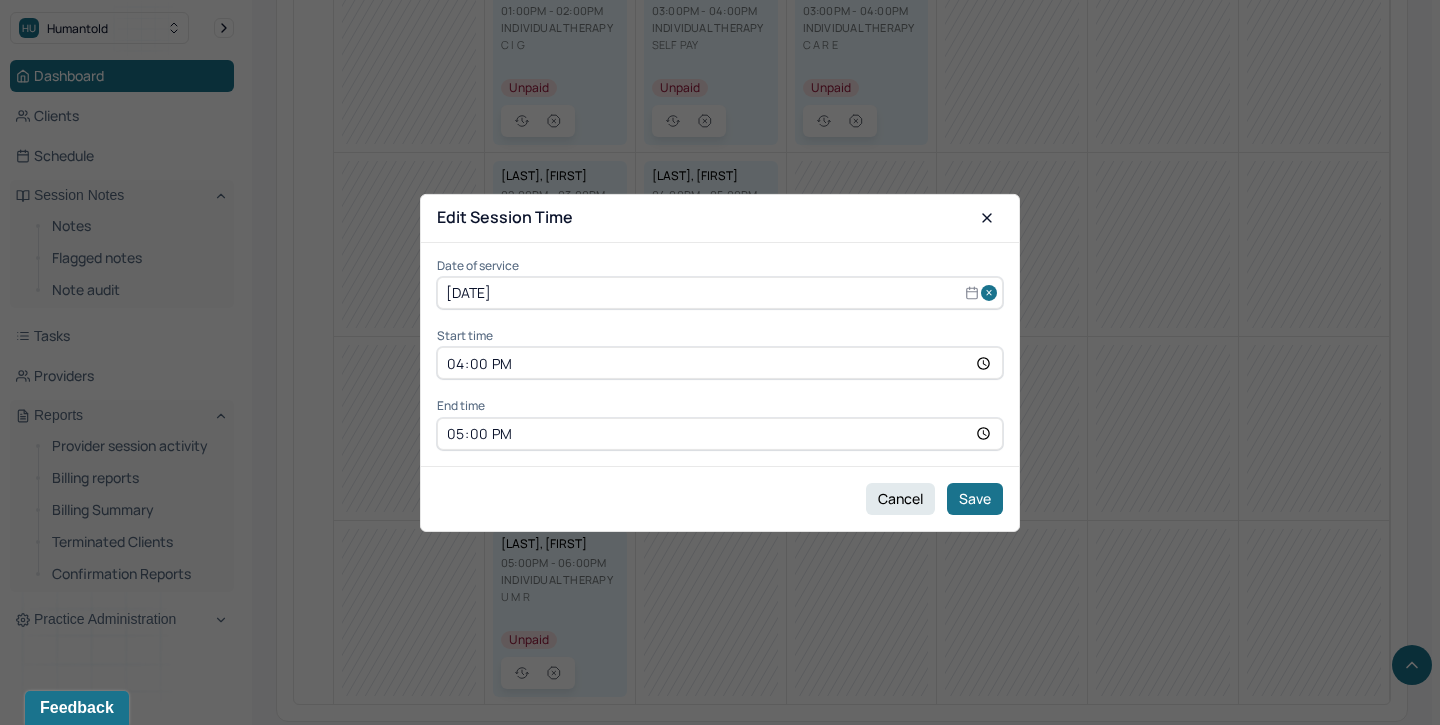click on "16:00" at bounding box center [720, 363] 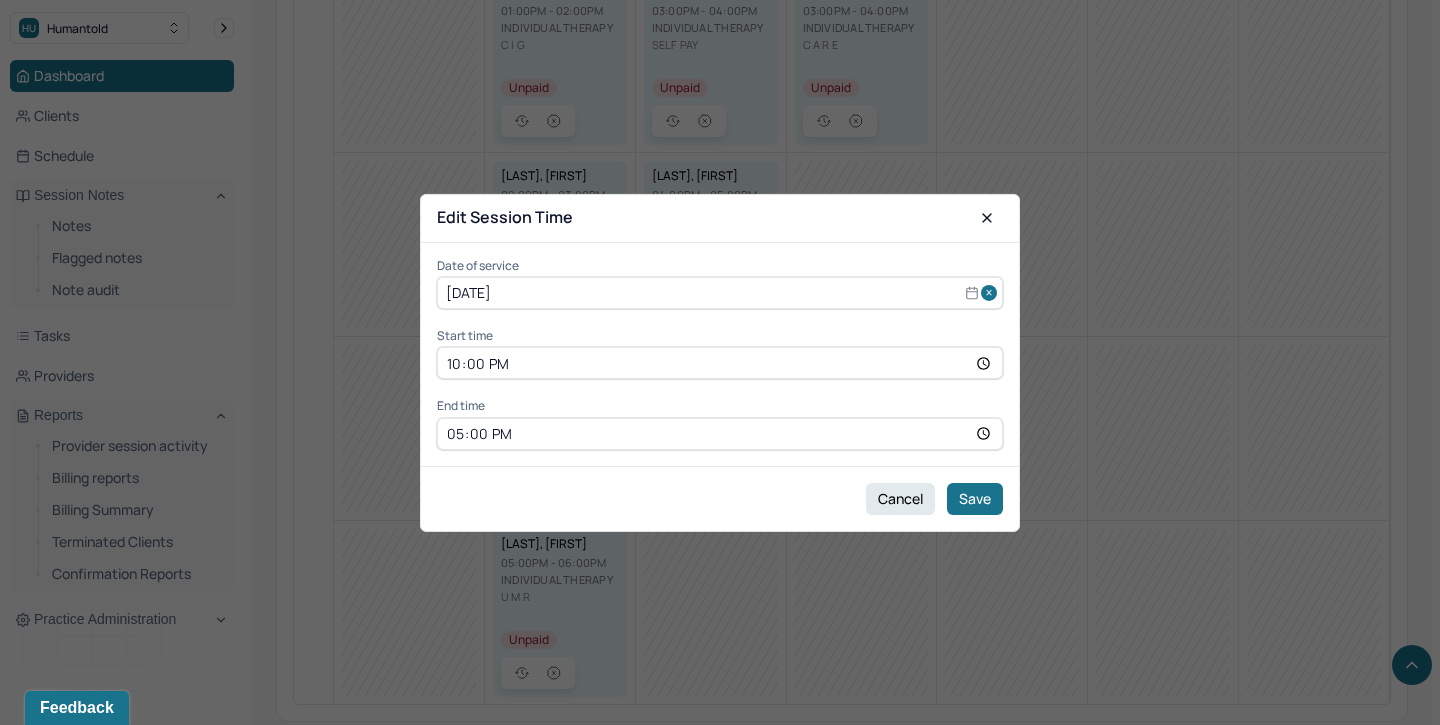 type on "10:00" 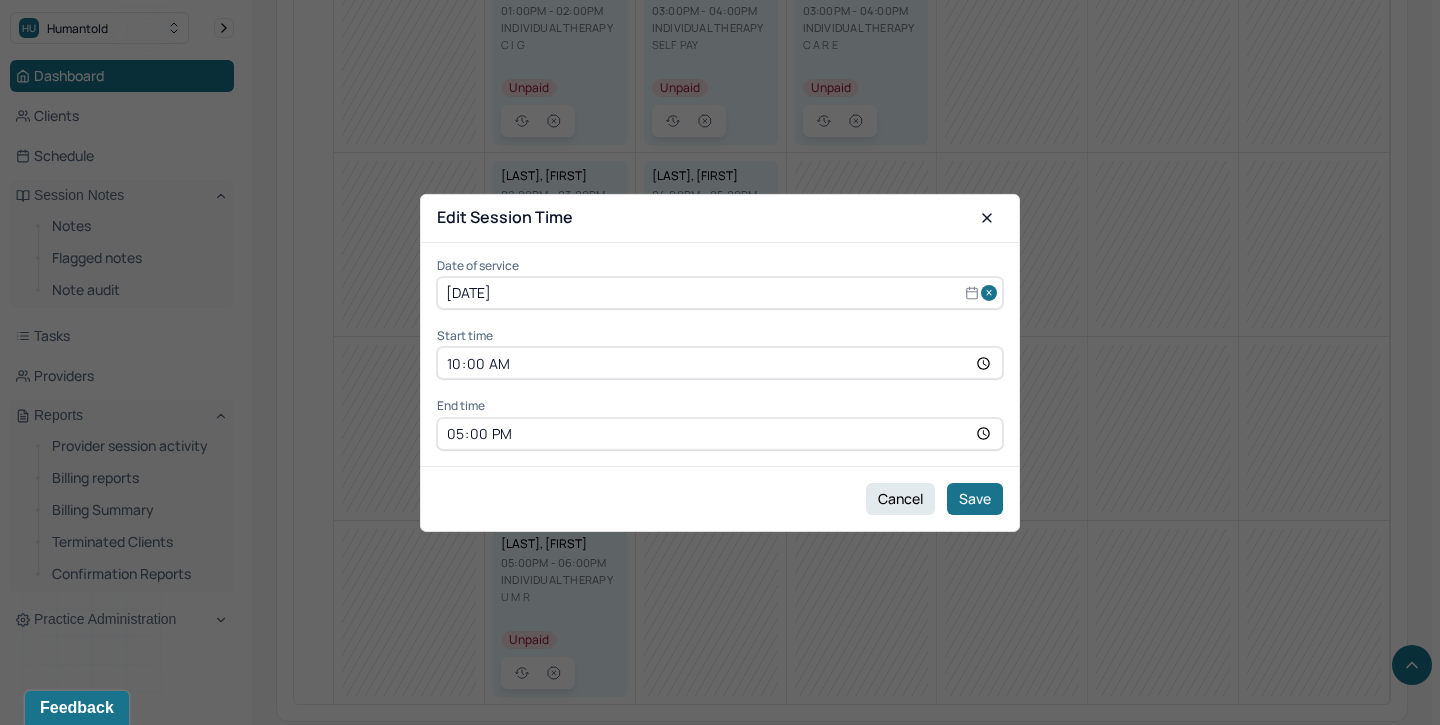 click on "17:00" at bounding box center (720, 434) 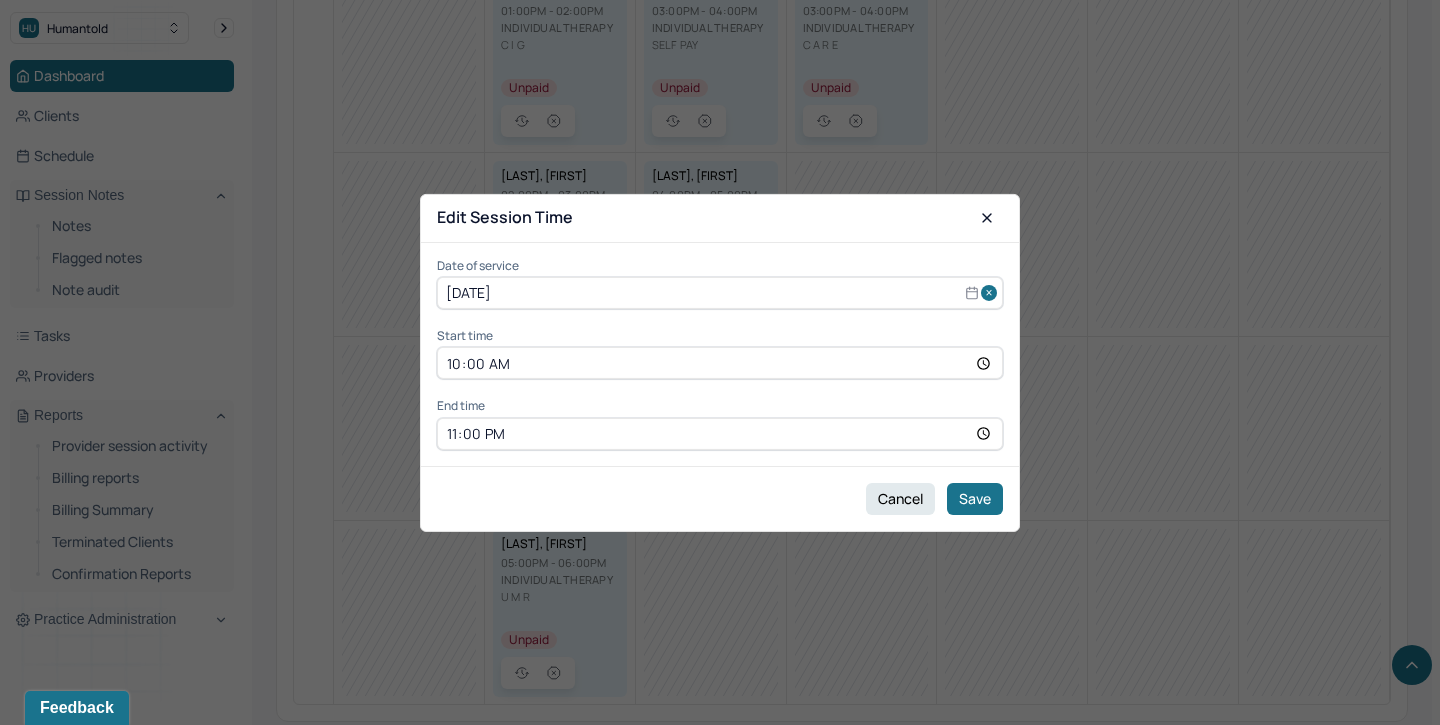type on "11:00" 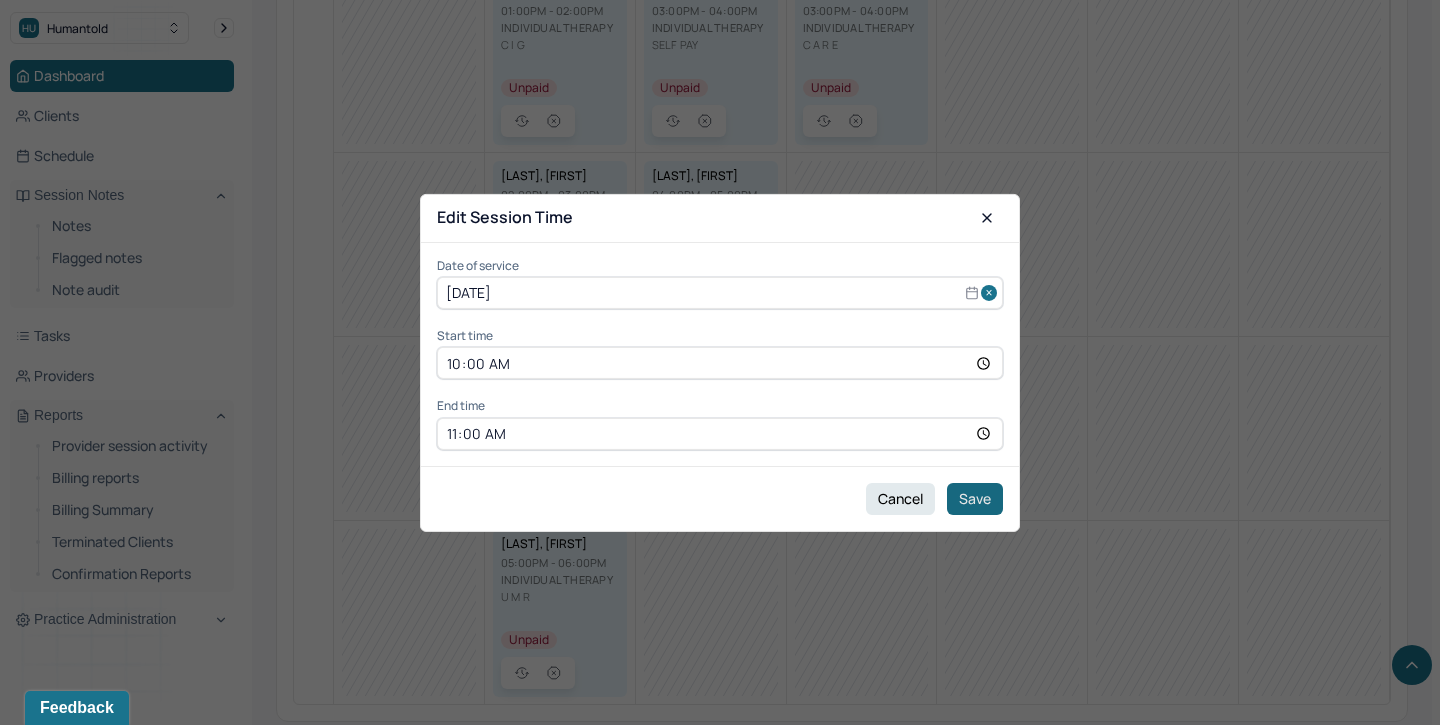 click on "Save" at bounding box center [975, 499] 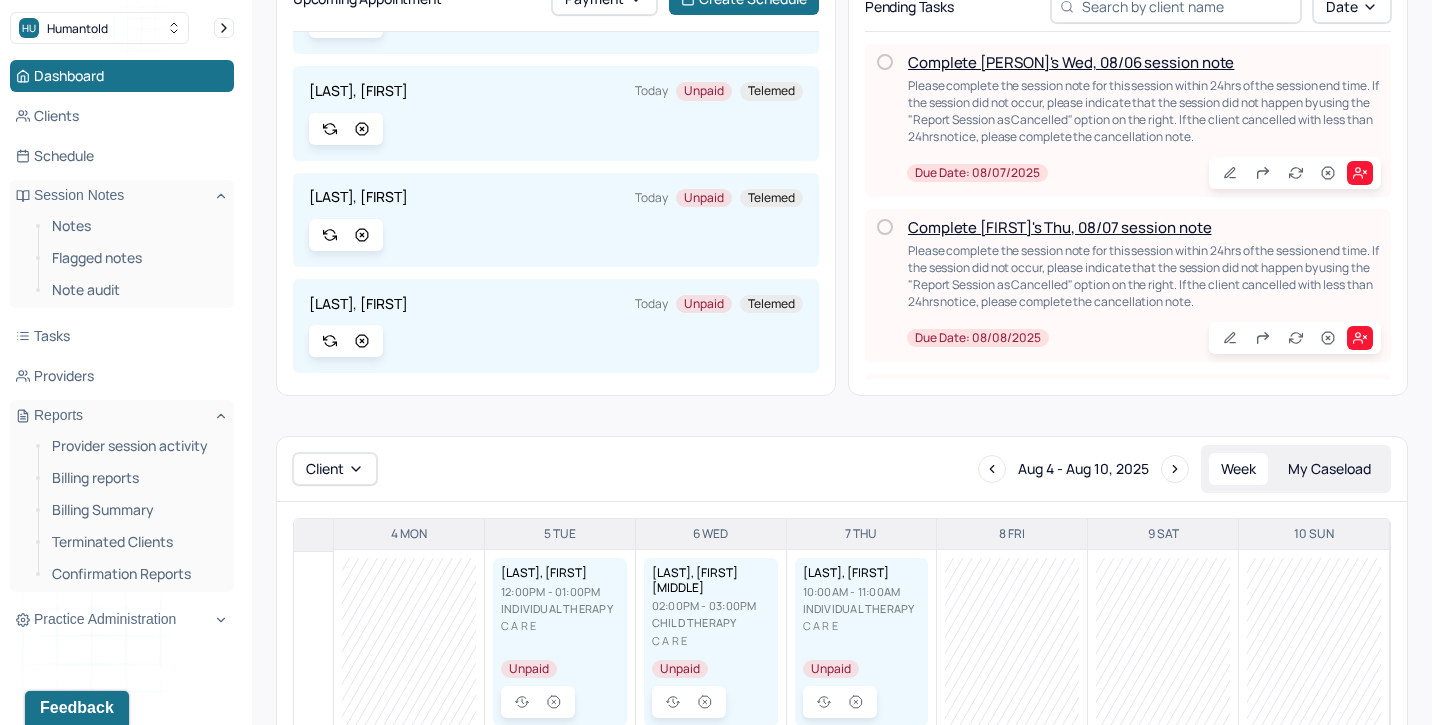 scroll, scrollTop: 0, scrollLeft: 0, axis: both 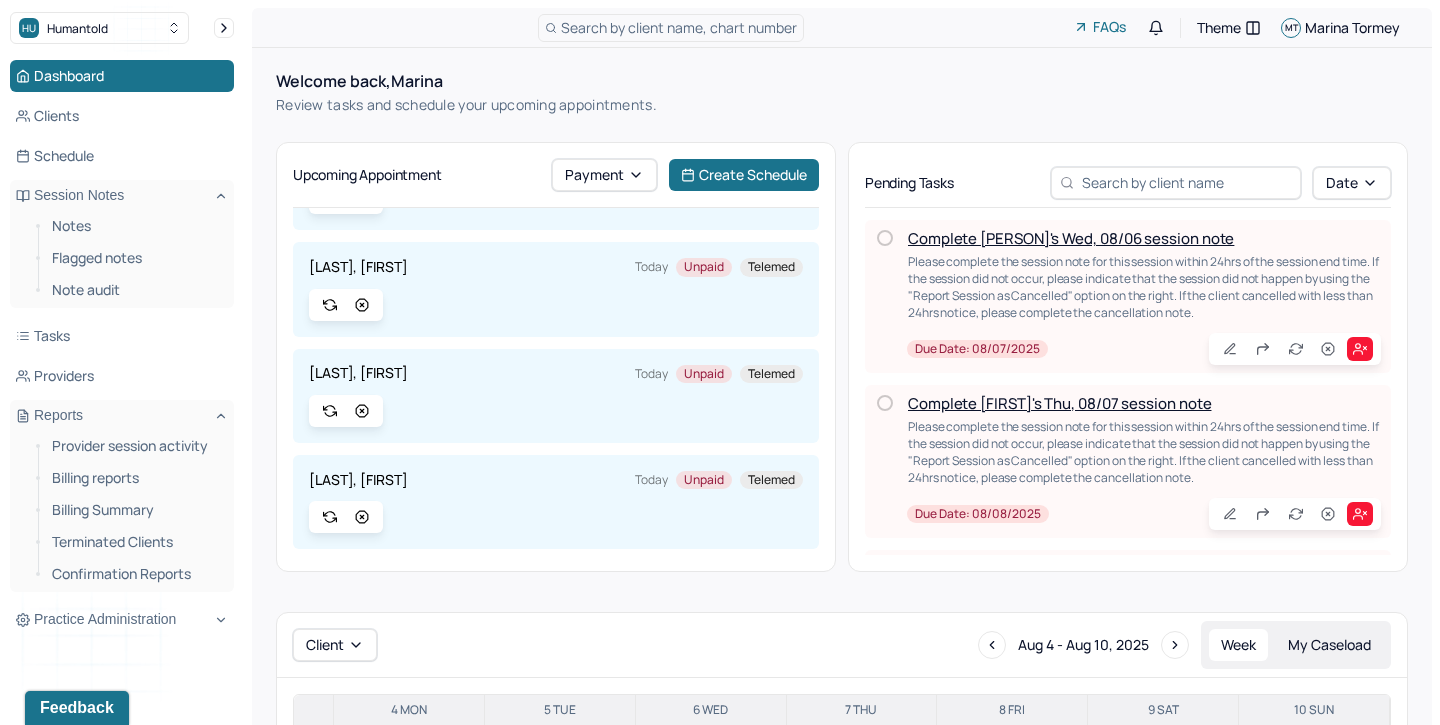 click on "Search by client name, chart number" at bounding box center [679, 27] 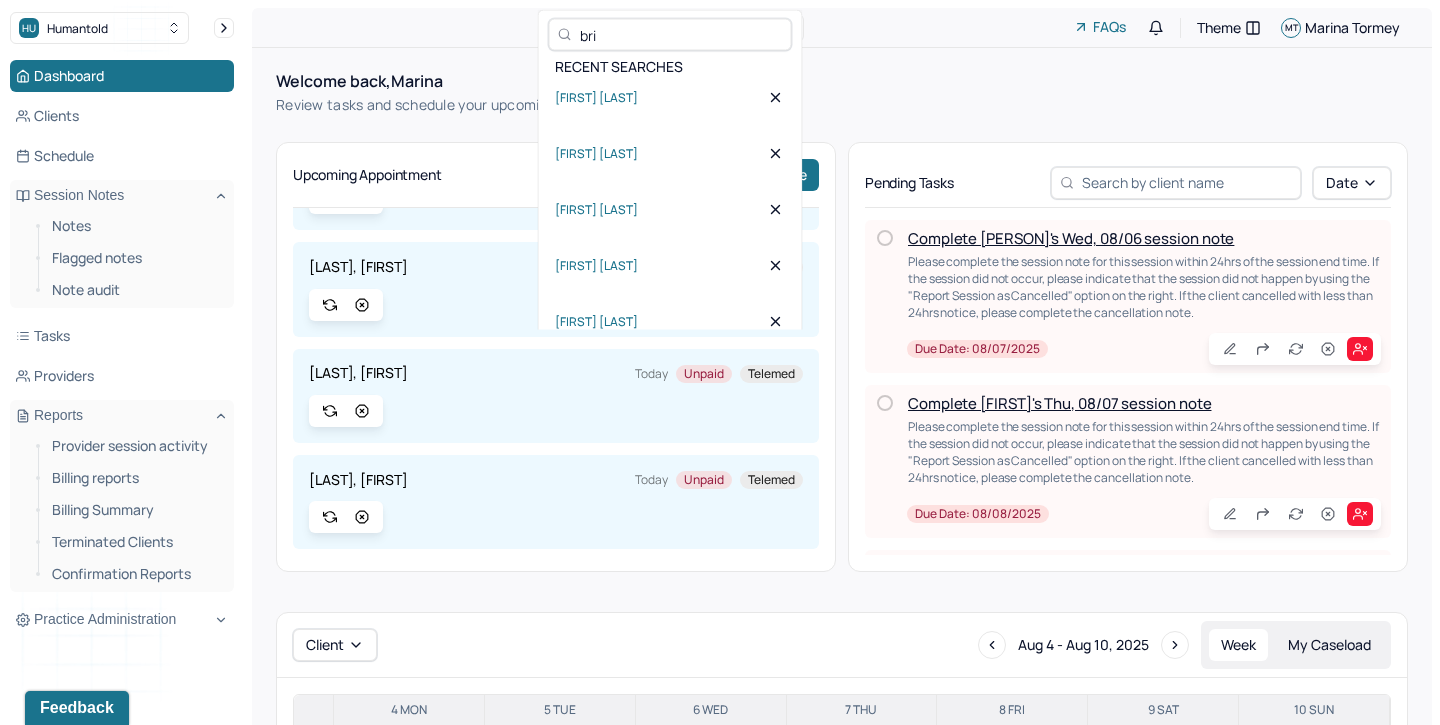 type on "brit" 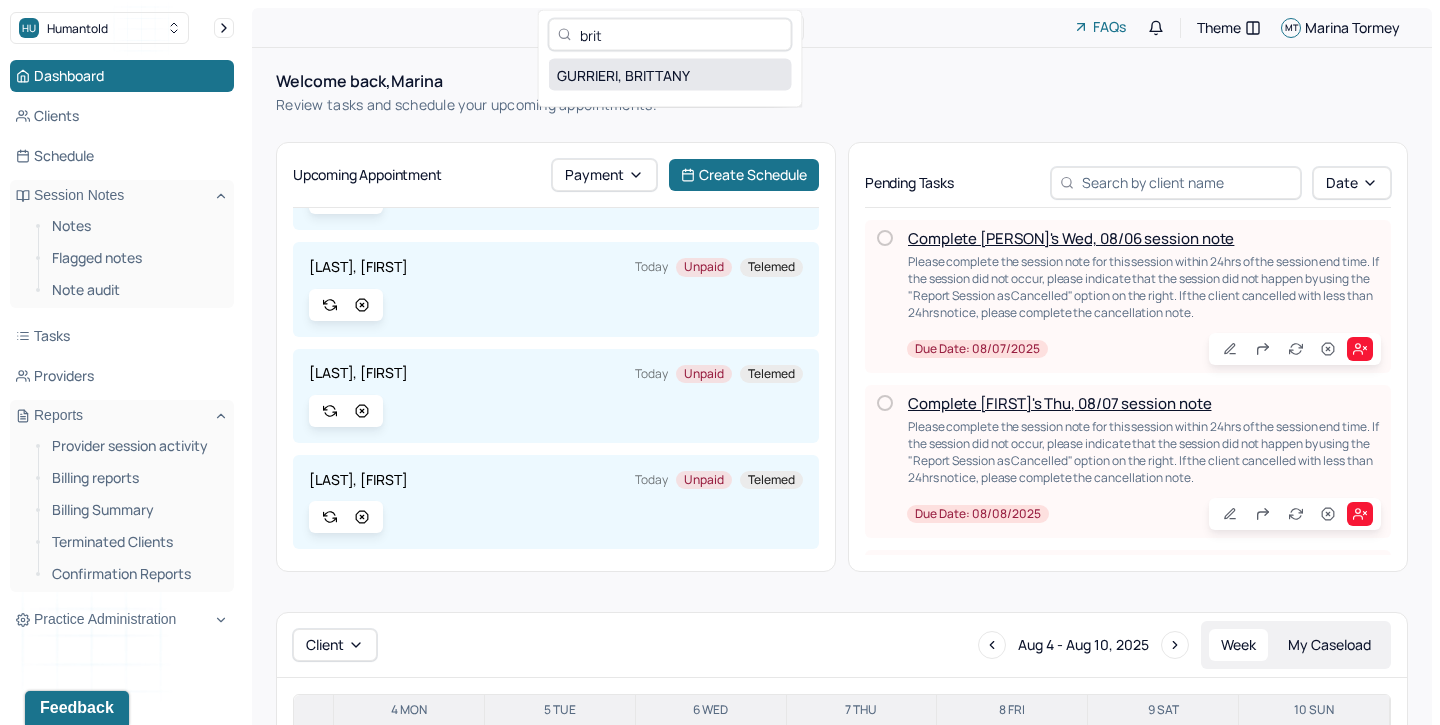 click on "GURRIERI, BRITTANY" at bounding box center [670, 75] 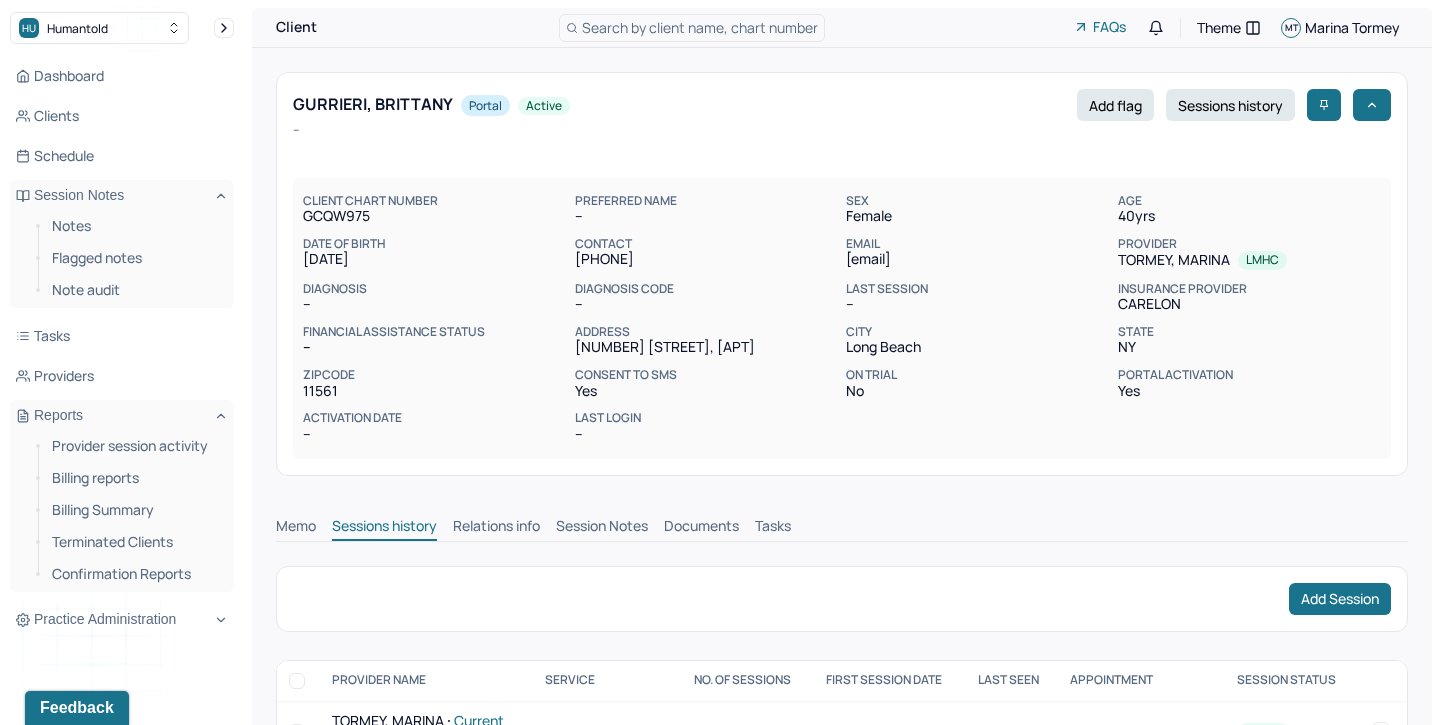 scroll, scrollTop: 0, scrollLeft: 0, axis: both 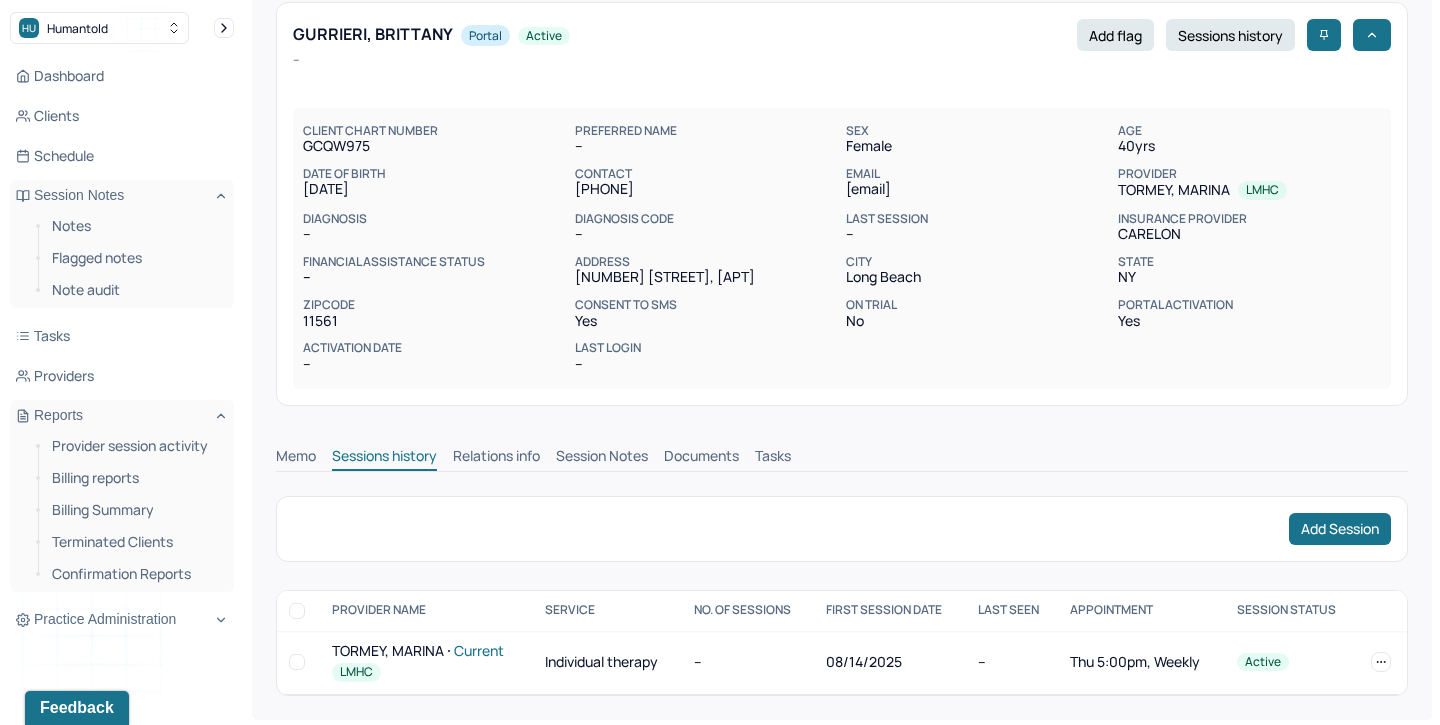 click on "Session Notes" at bounding box center [602, 458] 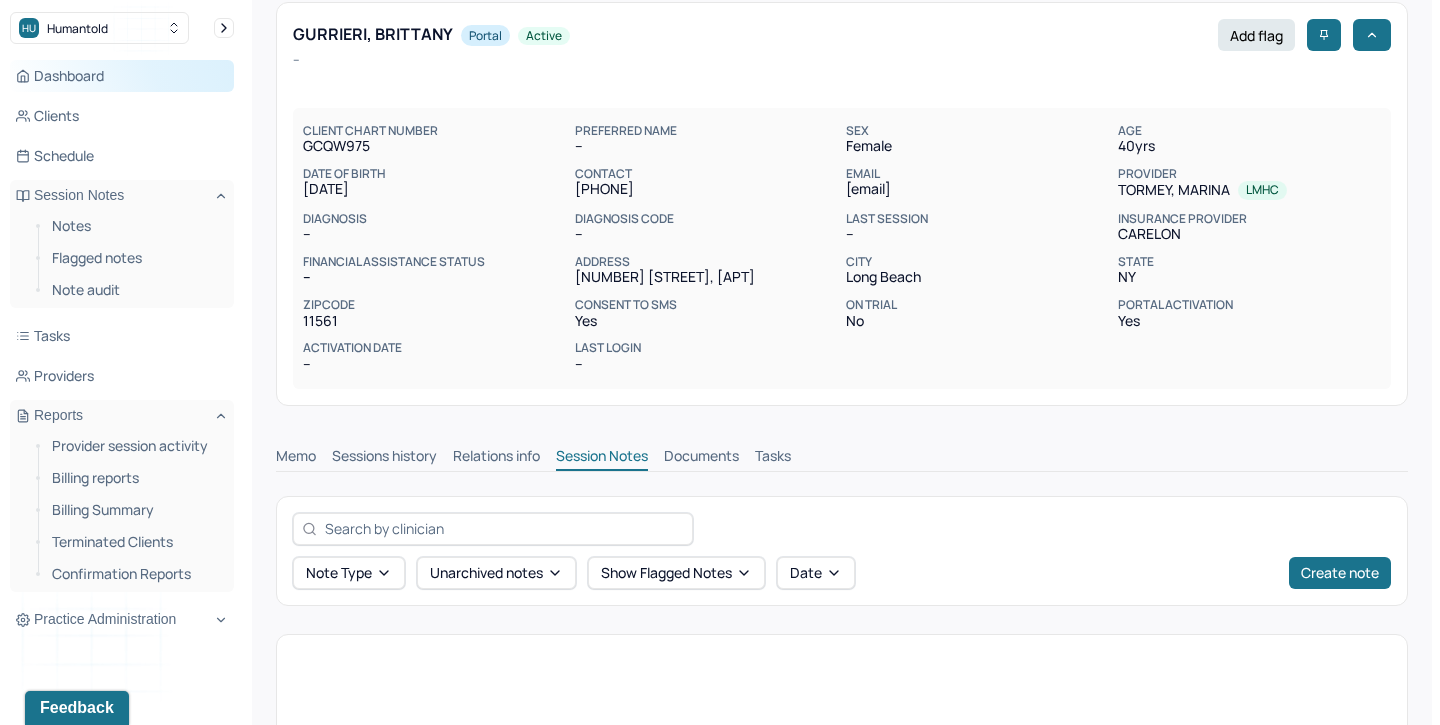 click on "Dashboard" at bounding box center (122, 76) 